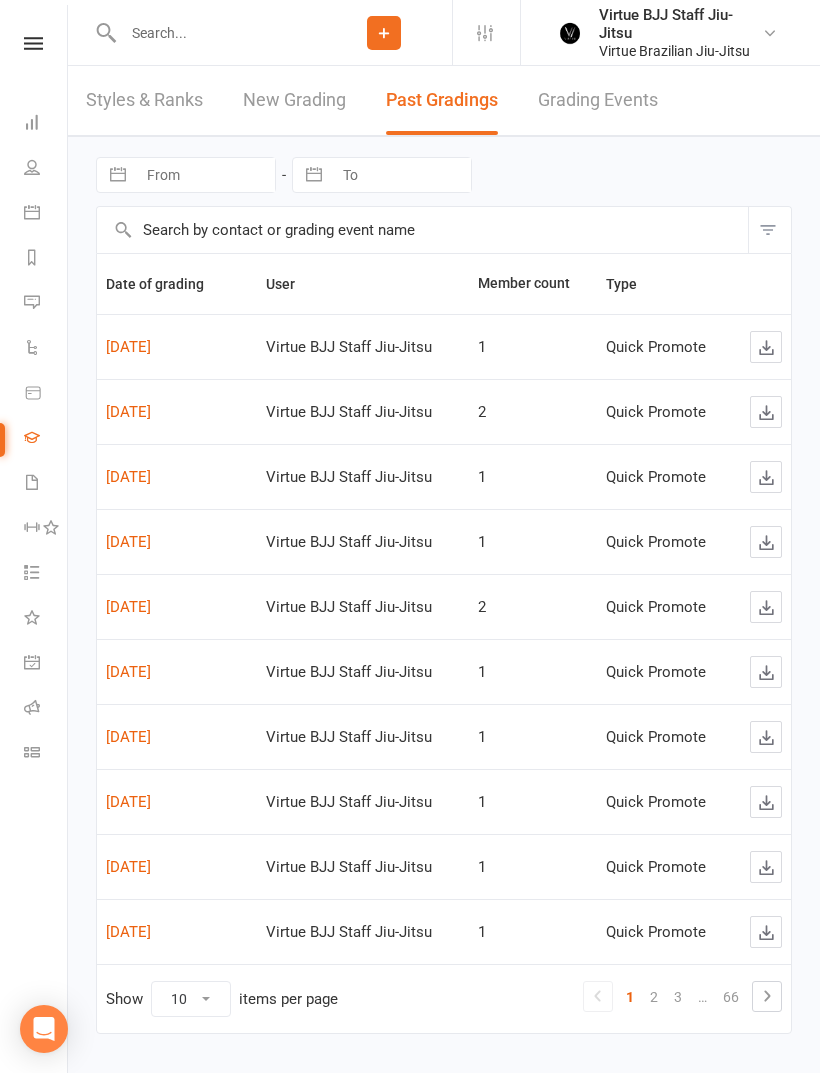 scroll, scrollTop: 35, scrollLeft: 0, axis: vertical 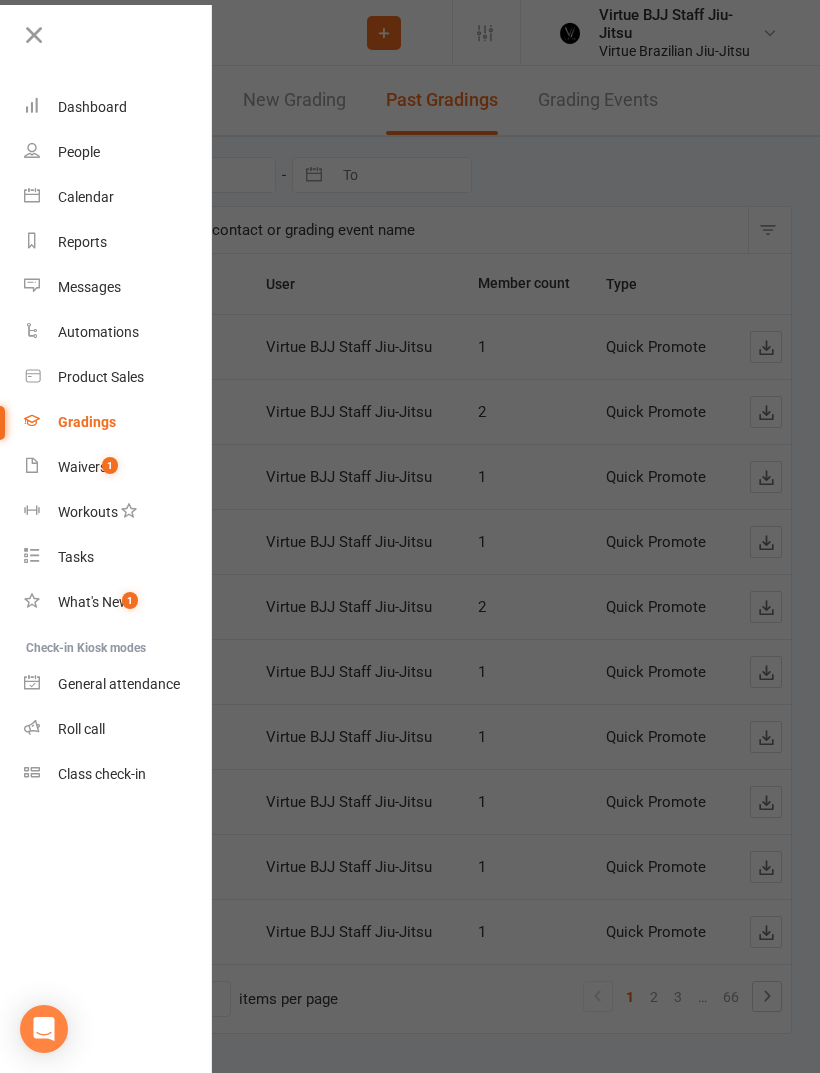 click on "Class check-in" at bounding box center (118, 774) 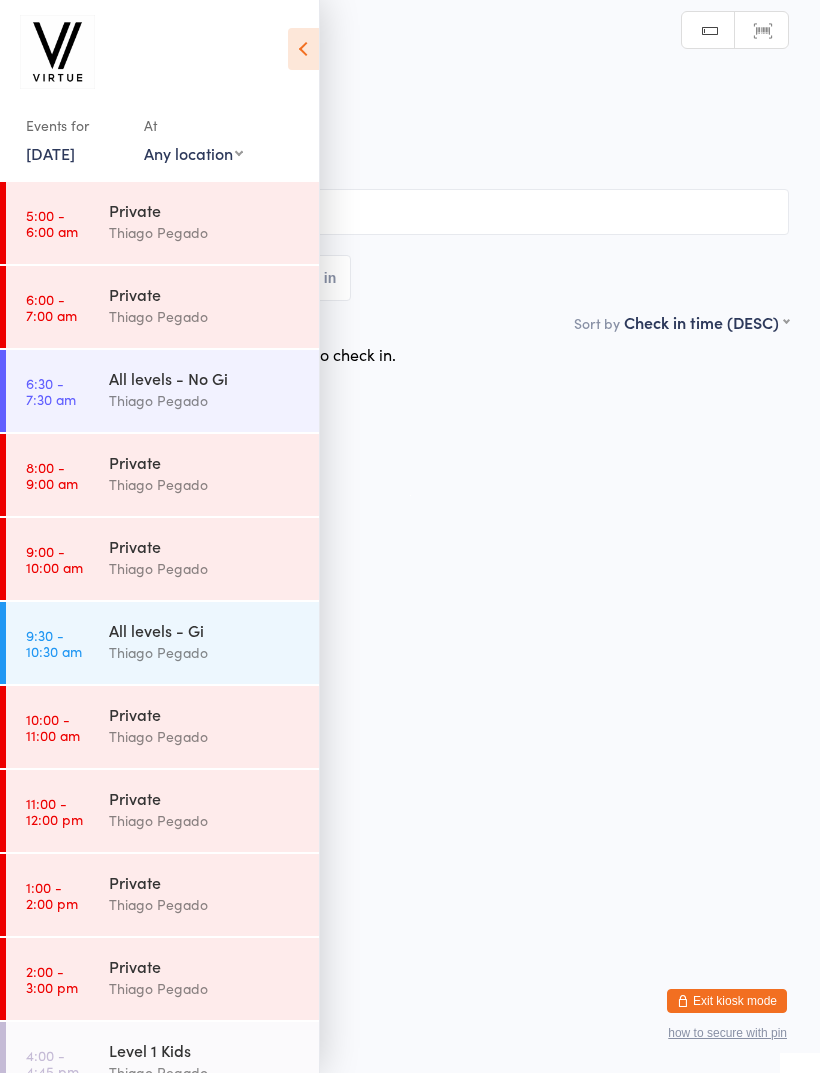 scroll, scrollTop: 0, scrollLeft: 0, axis: both 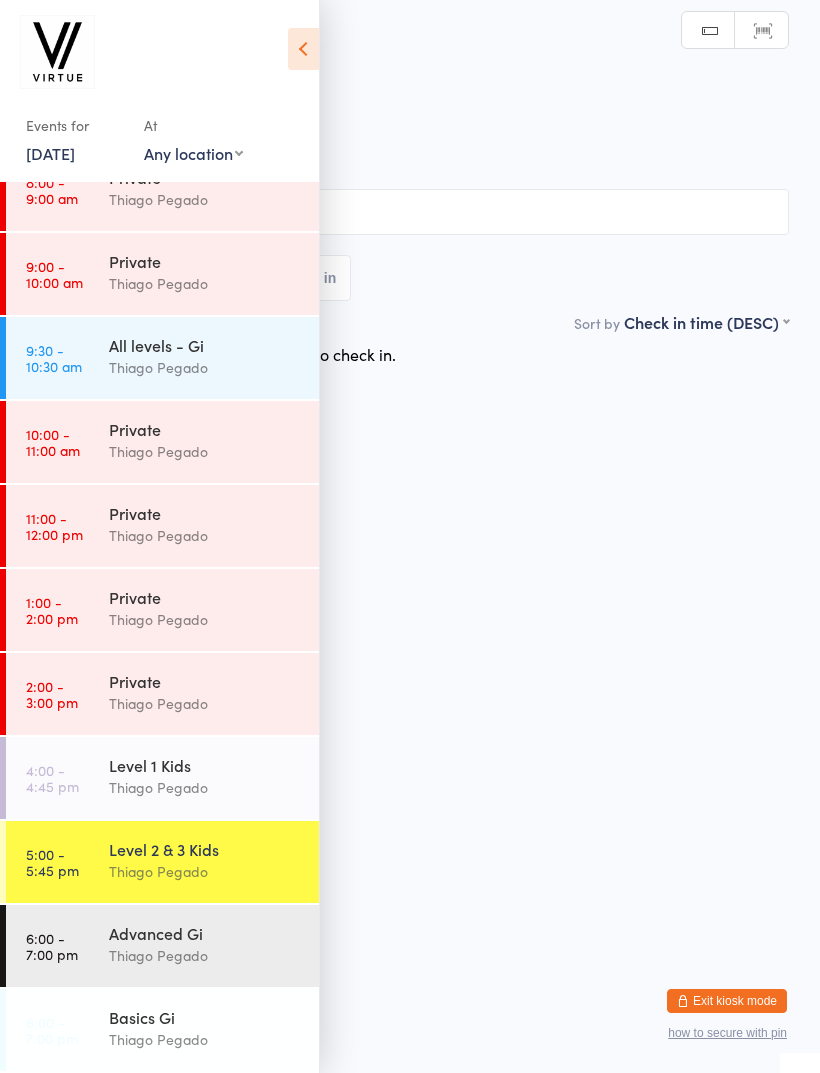 click on "Level 2 & 3 Kids" at bounding box center [205, 849] 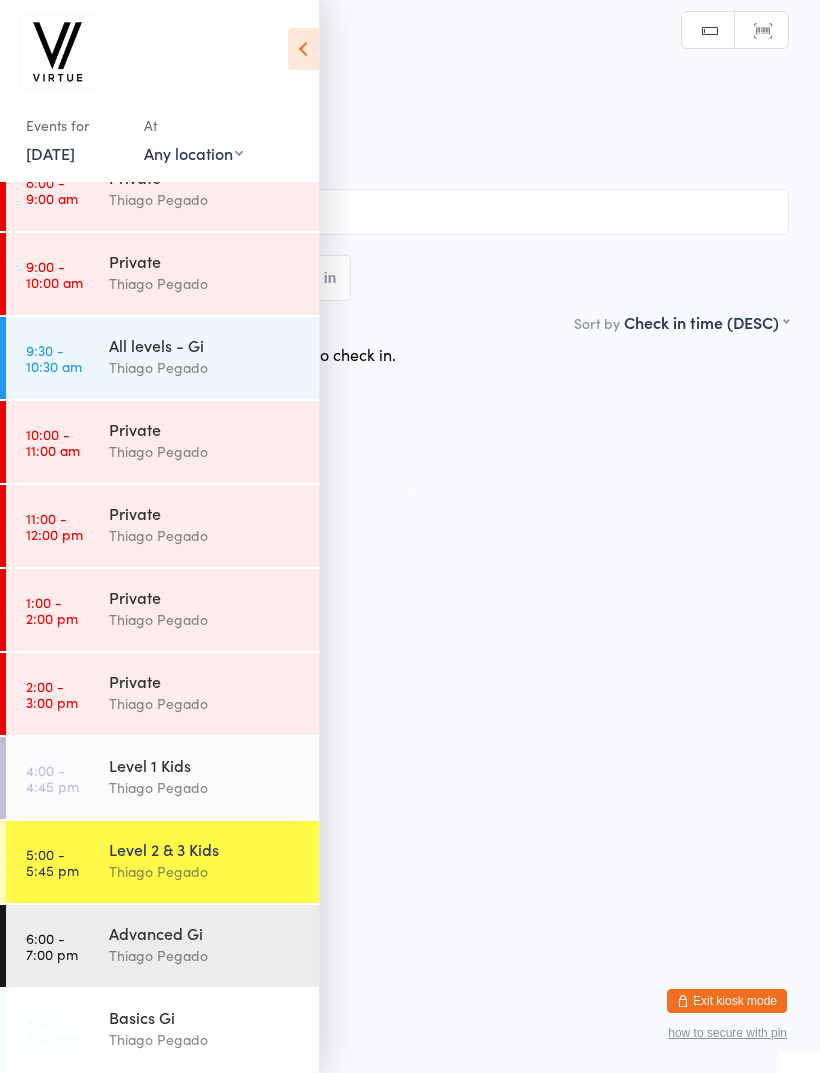 click at bounding box center [303, 49] 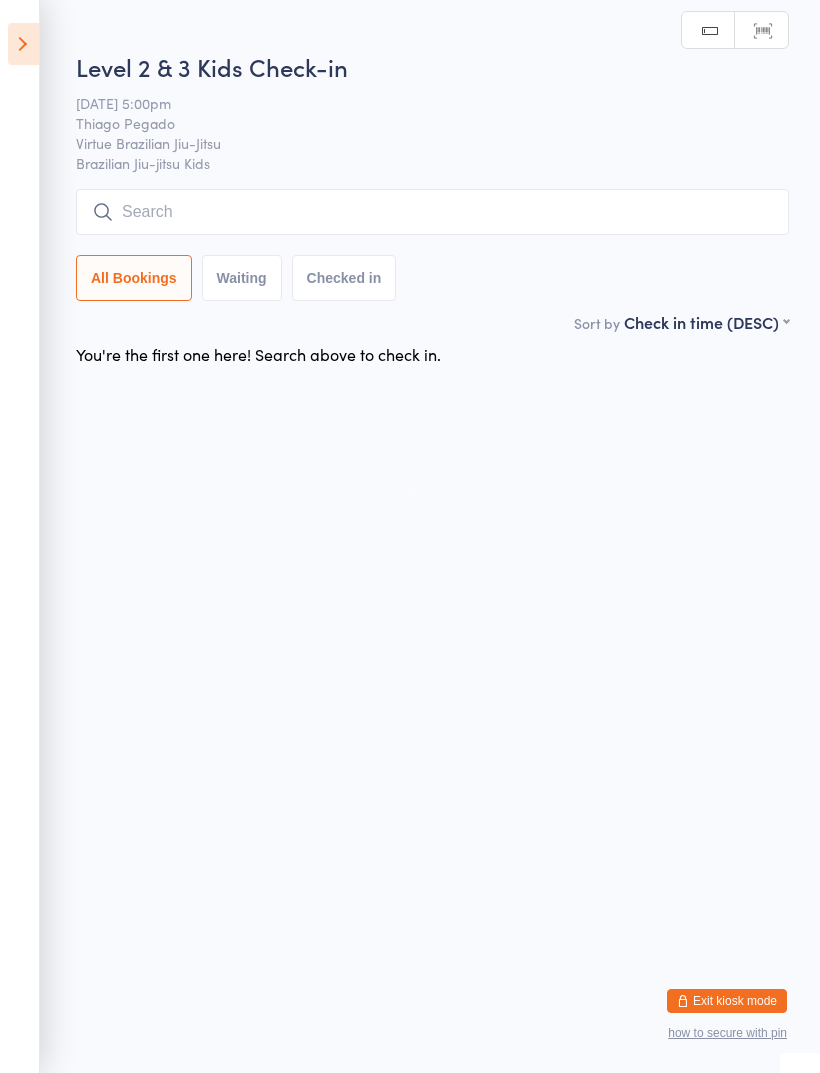 click at bounding box center (432, 212) 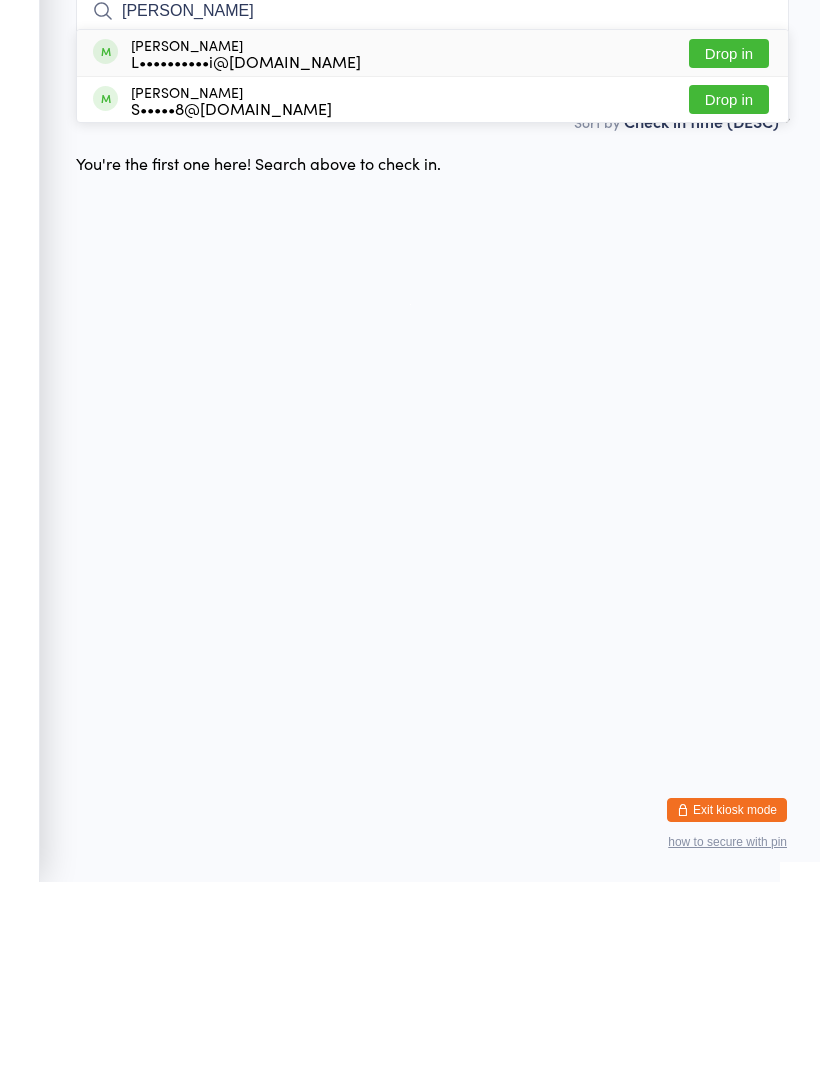 type on "Jake" 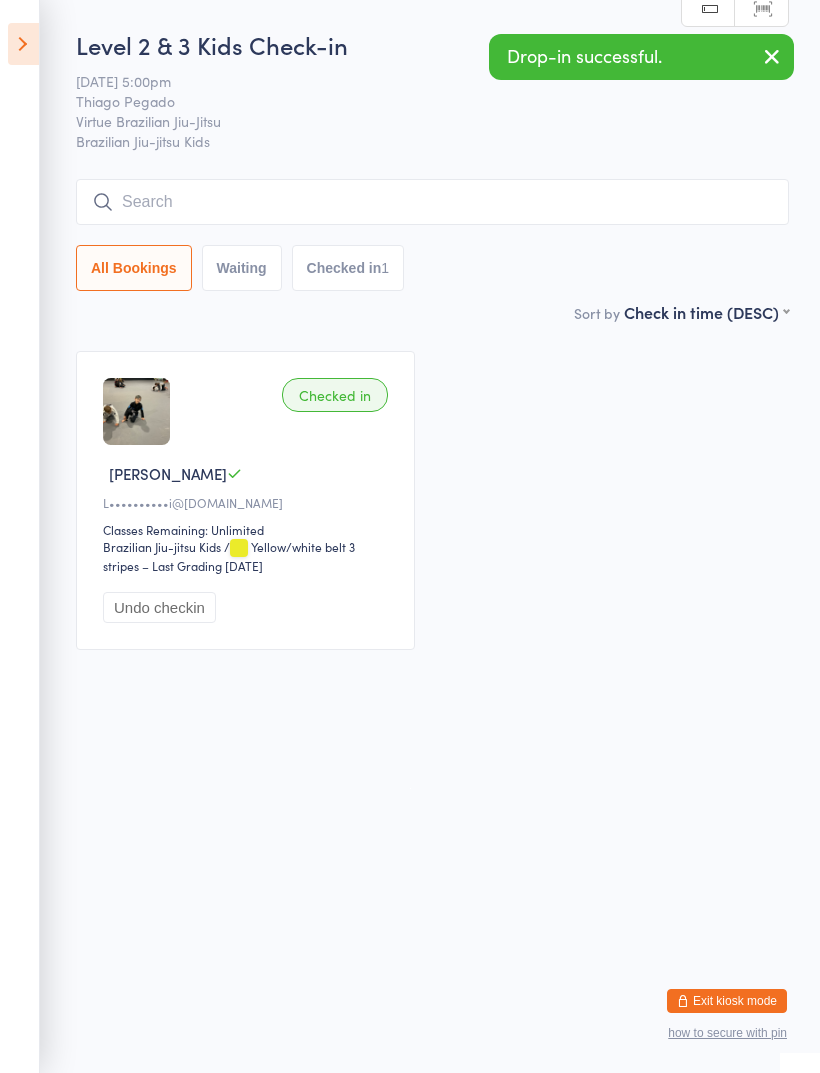 click at bounding box center (432, 202) 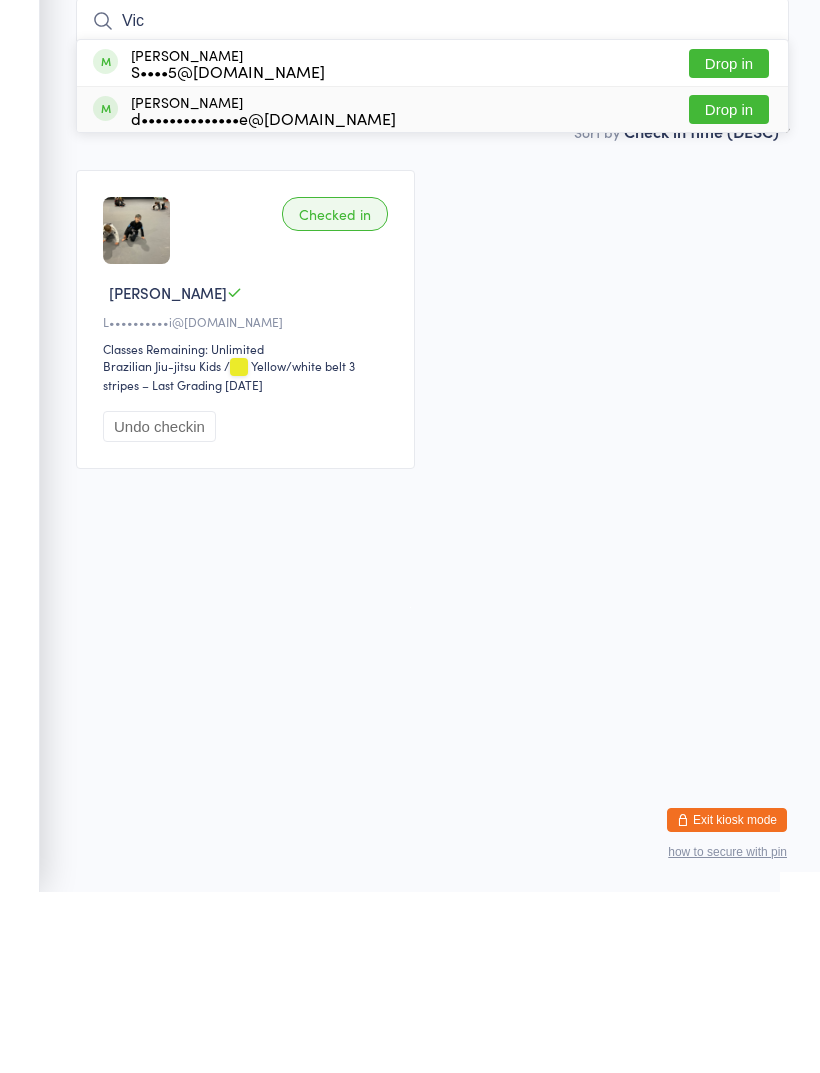 type on "Vic" 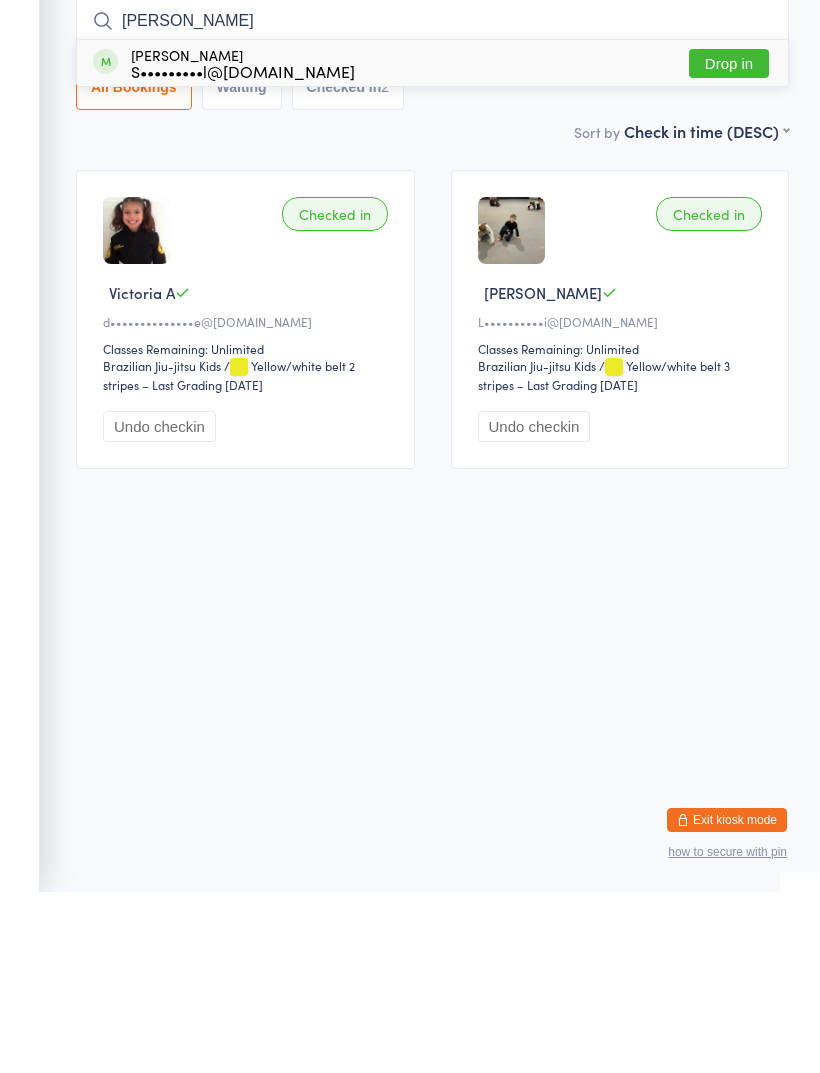 type on "Pietro" 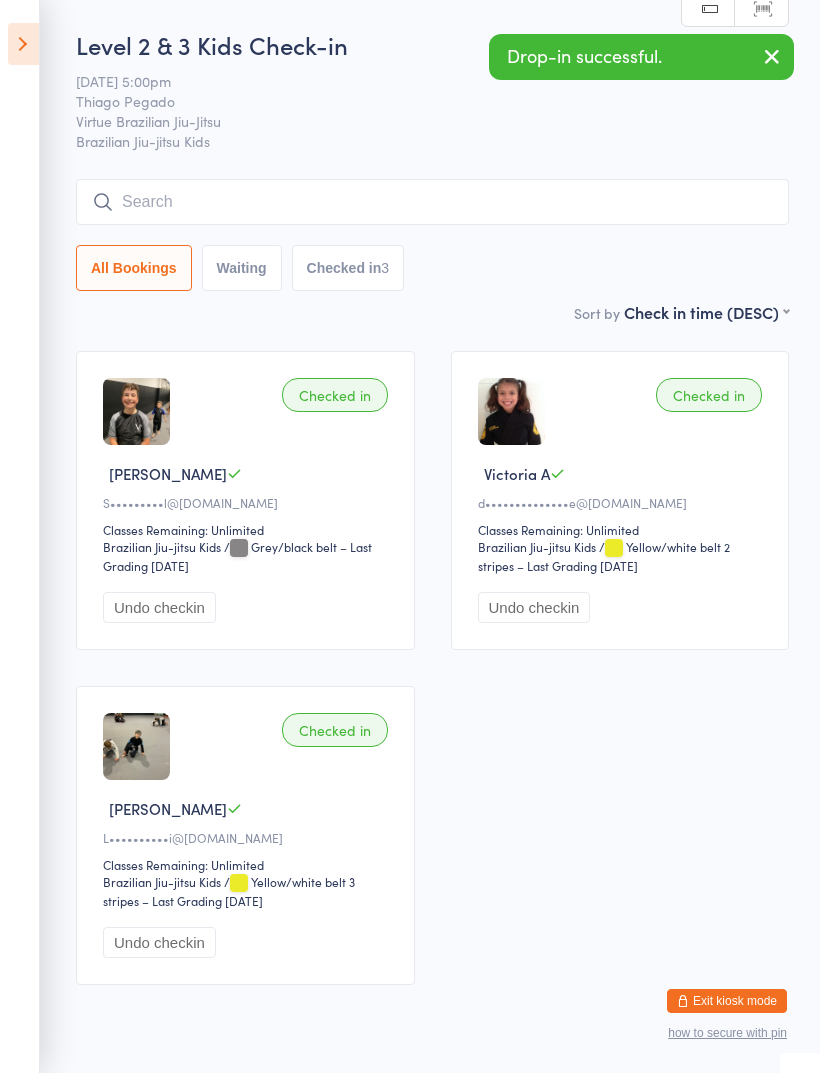 click at bounding box center [432, 202] 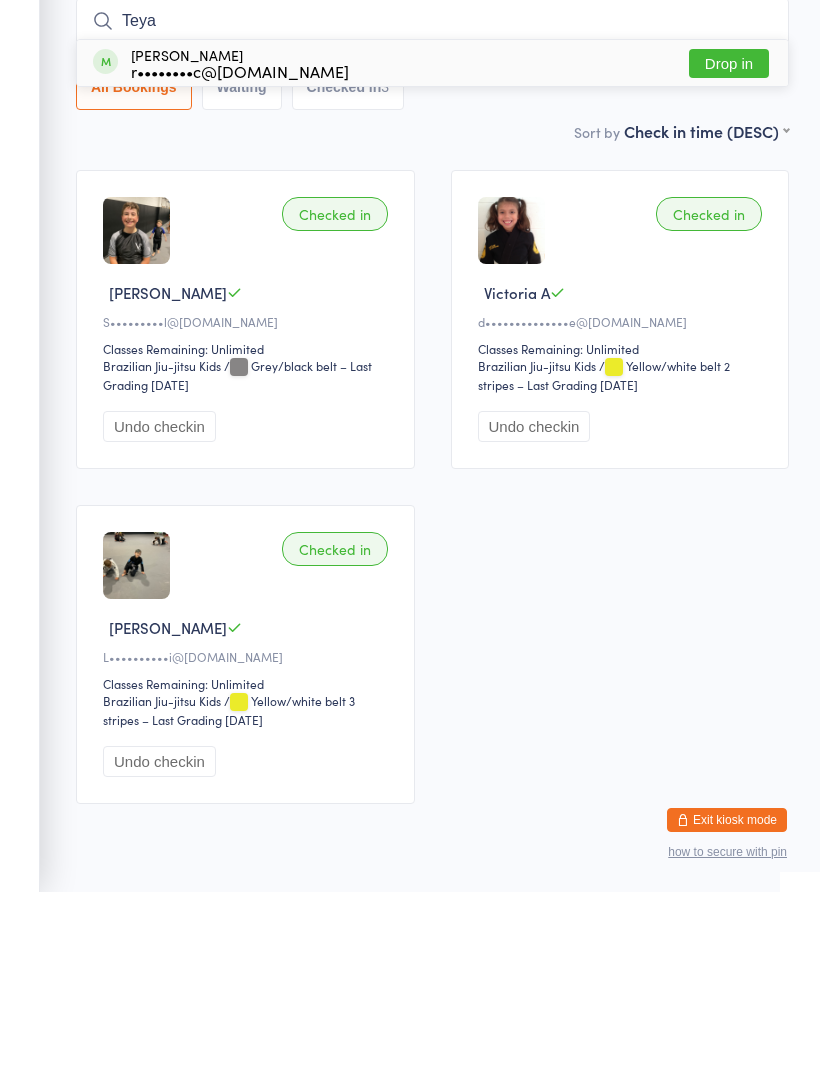 type on "Teya" 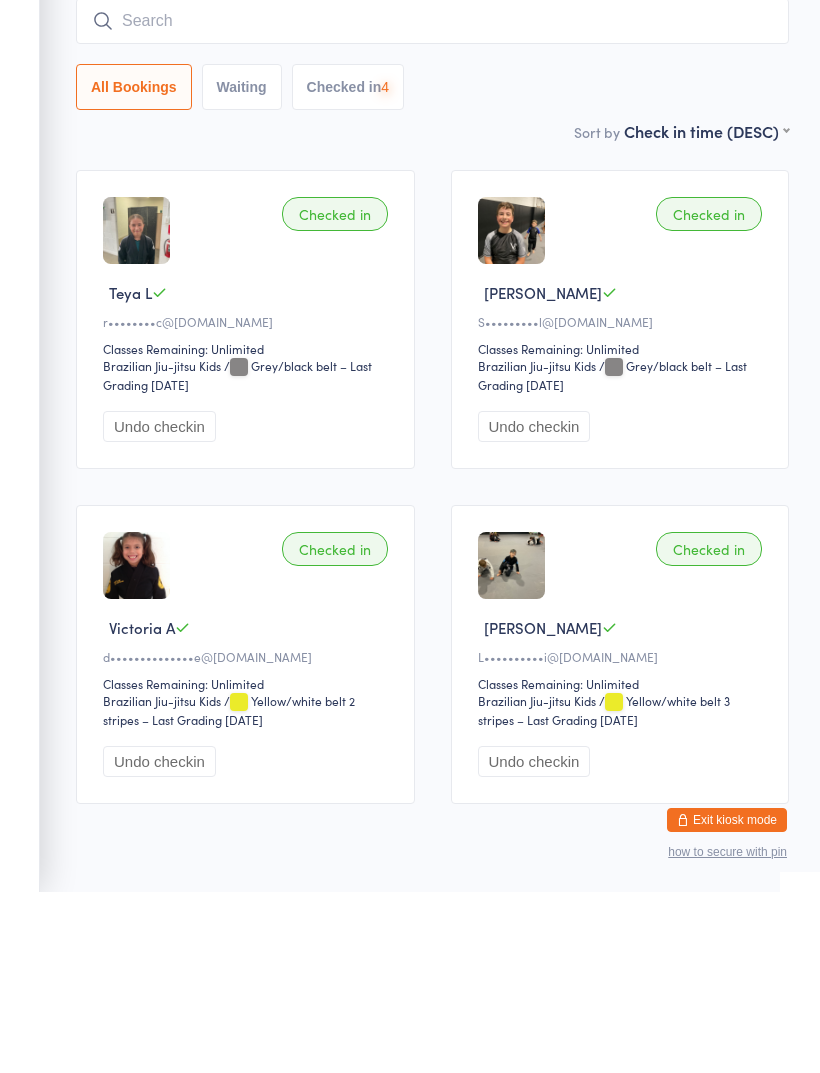 click at bounding box center [432, 202] 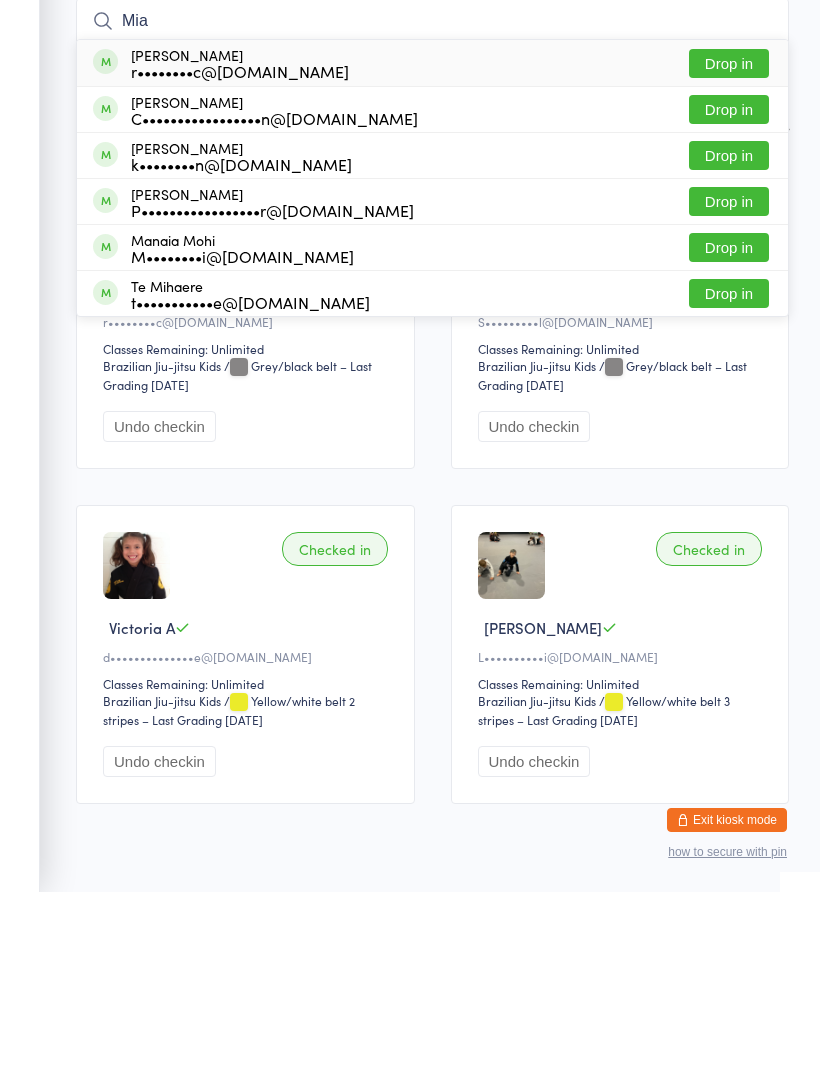 type on "Mia" 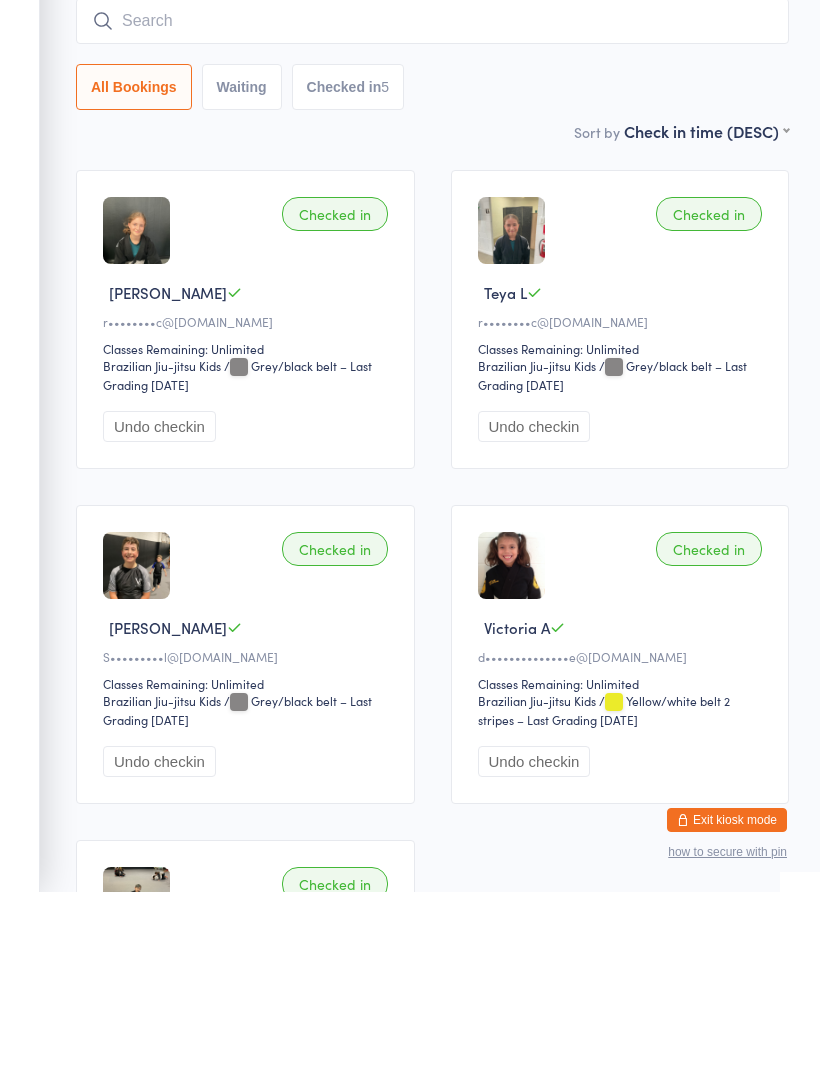 click at bounding box center [432, 202] 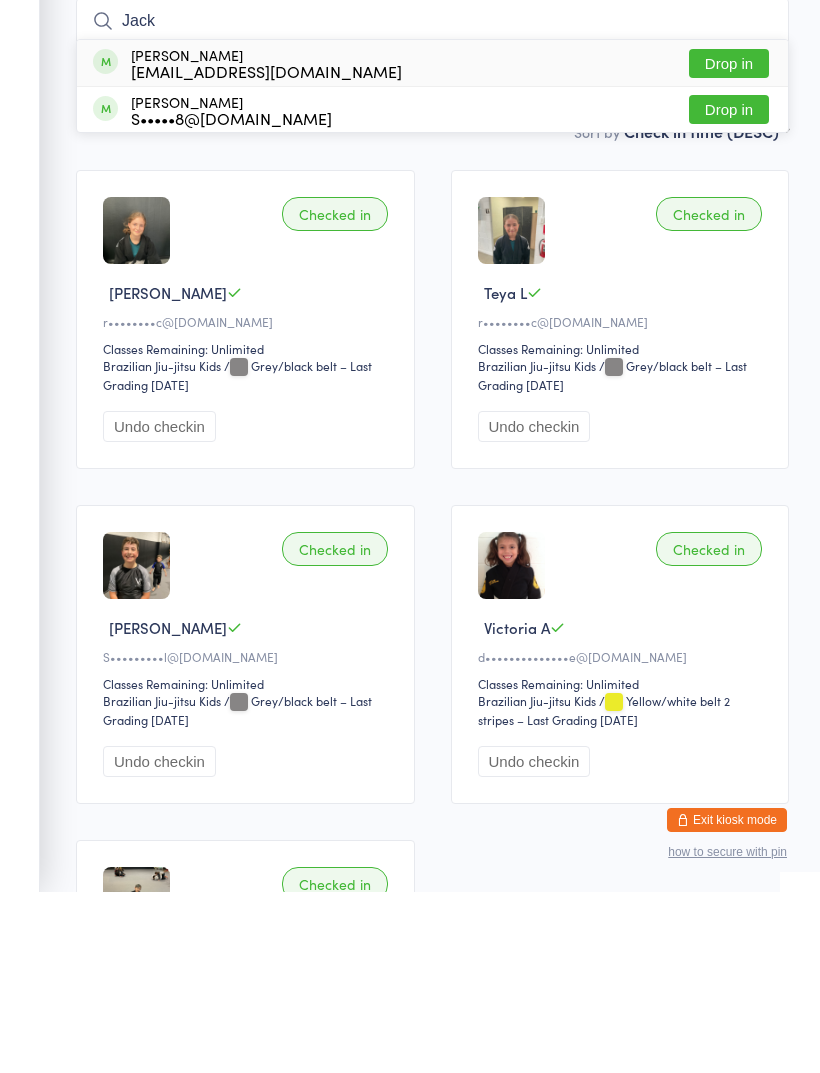 type on "Jack" 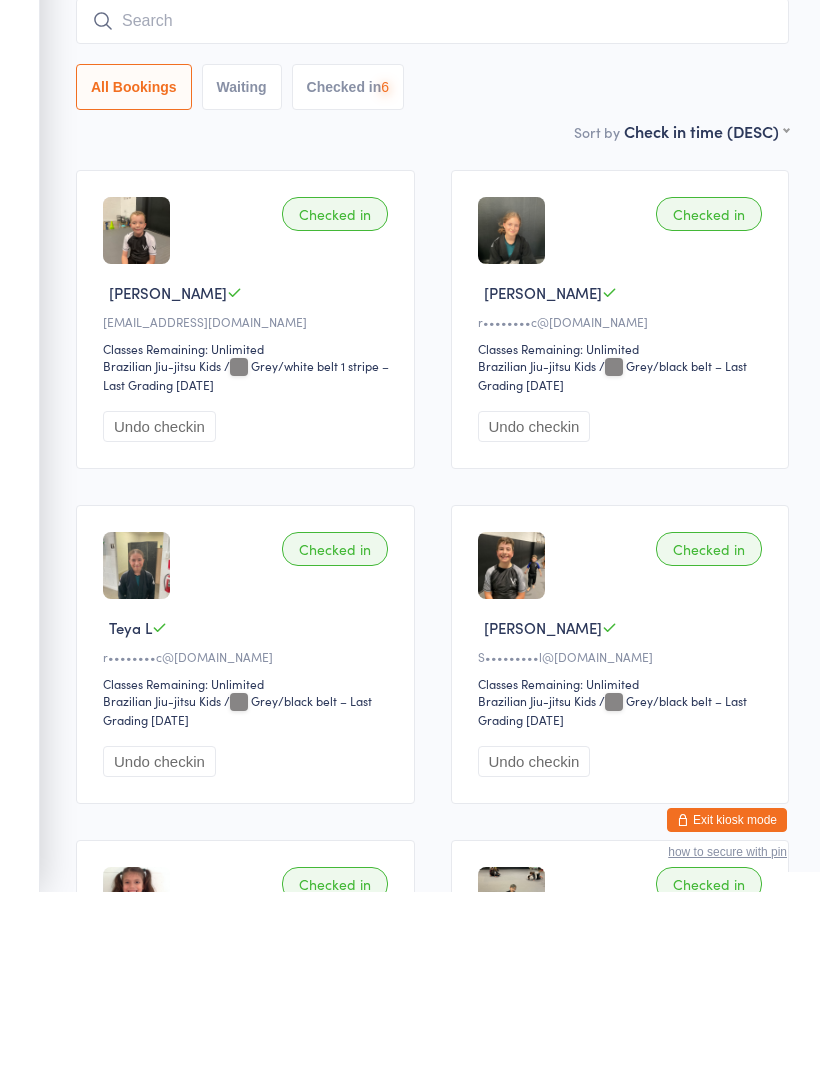 click at bounding box center (432, 202) 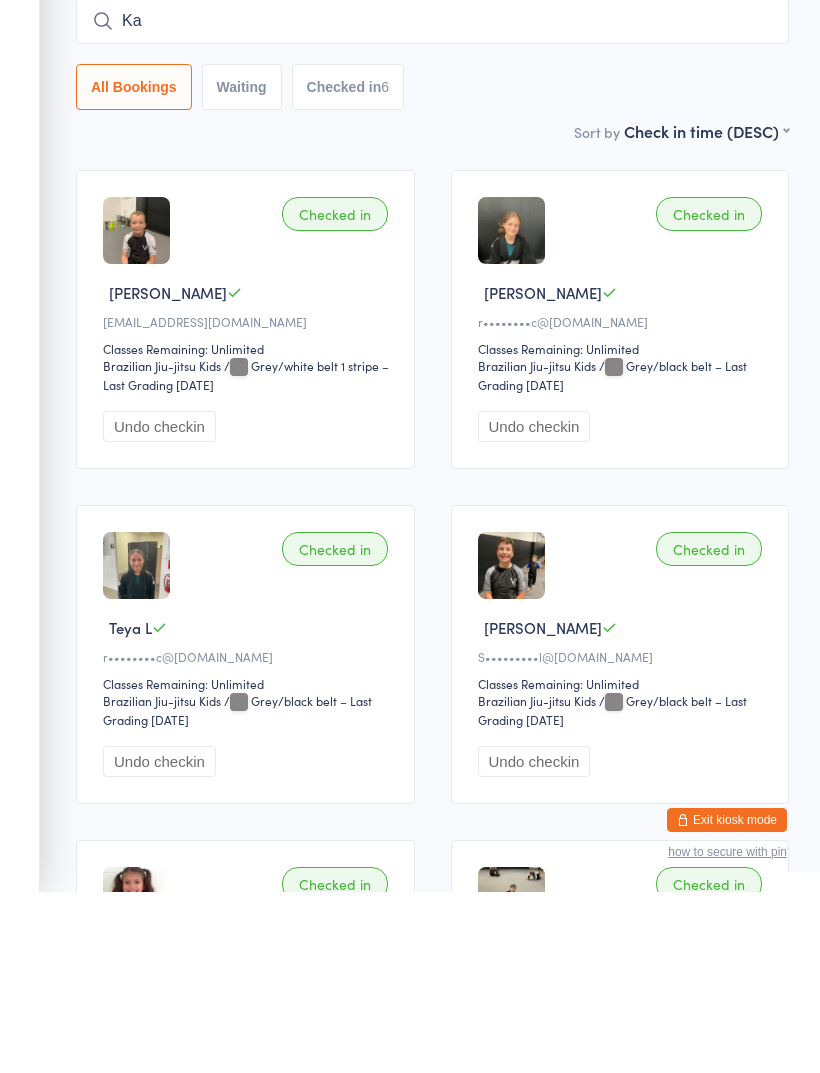type on "K" 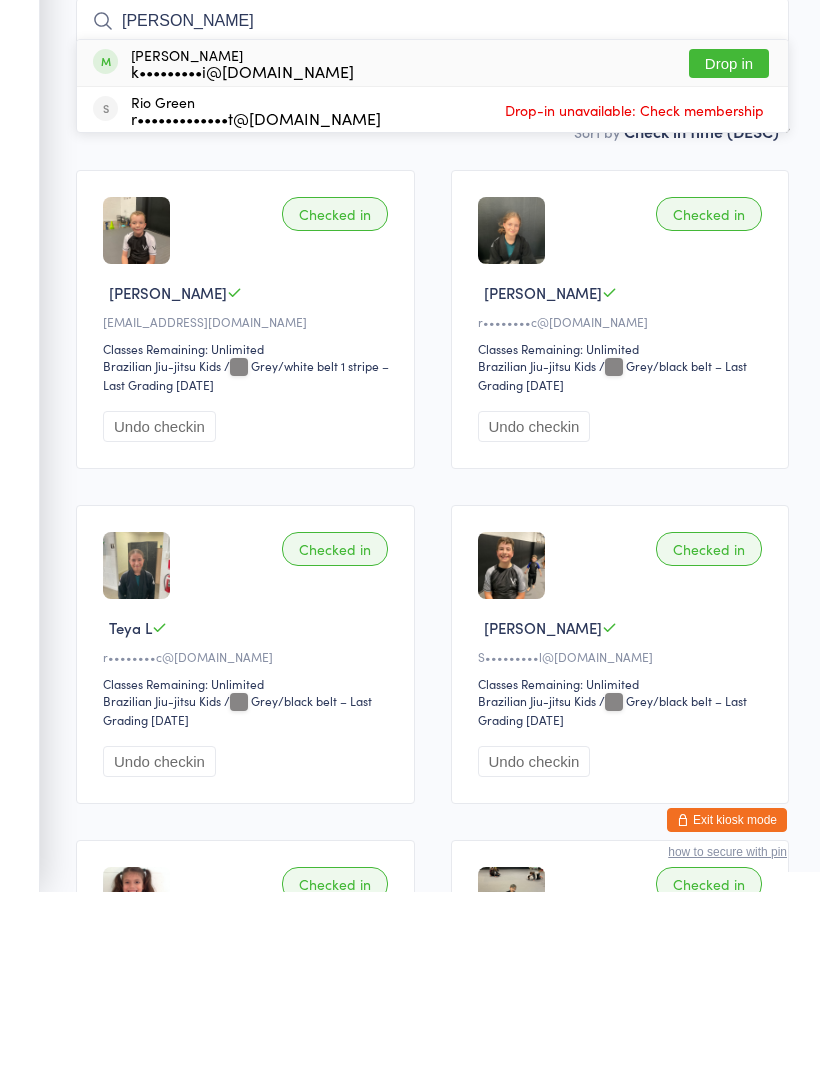 type on "[PERSON_NAME]" 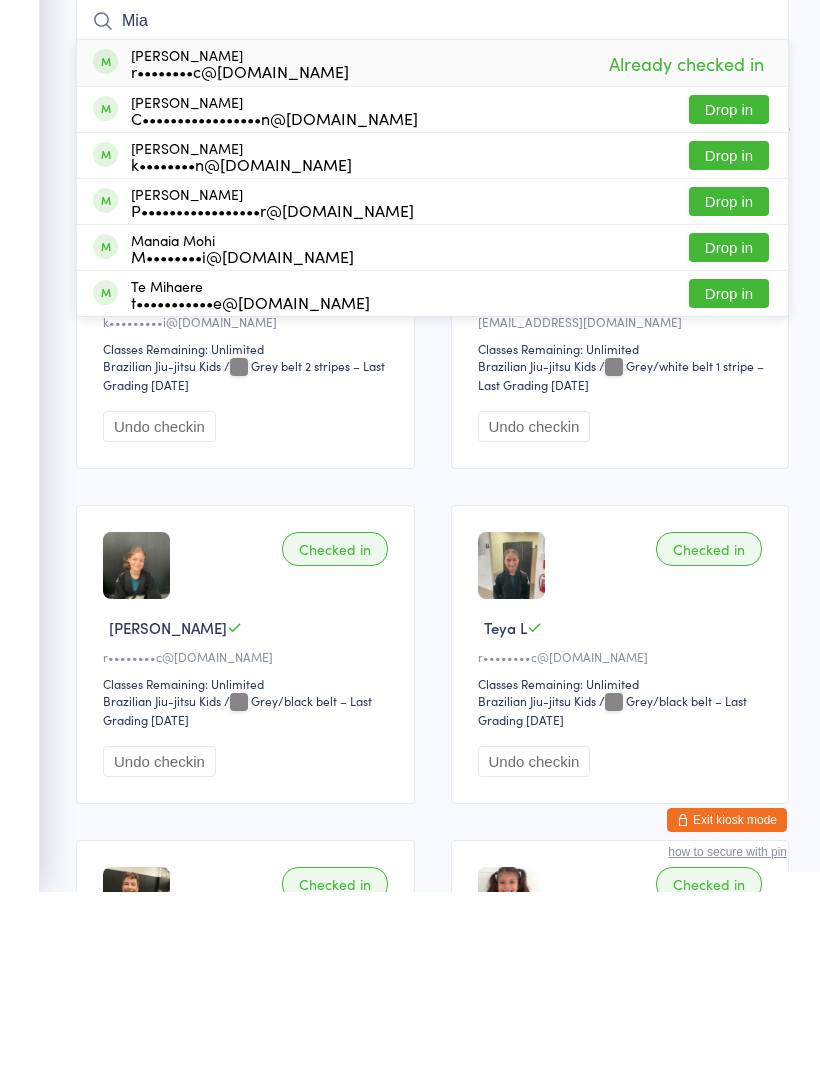type on "Mia" 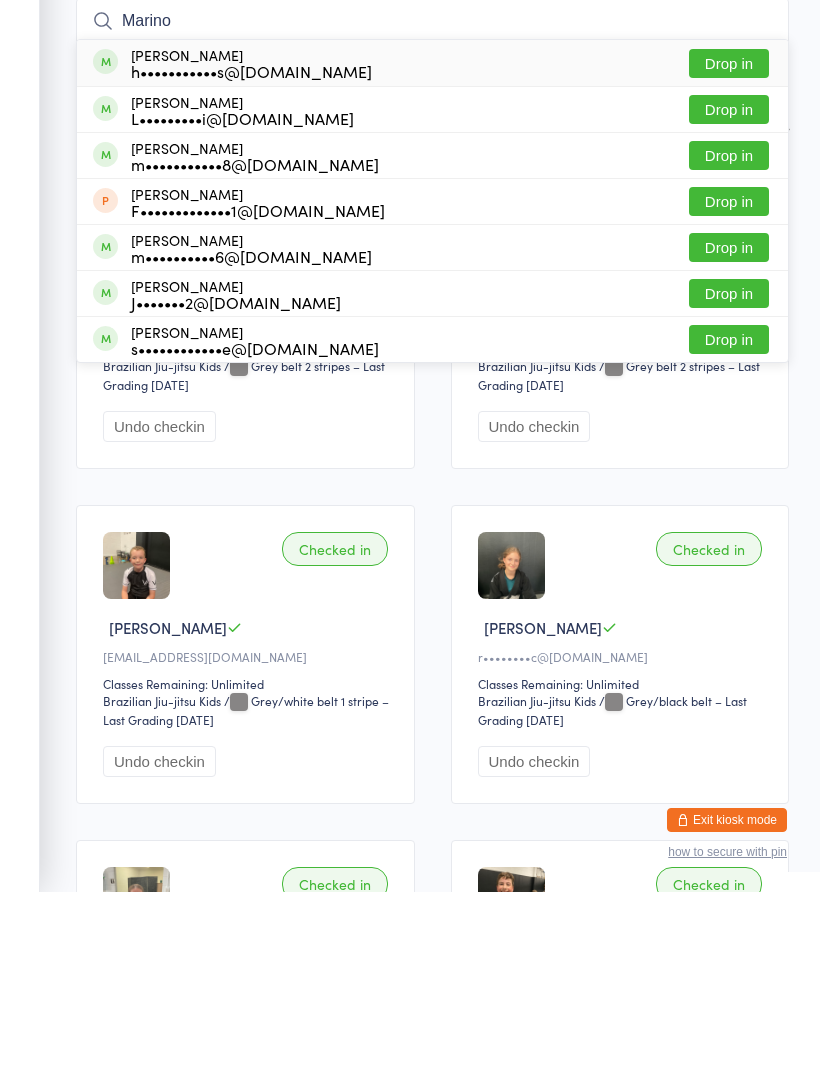 type on "Marino" 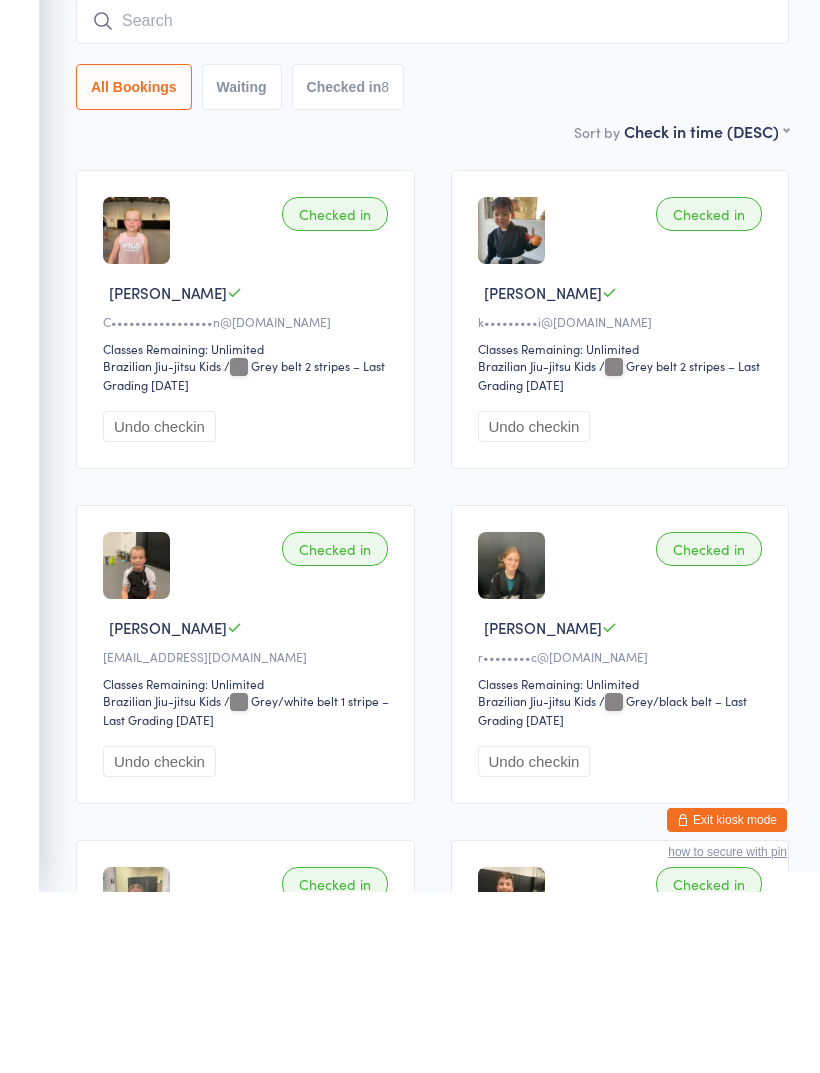 scroll, scrollTop: 181, scrollLeft: 0, axis: vertical 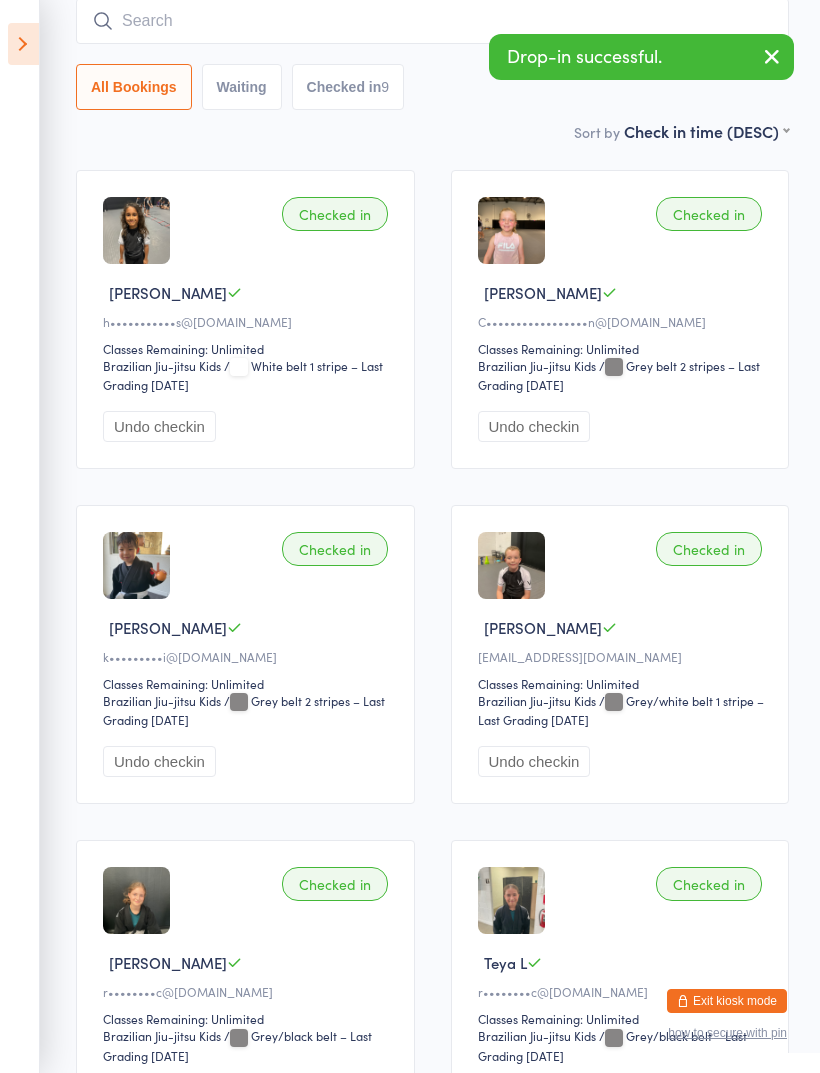 click at bounding box center [432, 21] 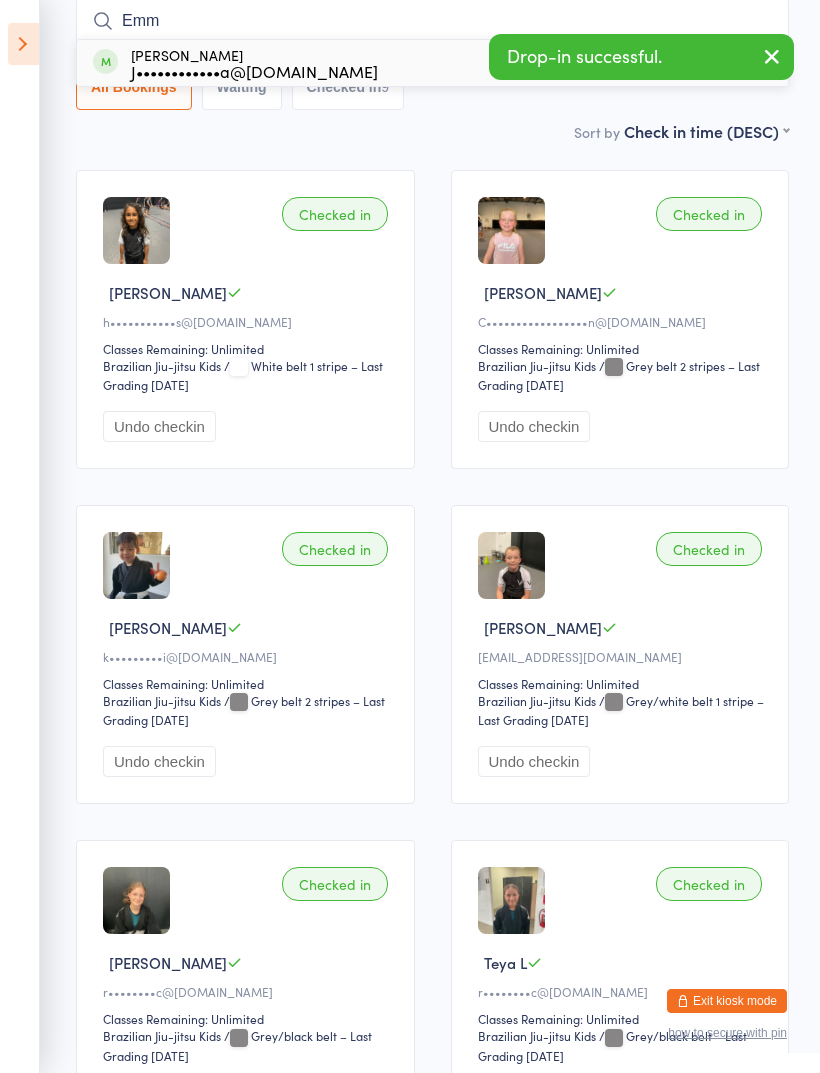type on "Emm" 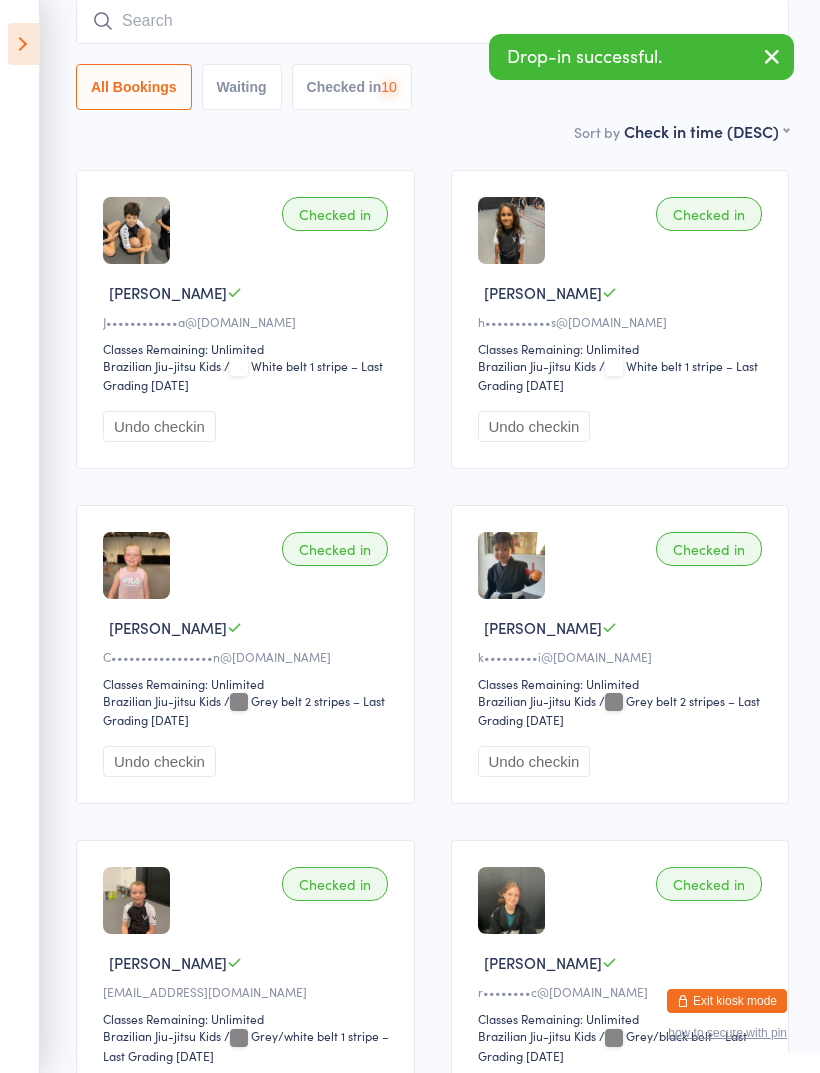 click at bounding box center [432, 21] 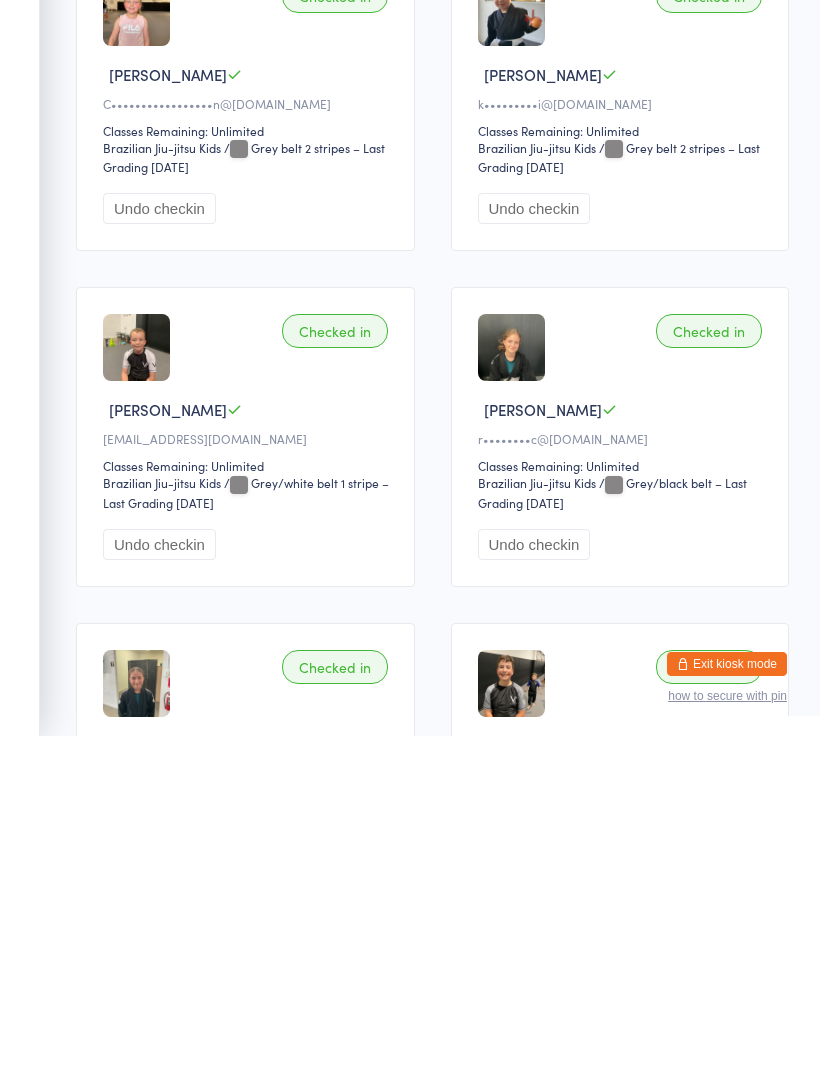 click on "Exit kiosk mode" at bounding box center (727, 1001) 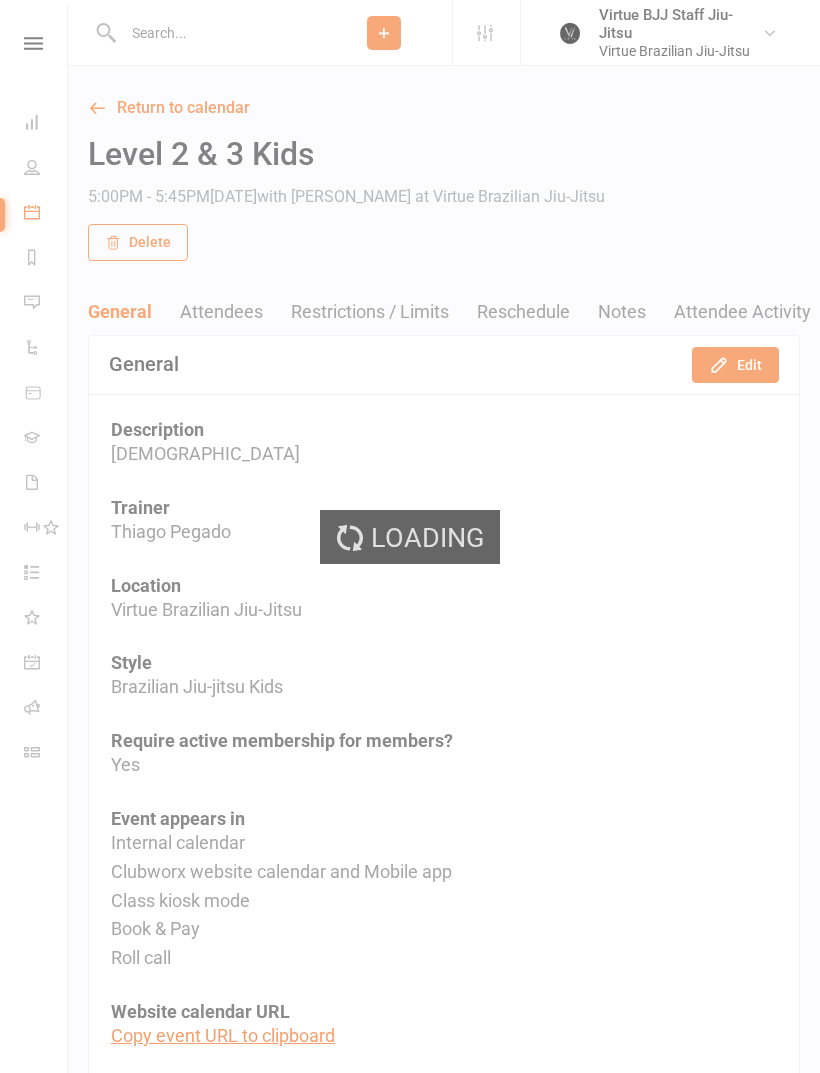 scroll, scrollTop: 0, scrollLeft: 0, axis: both 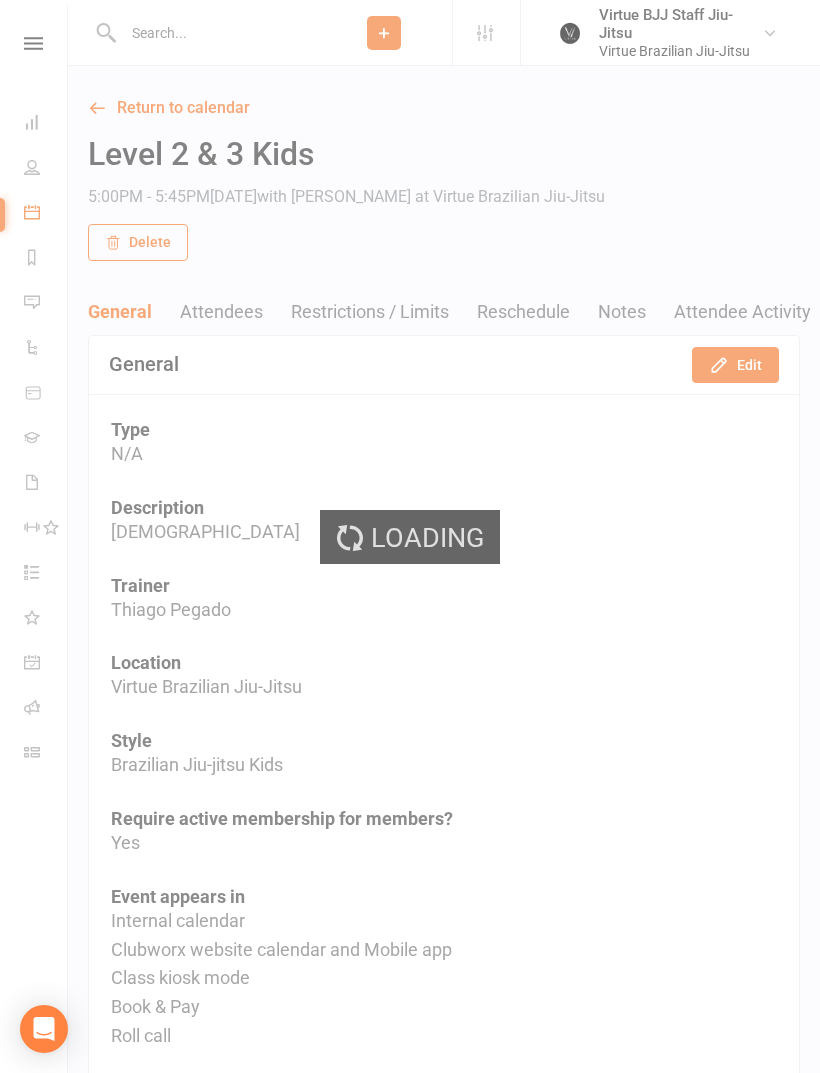 click on "Loading" at bounding box center (410, 536) 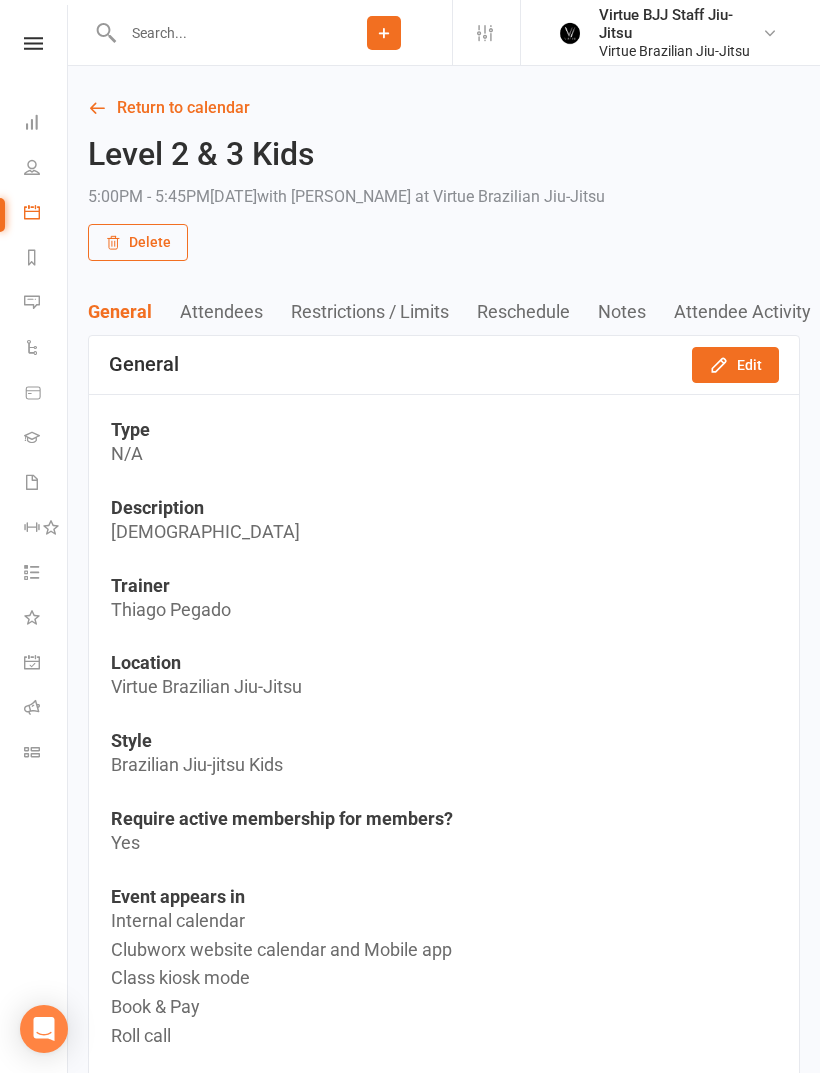click at bounding box center (33, 43) 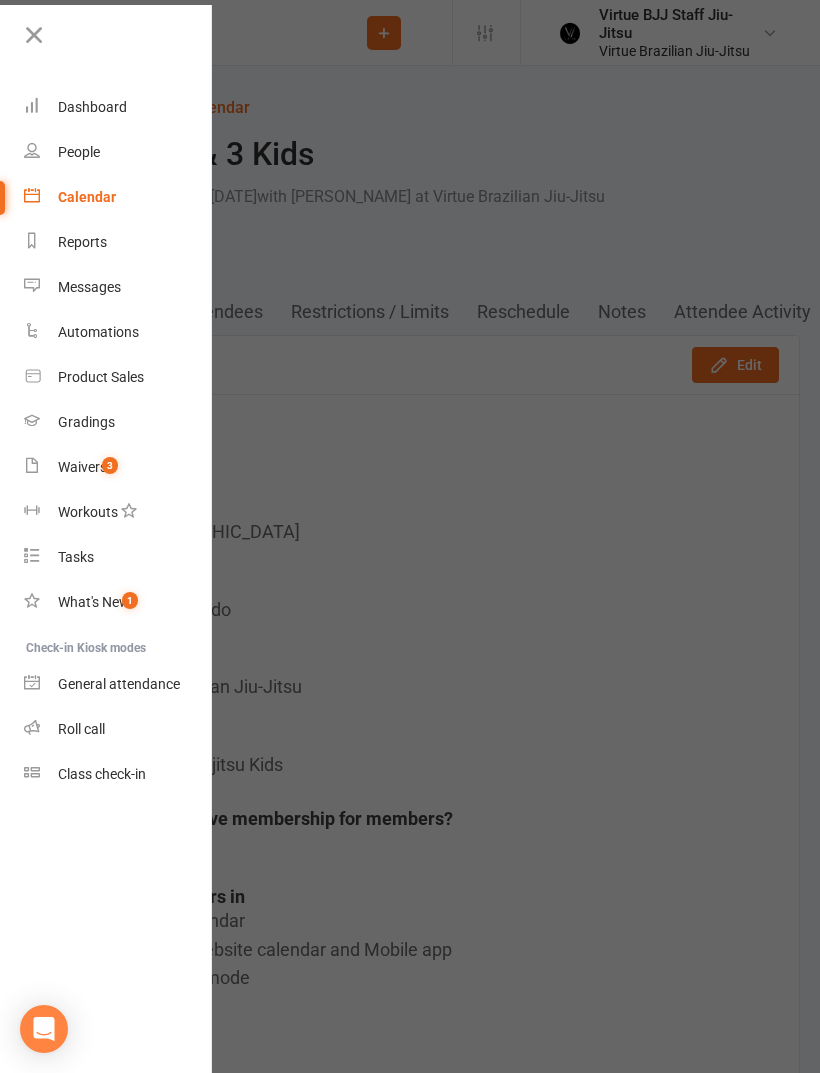 click on "Waivers   3" at bounding box center [118, 467] 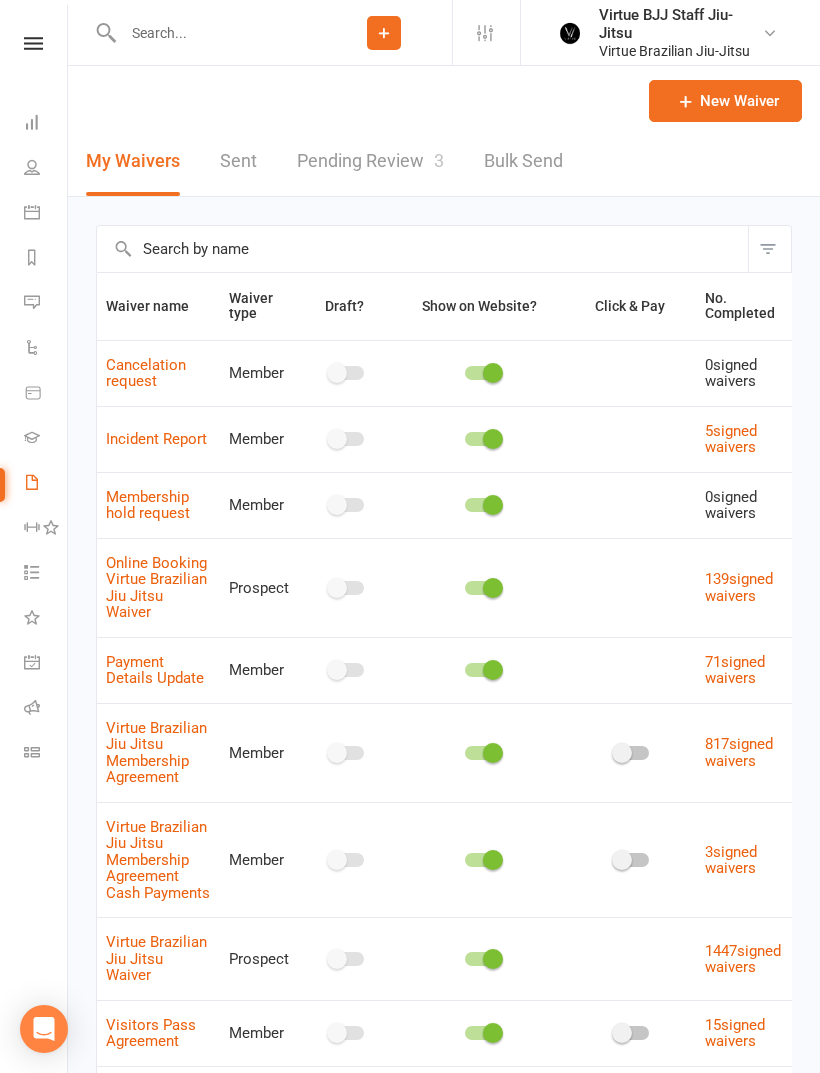 click on "Pending Review 3" at bounding box center (370, 161) 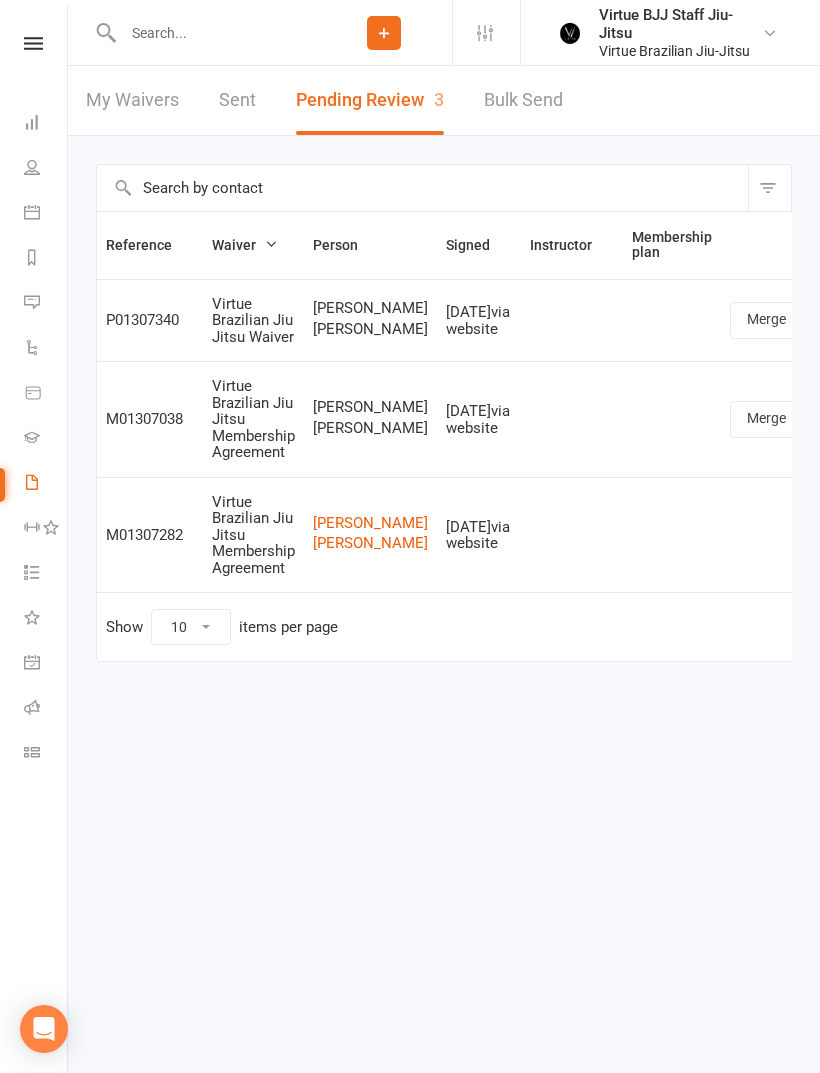 click at bounding box center (216, 33) 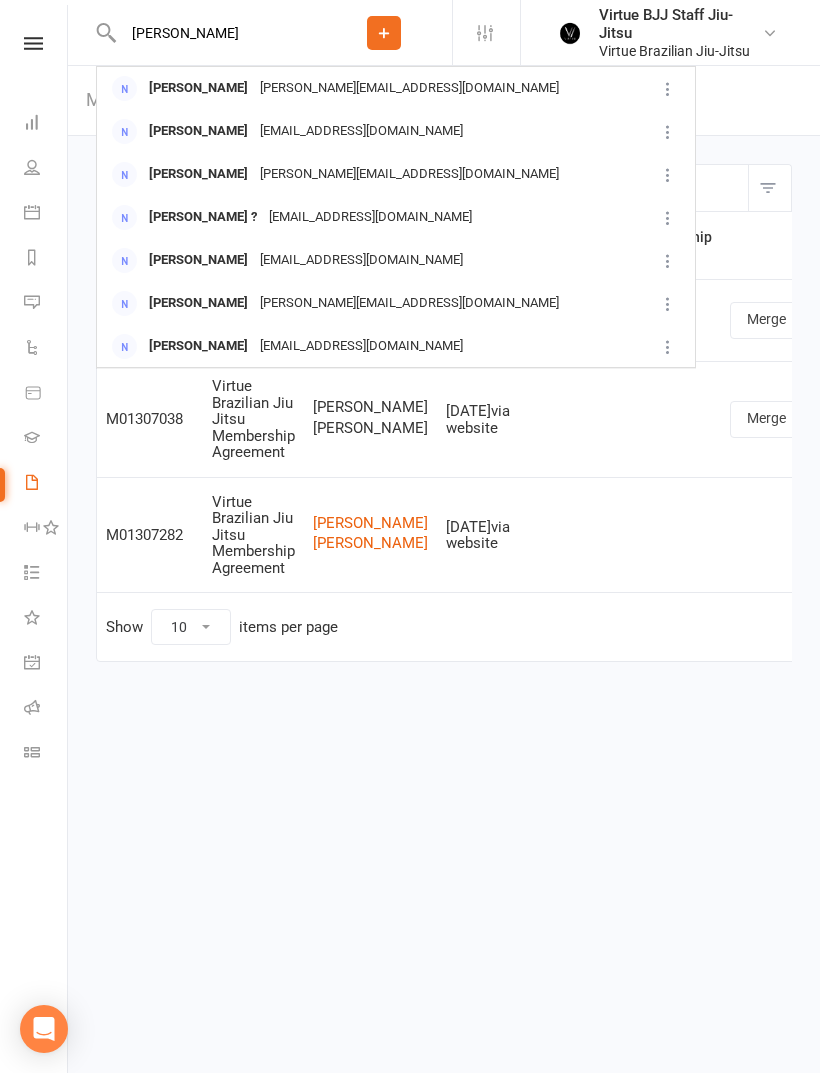 type on "Carlo" 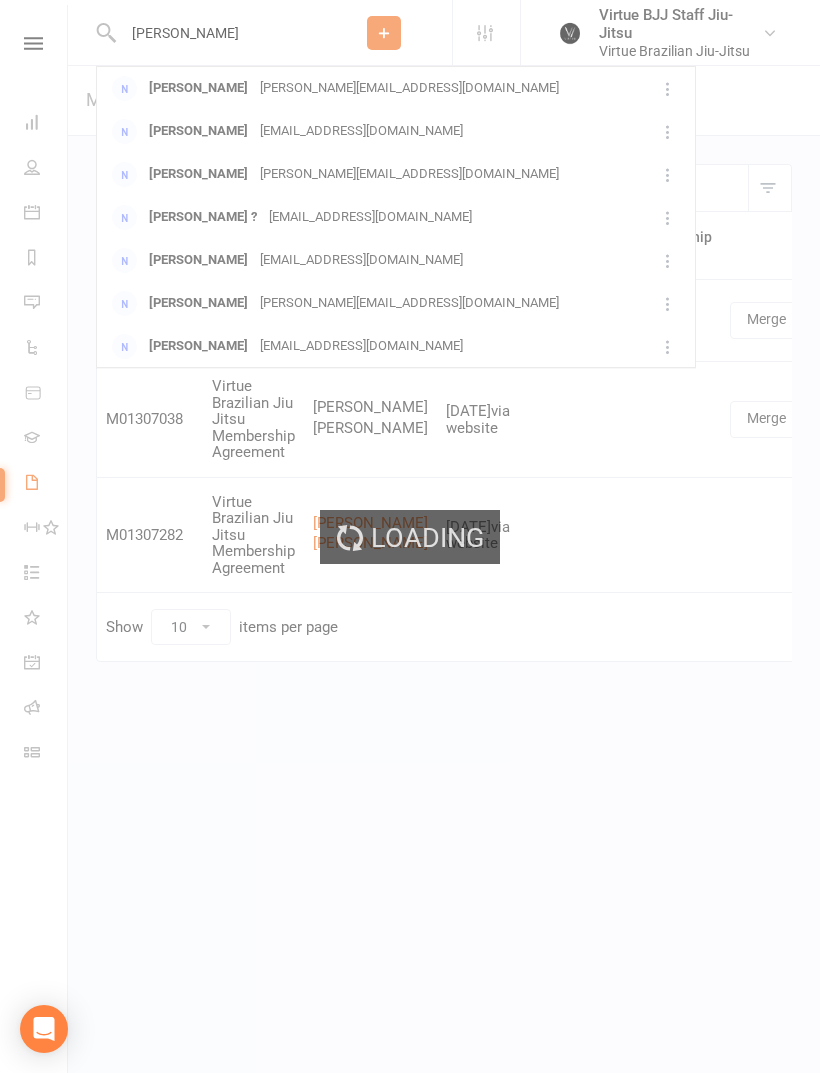 type 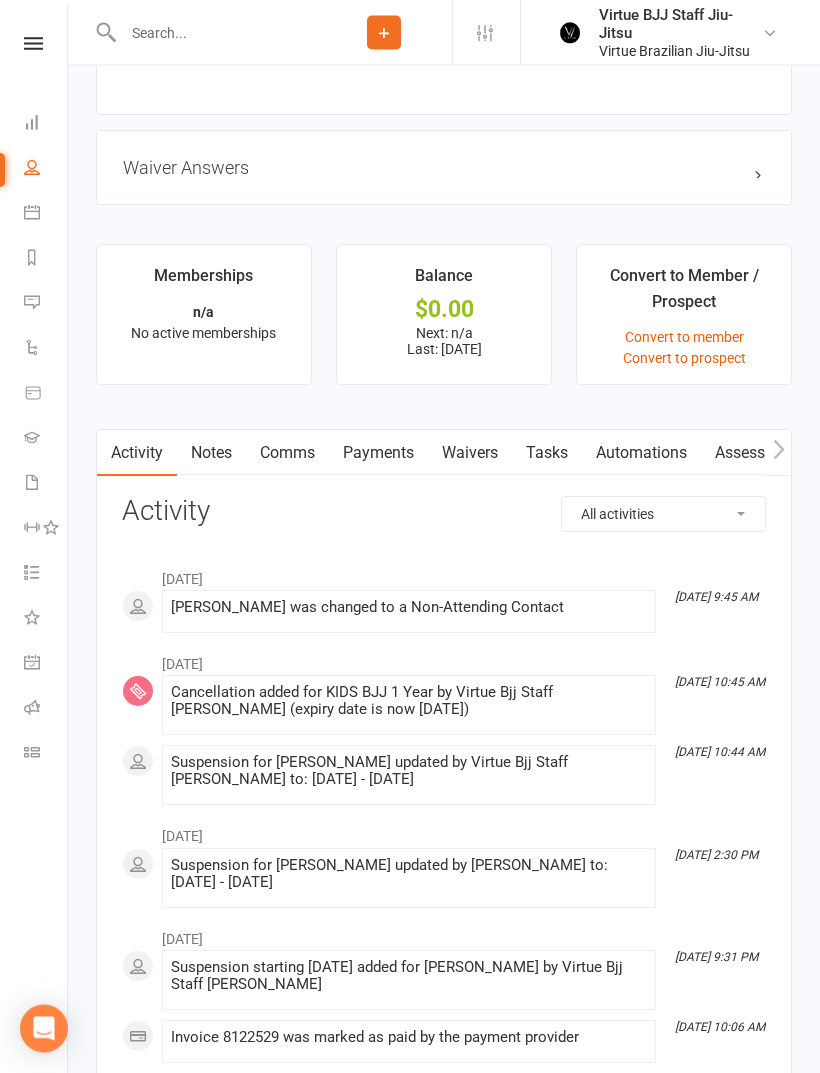 click on "Payments" at bounding box center [378, 454] 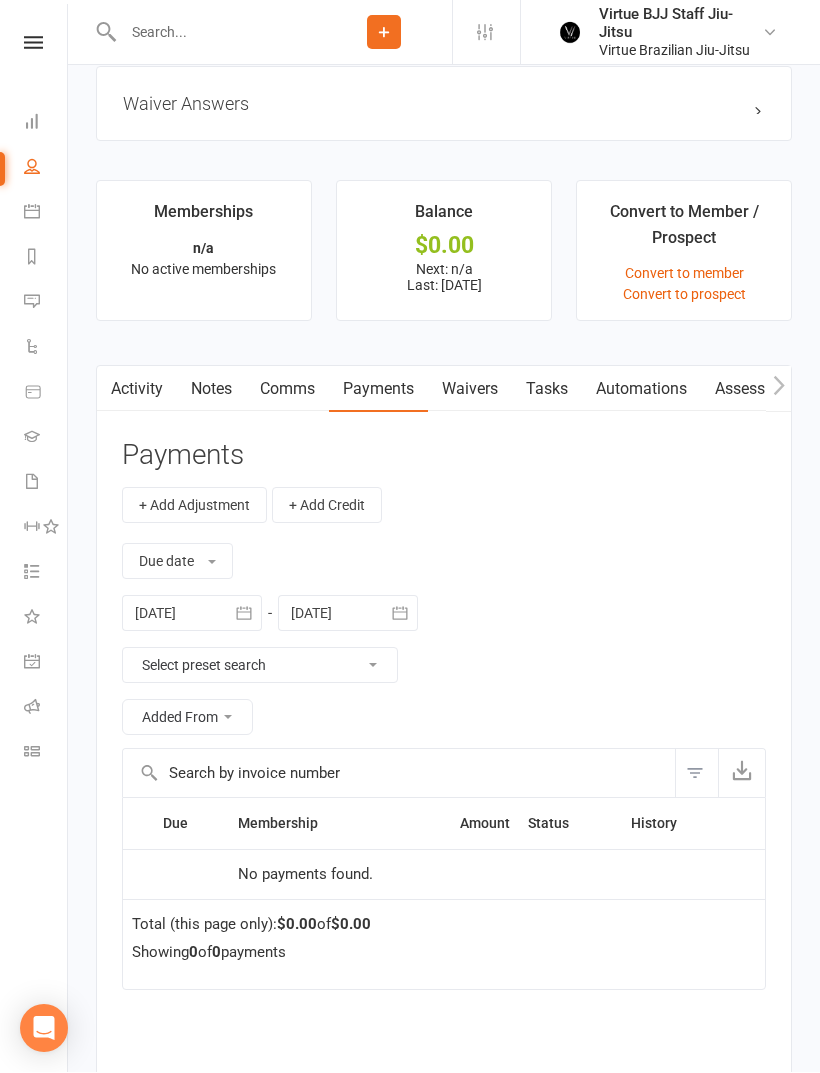 scroll, scrollTop: 1843, scrollLeft: 0, axis: vertical 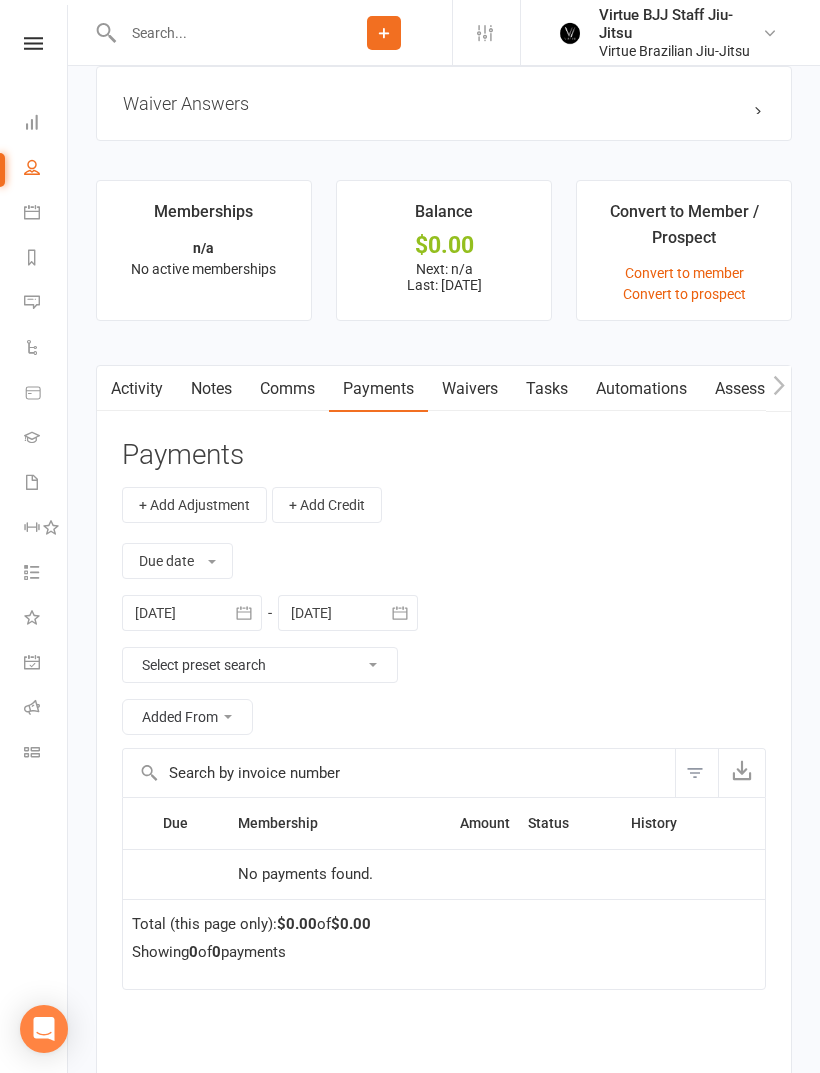 click at bounding box center (244, 613) 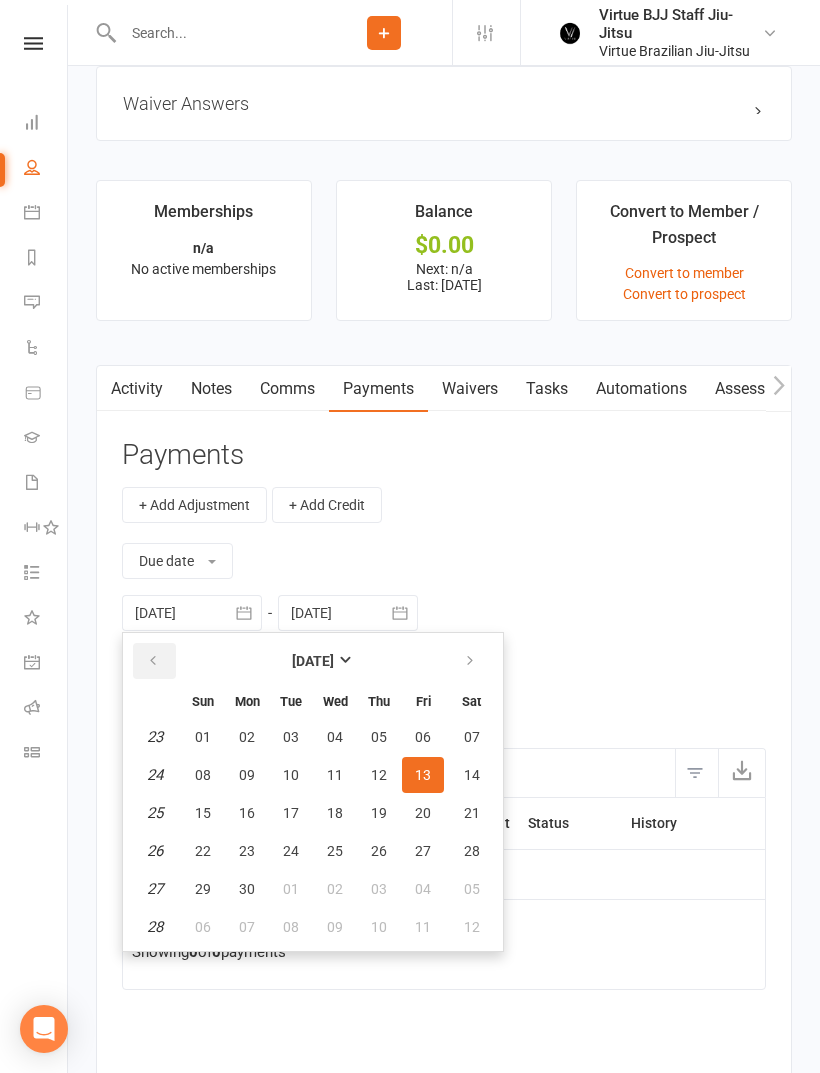 click at bounding box center [154, 661] 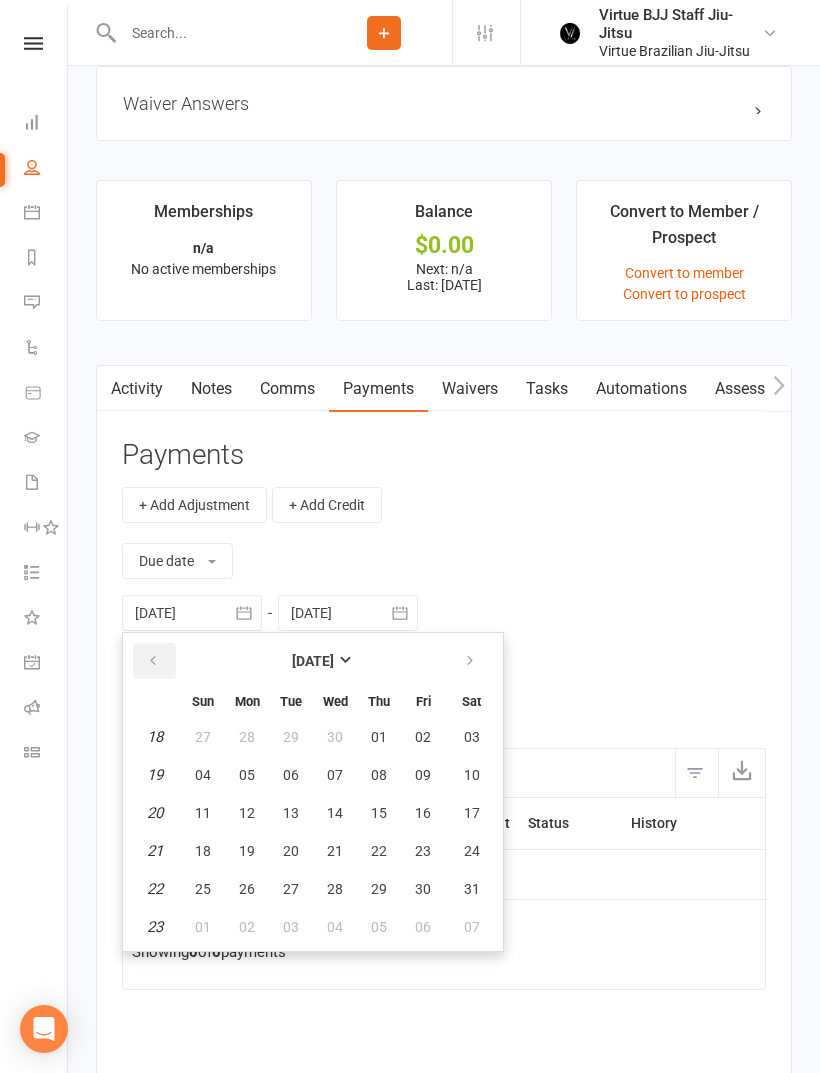 click at bounding box center [154, 661] 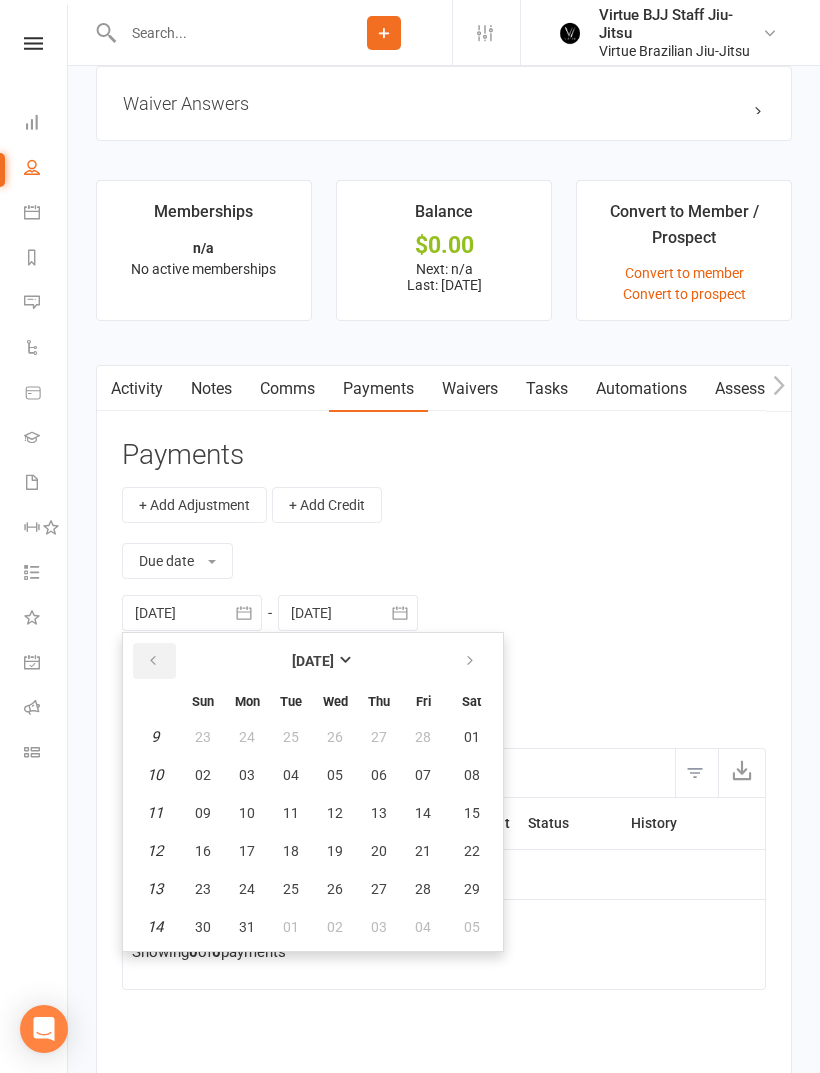 click at bounding box center [154, 661] 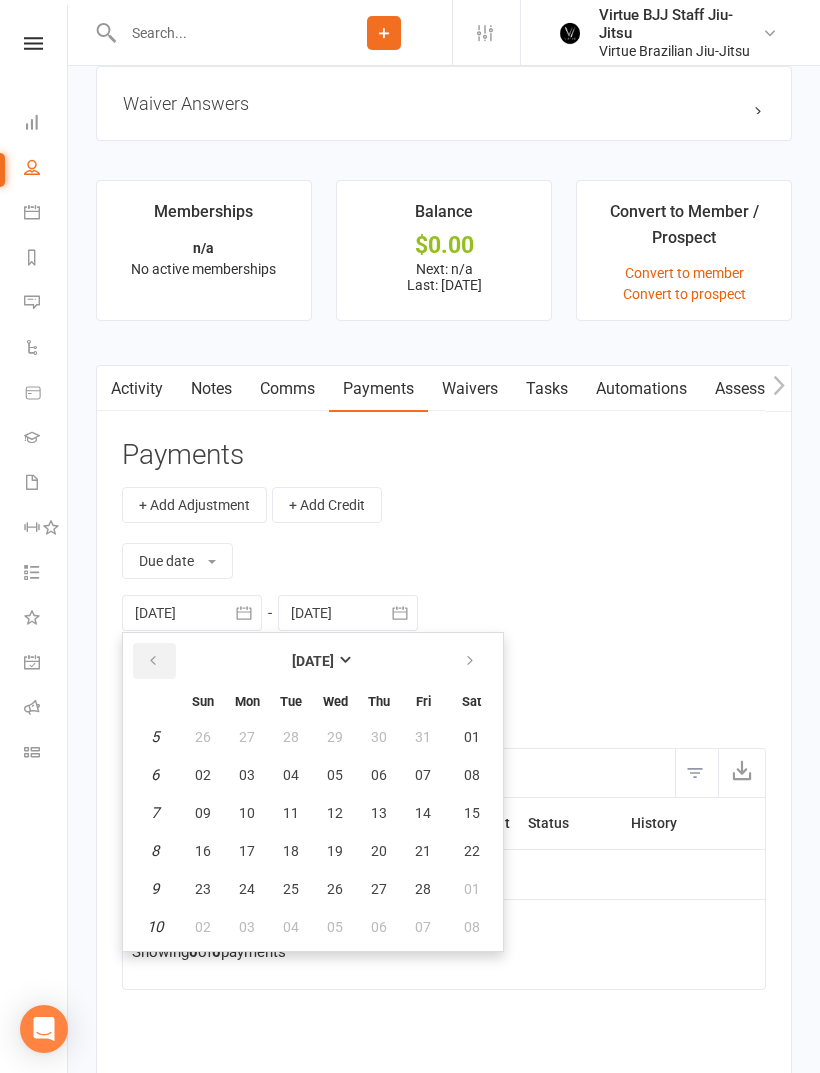 click at bounding box center [154, 661] 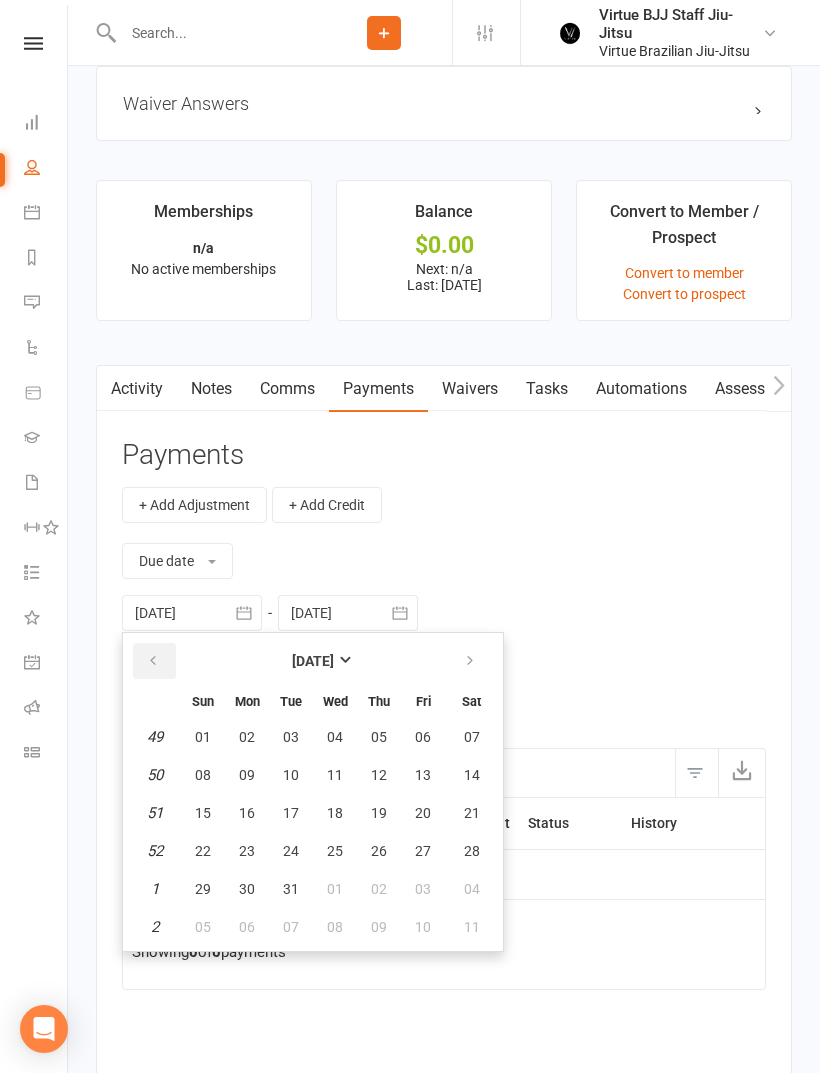 click at bounding box center (154, 661) 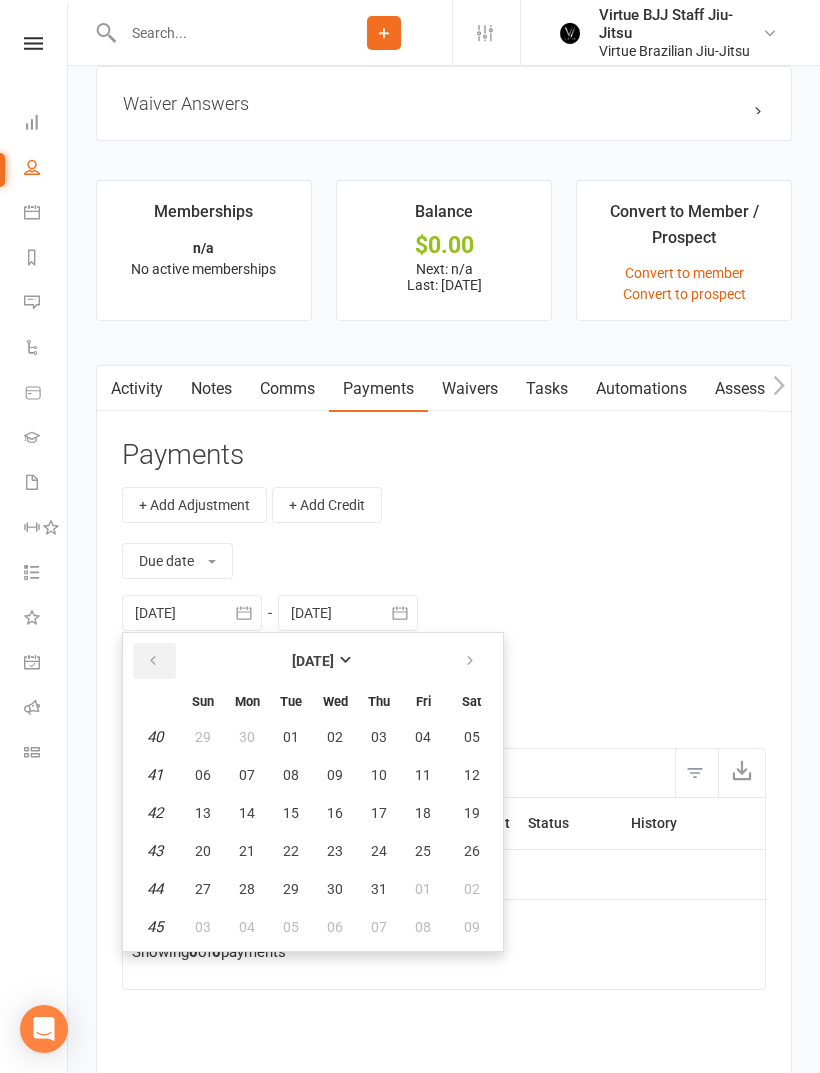 click at bounding box center [153, 661] 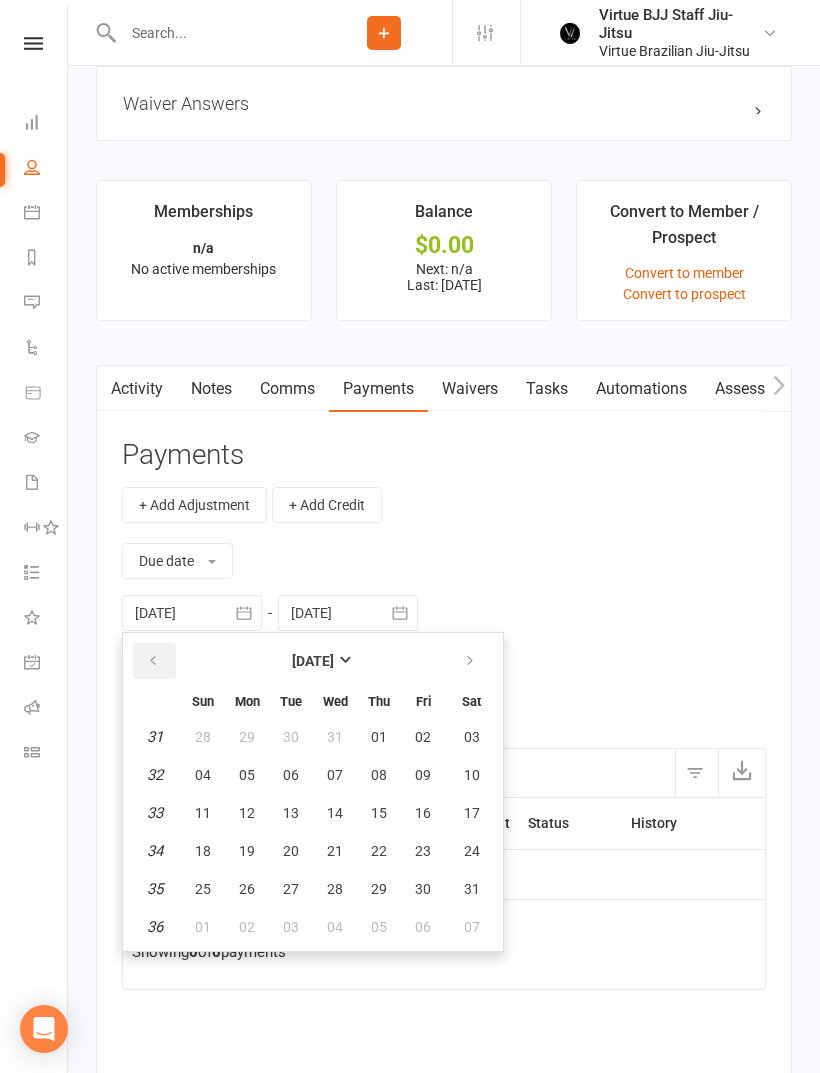 click at bounding box center (153, 661) 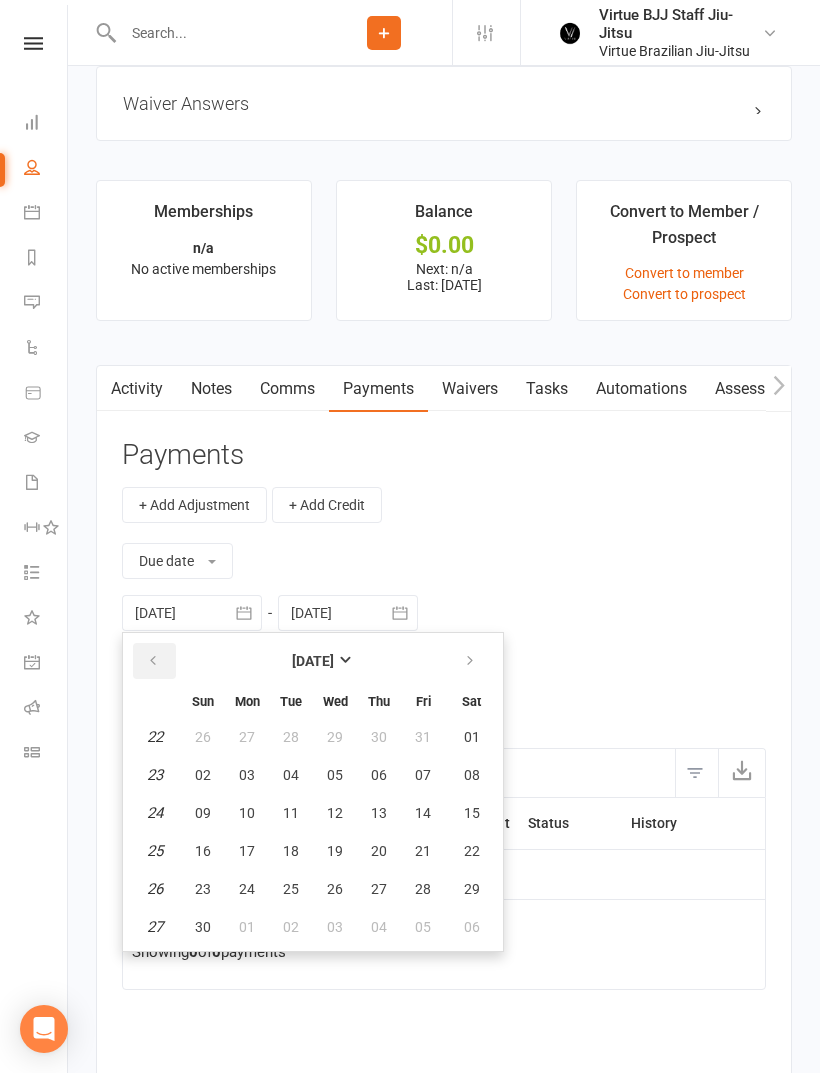 click at bounding box center (153, 661) 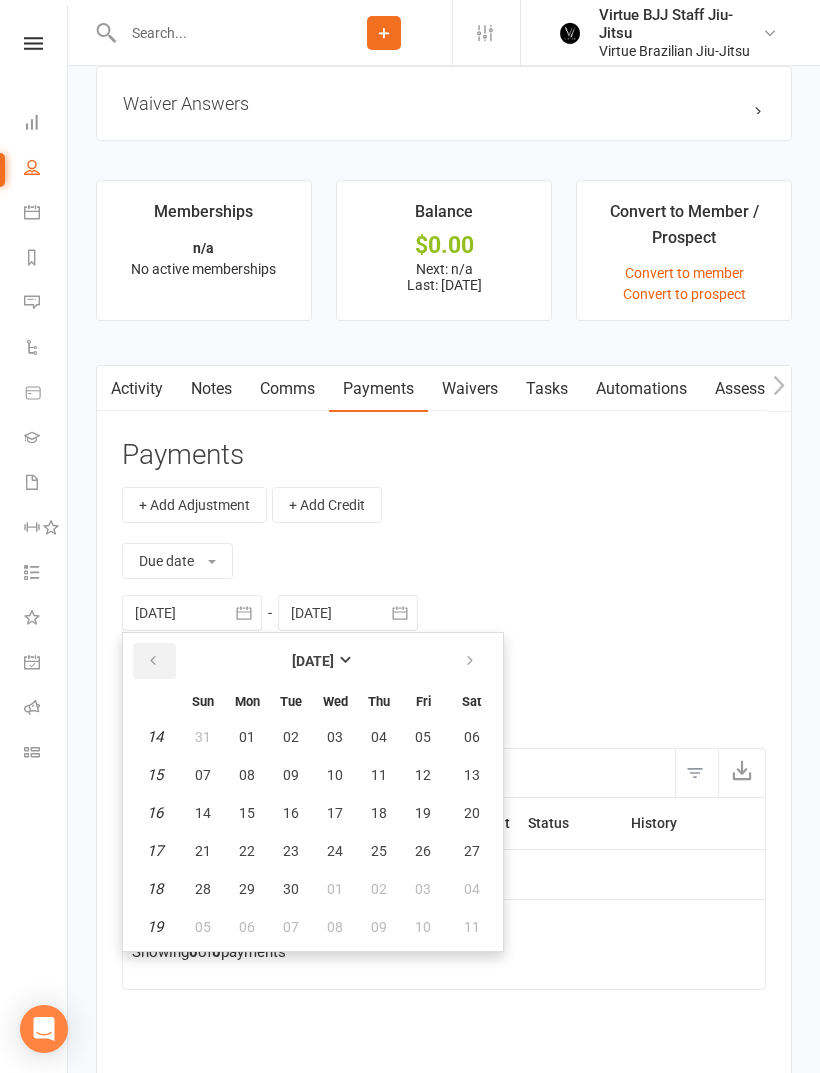click at bounding box center [153, 661] 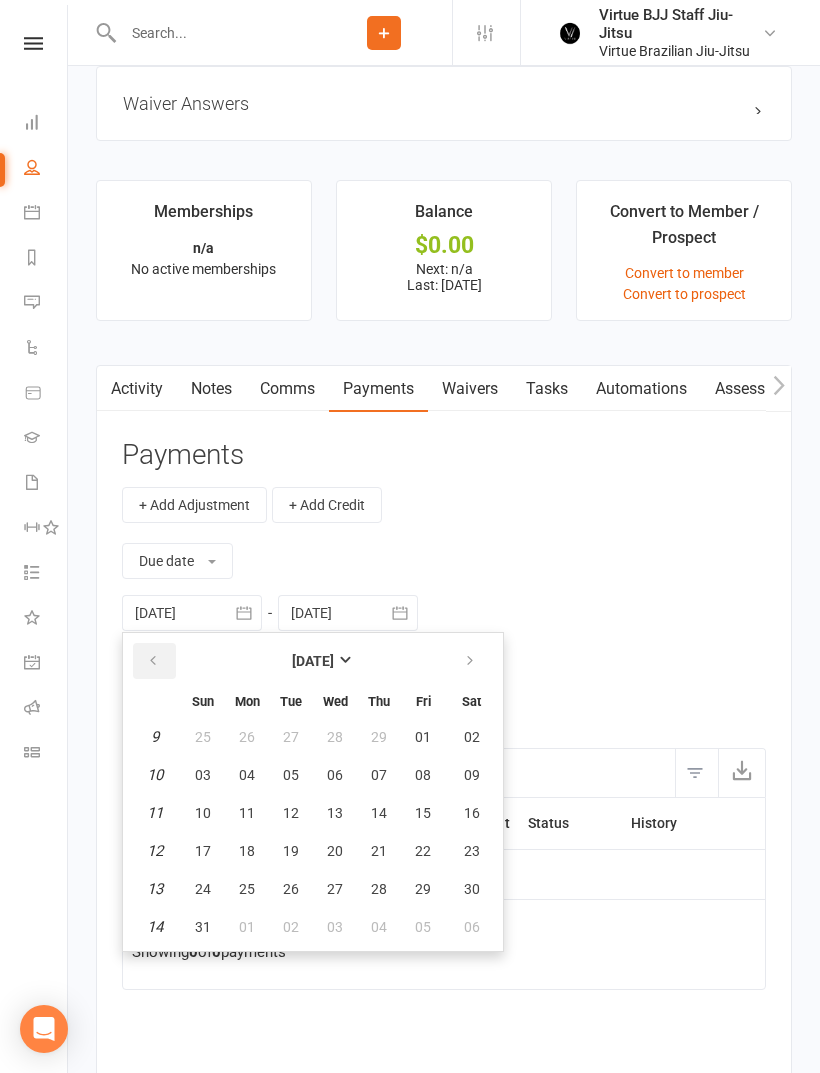 click at bounding box center [153, 661] 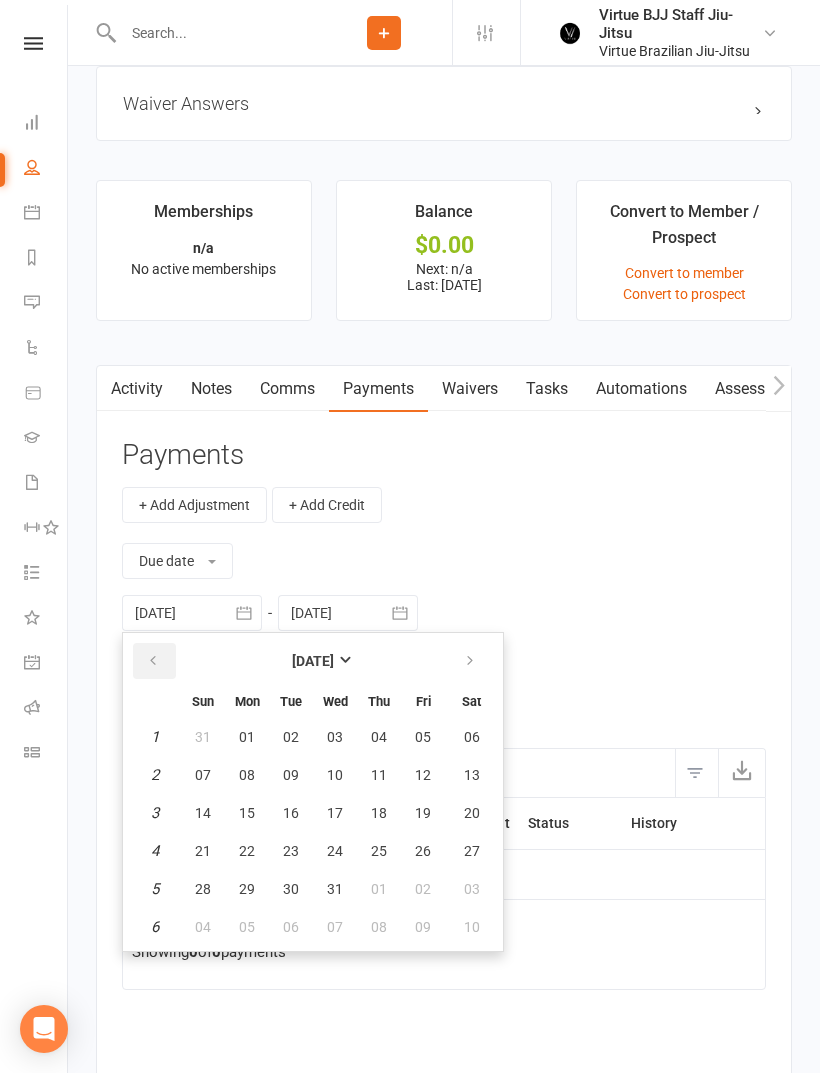 click at bounding box center [153, 661] 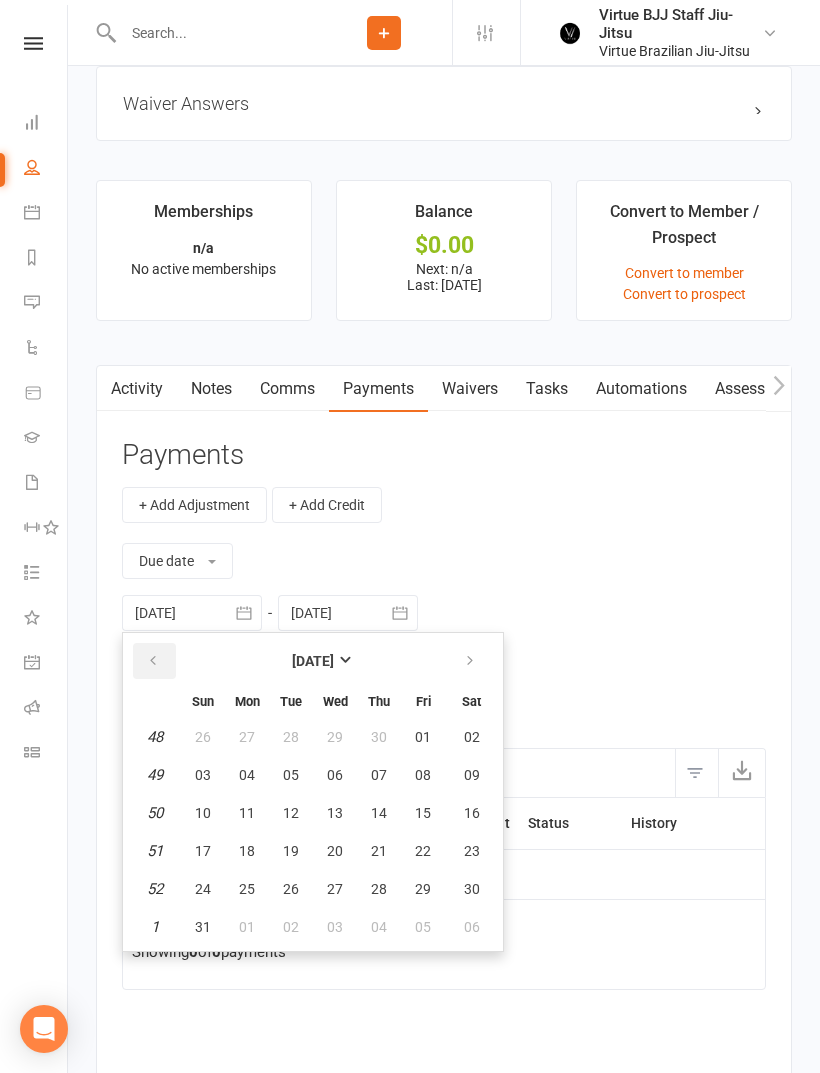 click at bounding box center [154, 661] 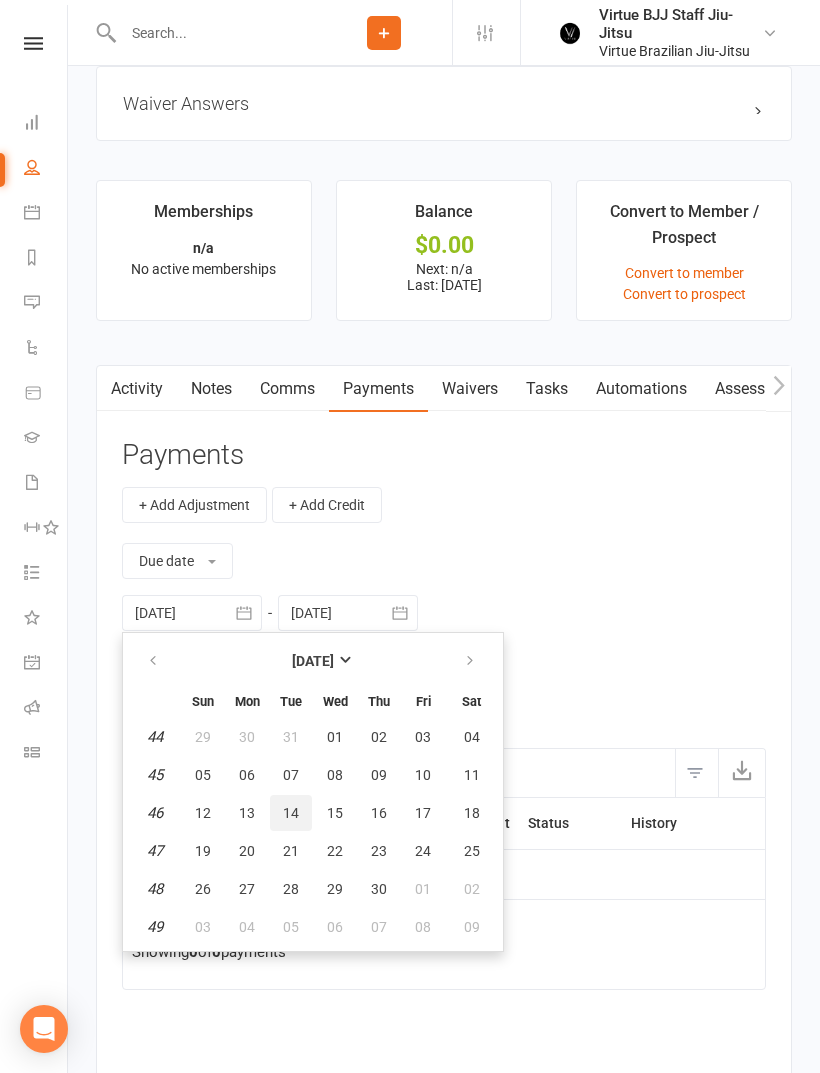 click on "14" at bounding box center [291, 813] 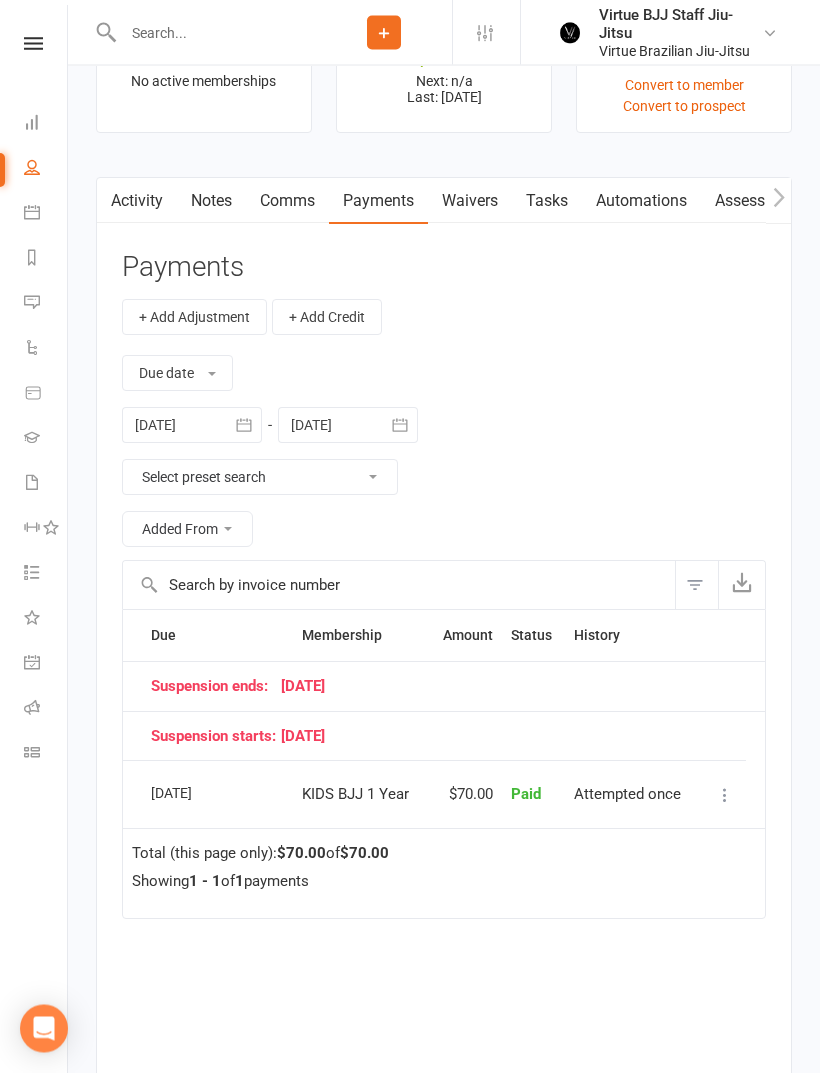 scroll, scrollTop: 2031, scrollLeft: 0, axis: vertical 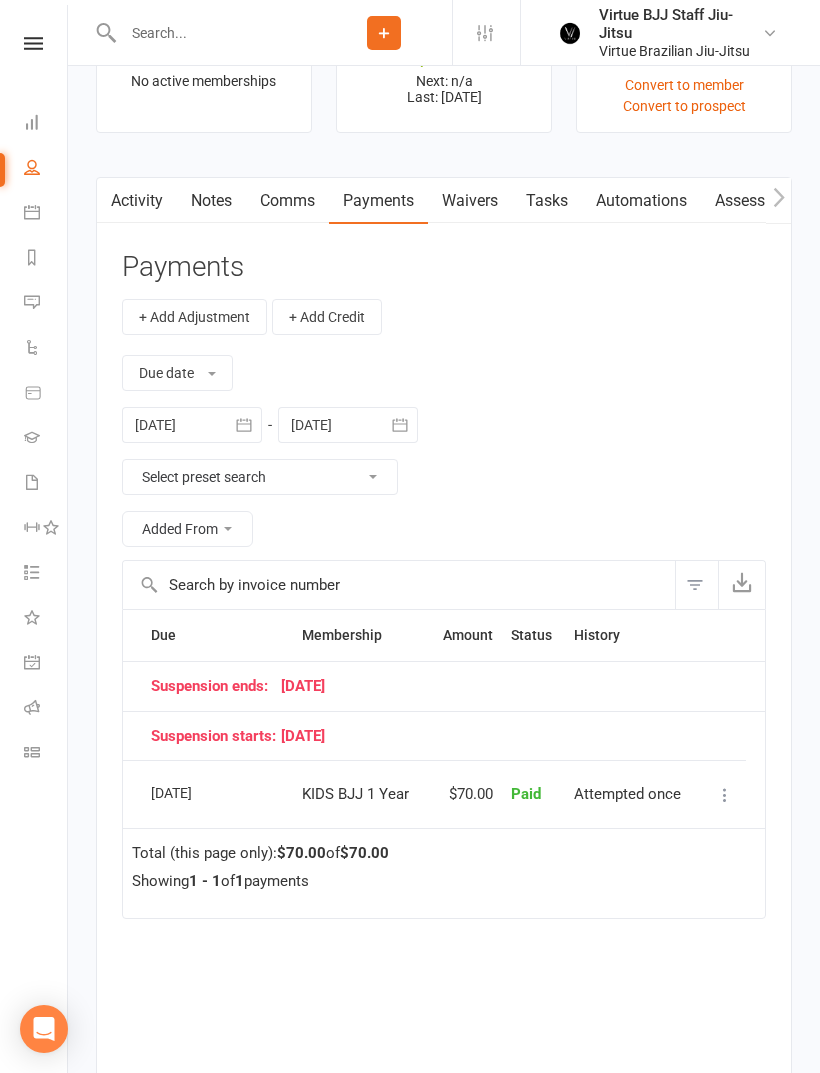 click 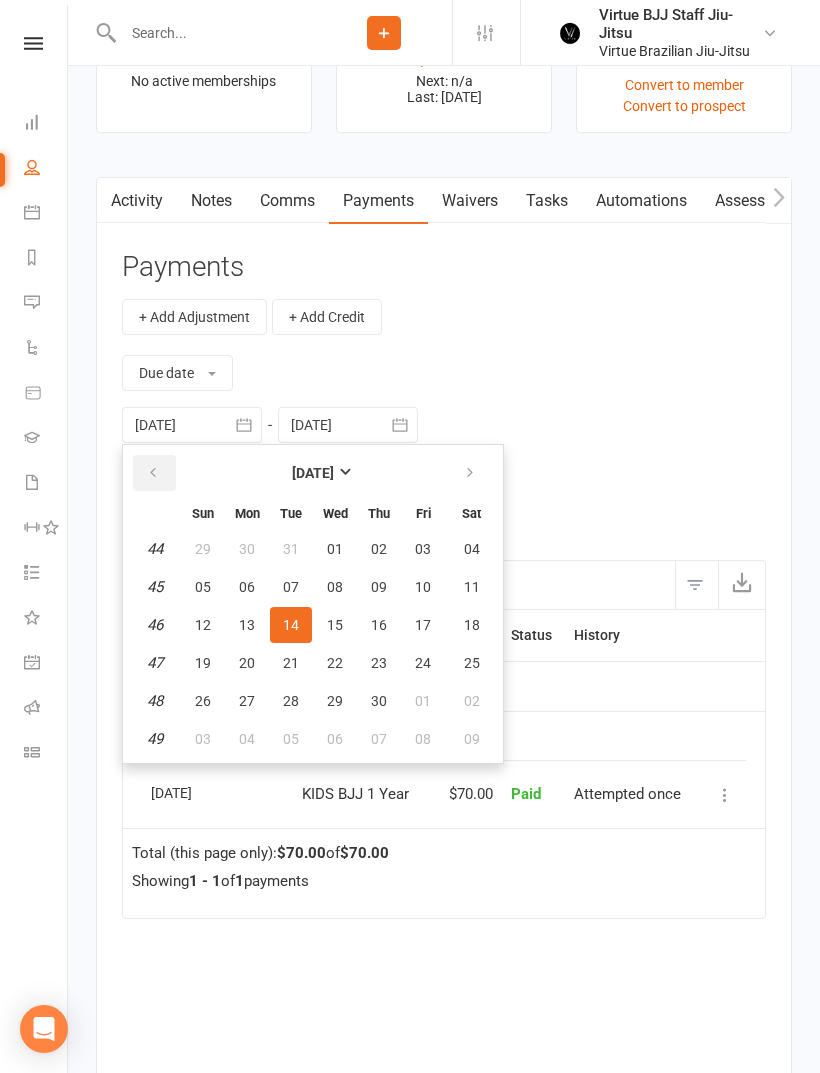click at bounding box center [154, 473] 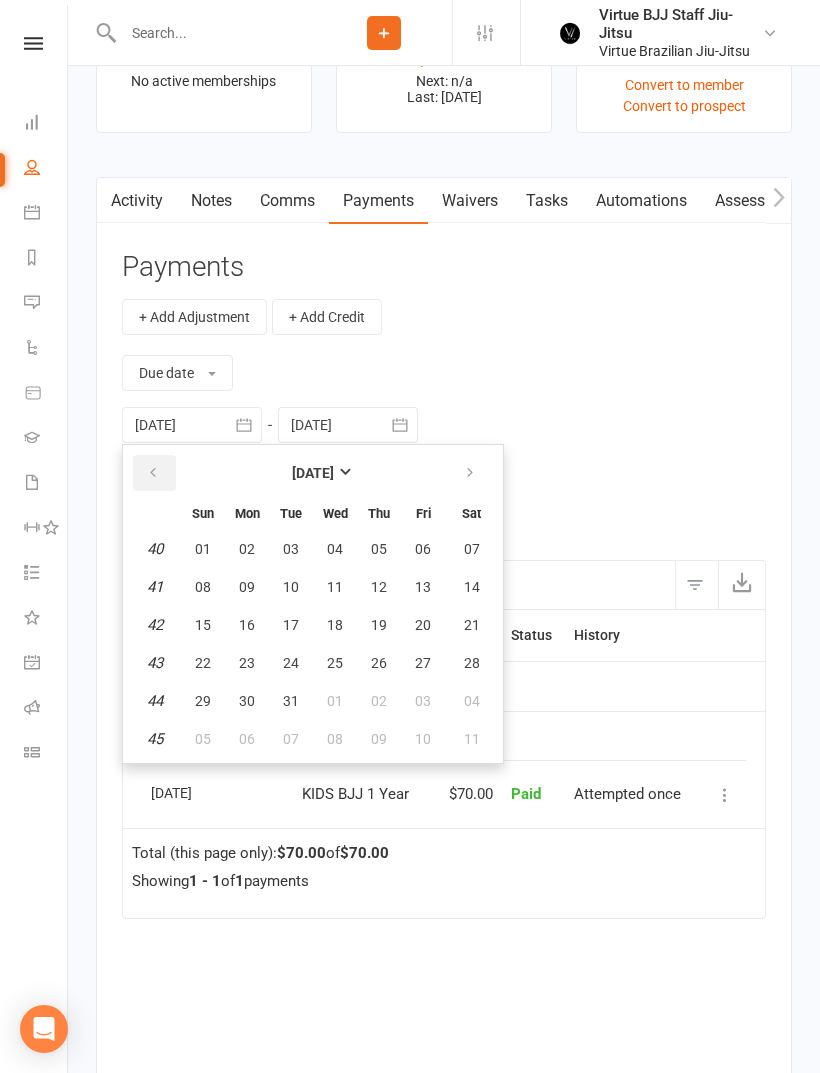 click at bounding box center [154, 473] 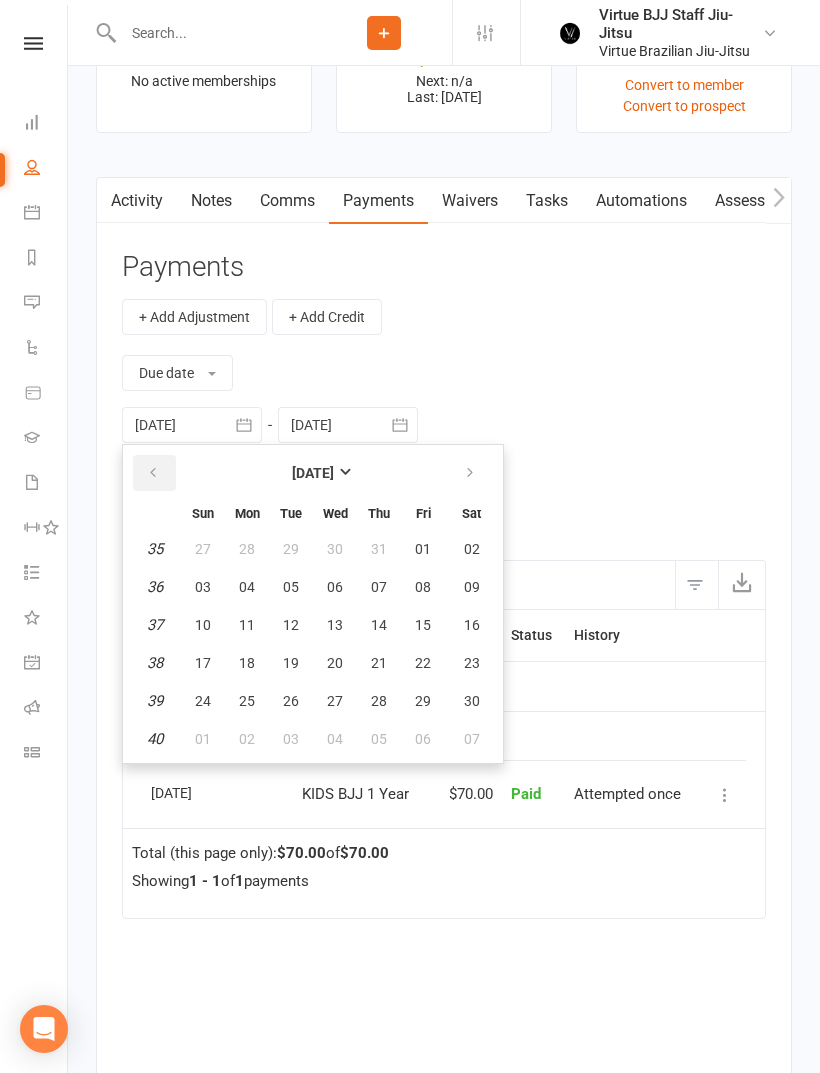 click at bounding box center [154, 473] 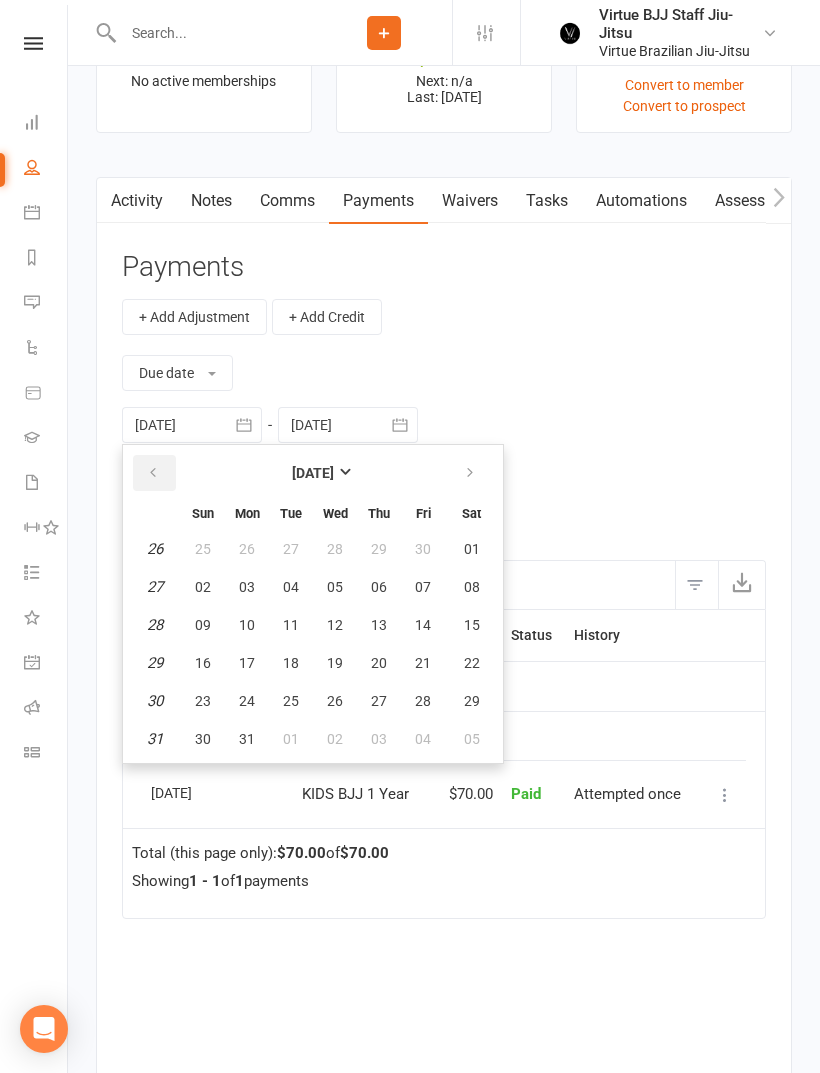 click at bounding box center (154, 473) 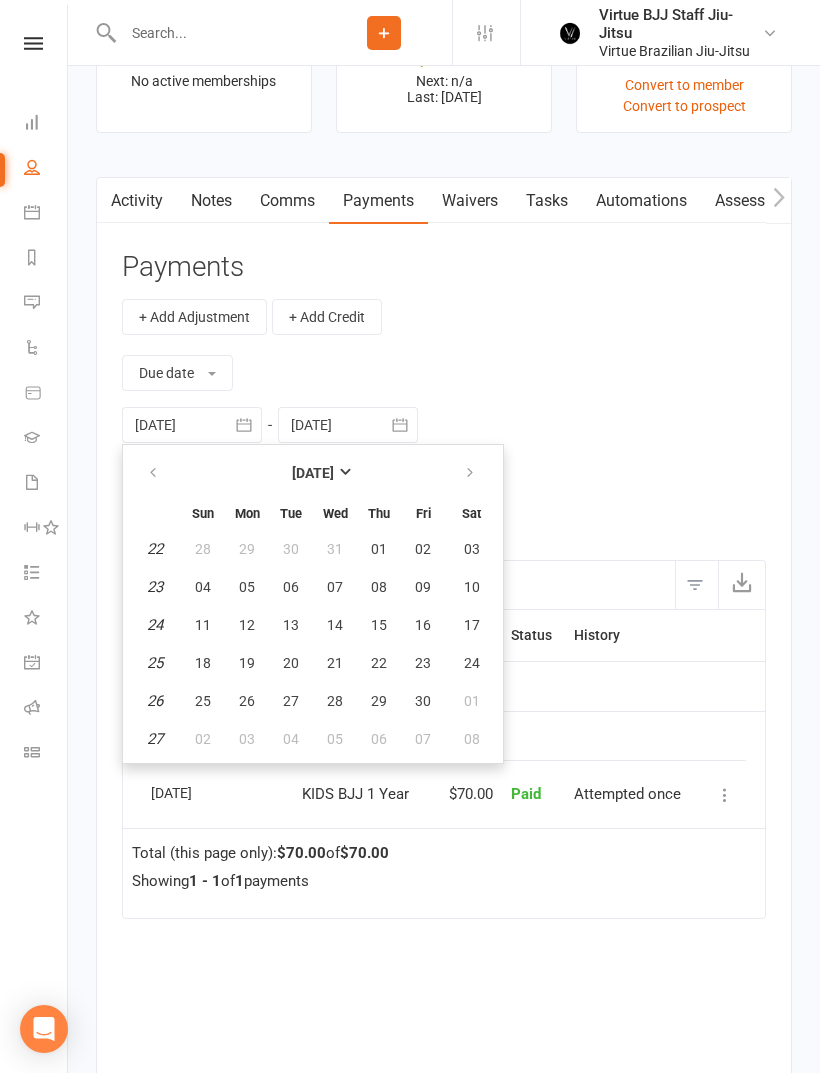 click at bounding box center (154, 473) 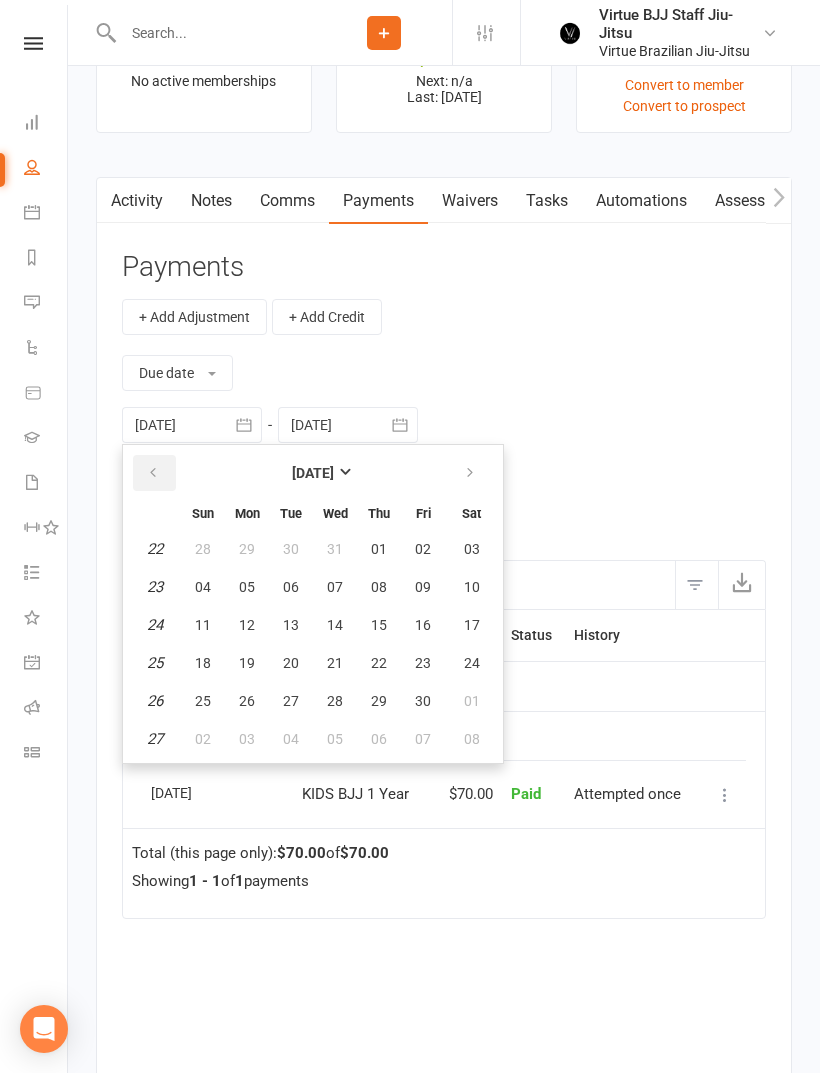 click at bounding box center (154, 473) 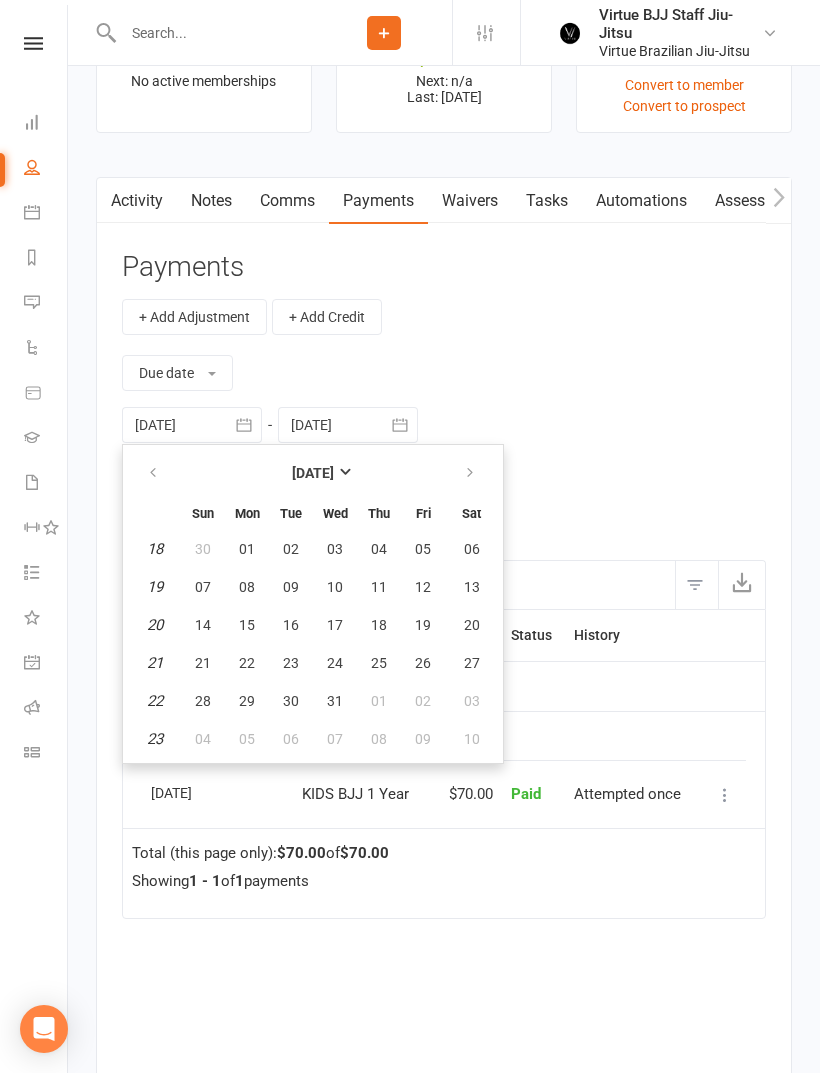 click on "May 2023
Sun Mon Tue Wed Thu Fri Sat
18
30
01
02
03
04
05
06
19
07
08
09
10
11
12
13
20
14
15
16
17
18
19
20
21
21
22
23
24
25
26
27
22
28
29
30
31
01
02
03
23
04
05 06" at bounding box center (313, 604) 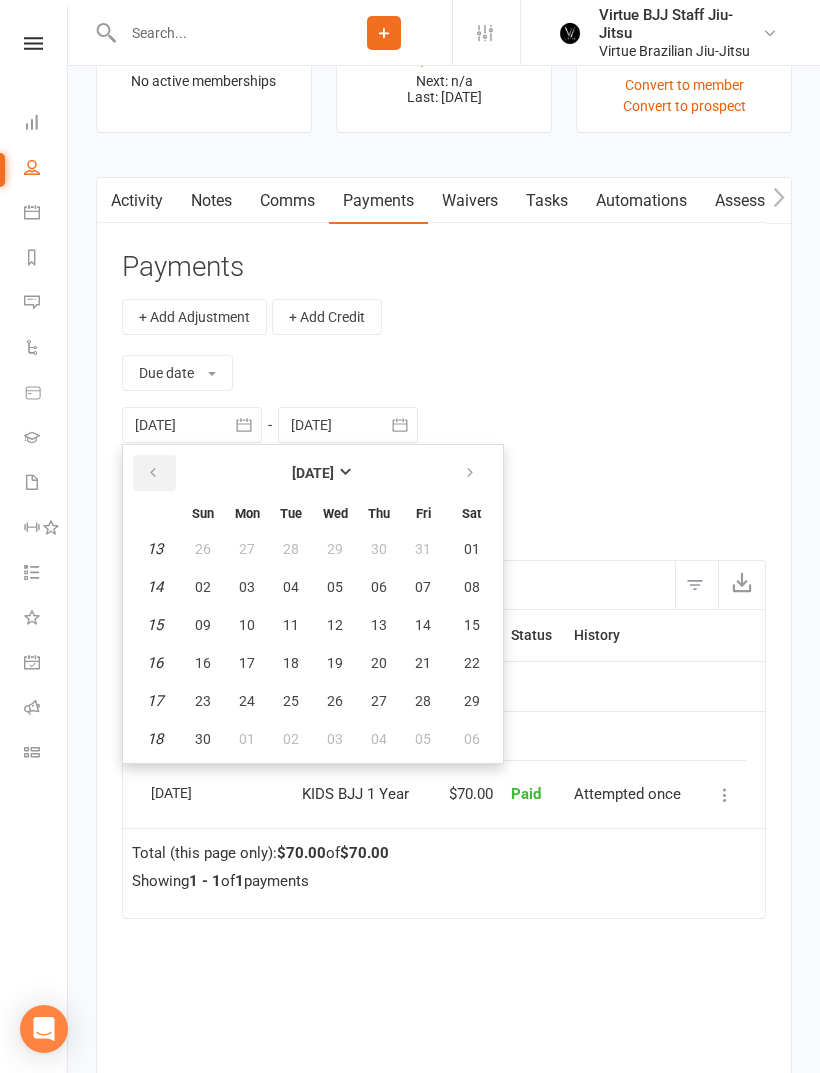 click at bounding box center [154, 473] 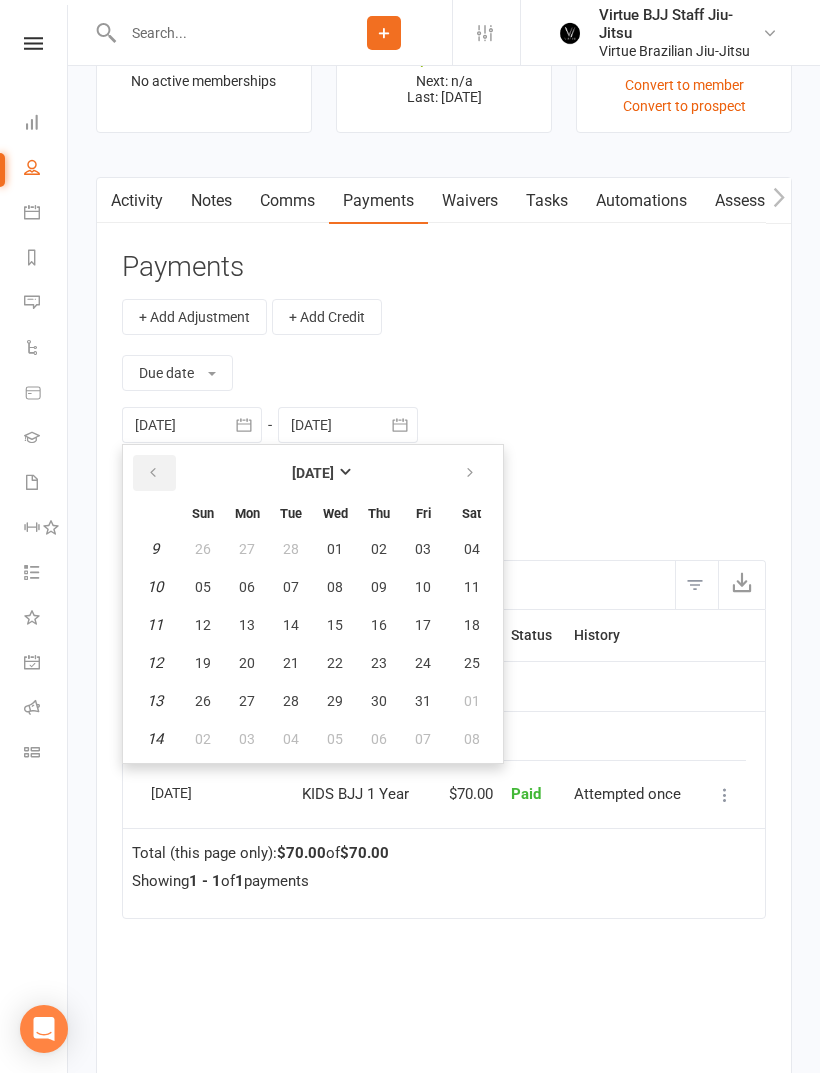 click at bounding box center [154, 473] 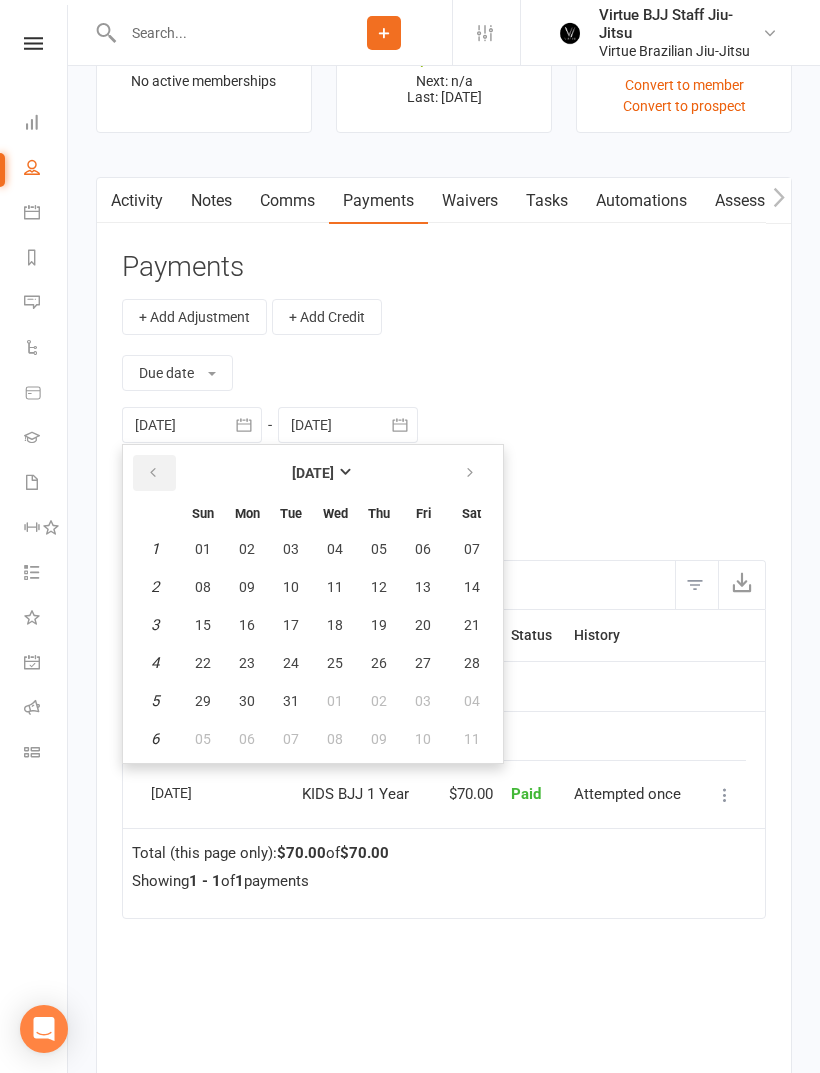 click at bounding box center [154, 473] 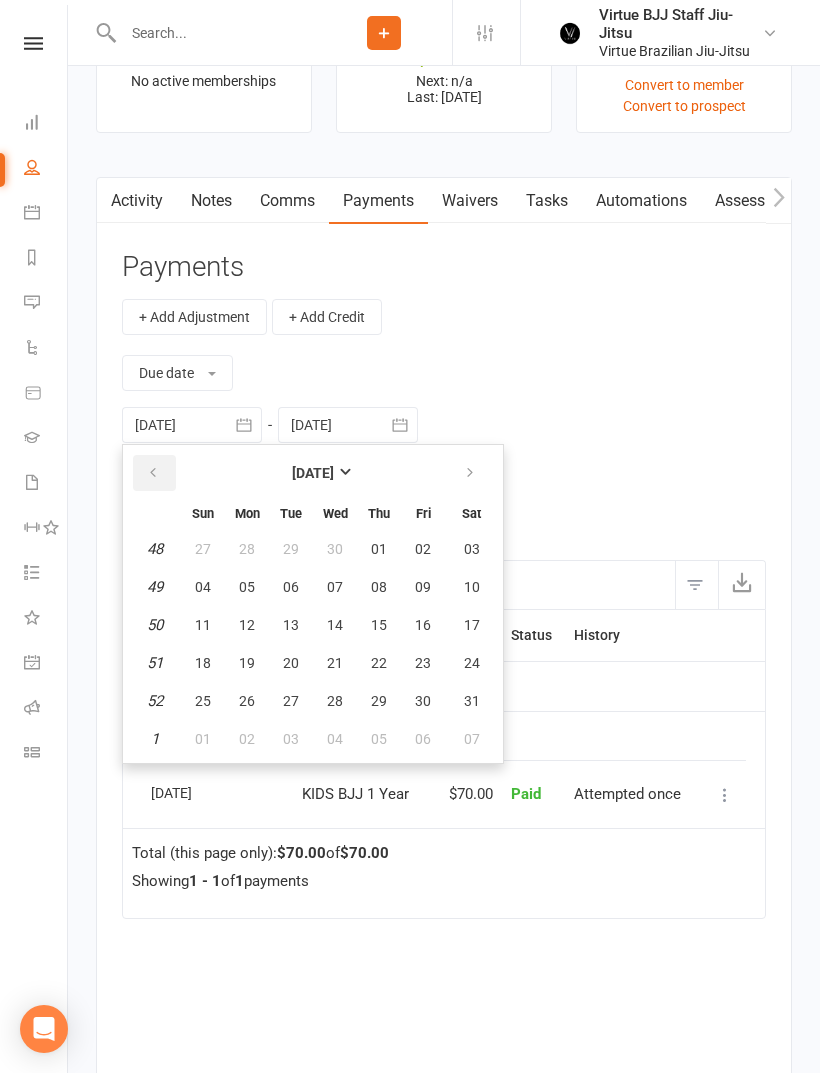 click at bounding box center (154, 473) 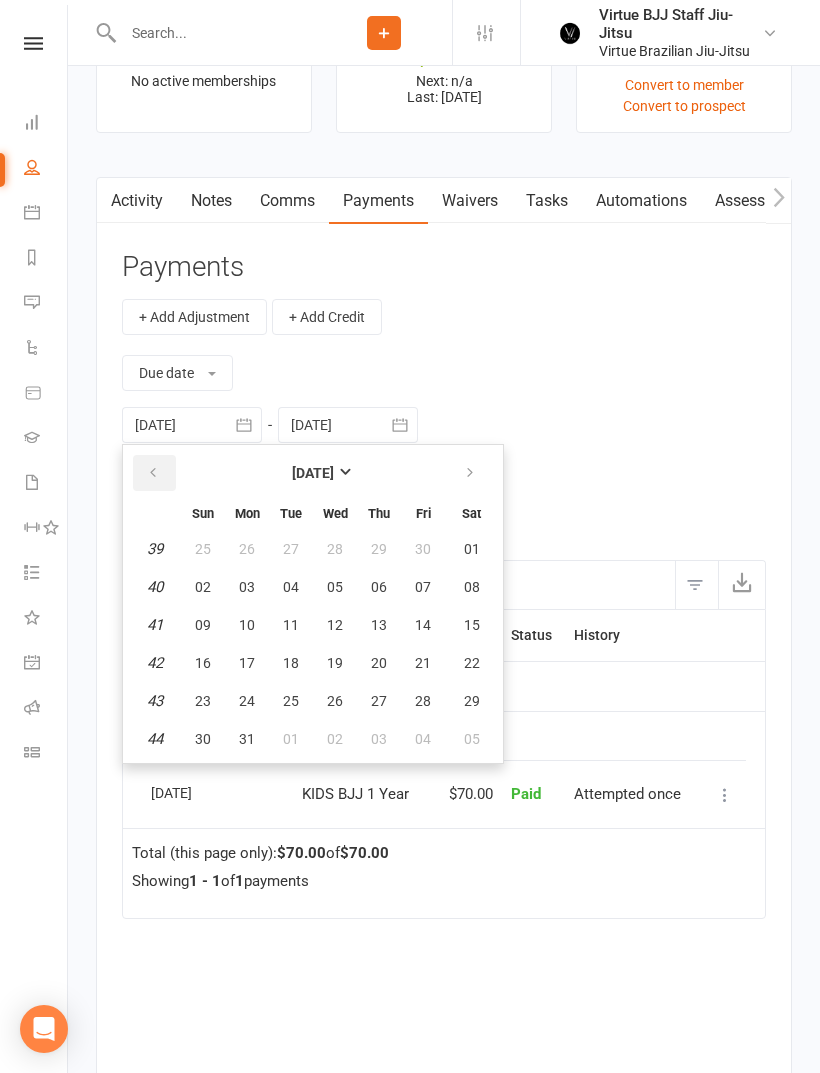 click at bounding box center [153, 473] 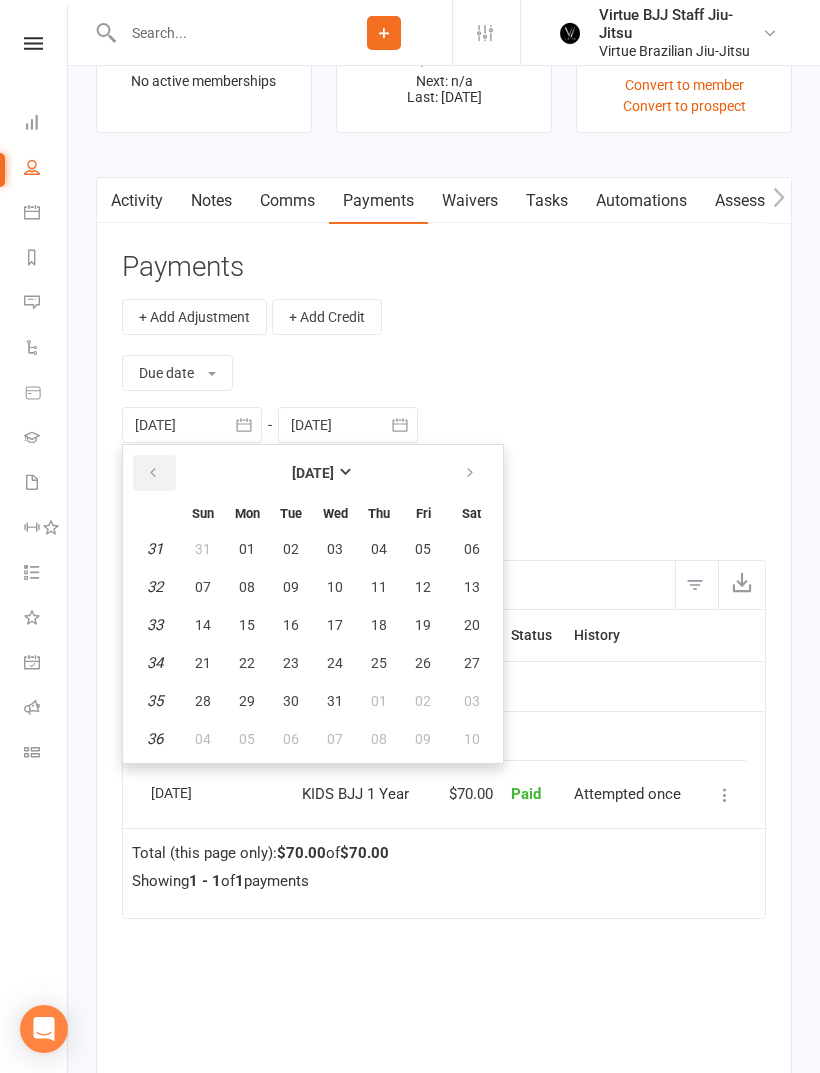 click at bounding box center (153, 473) 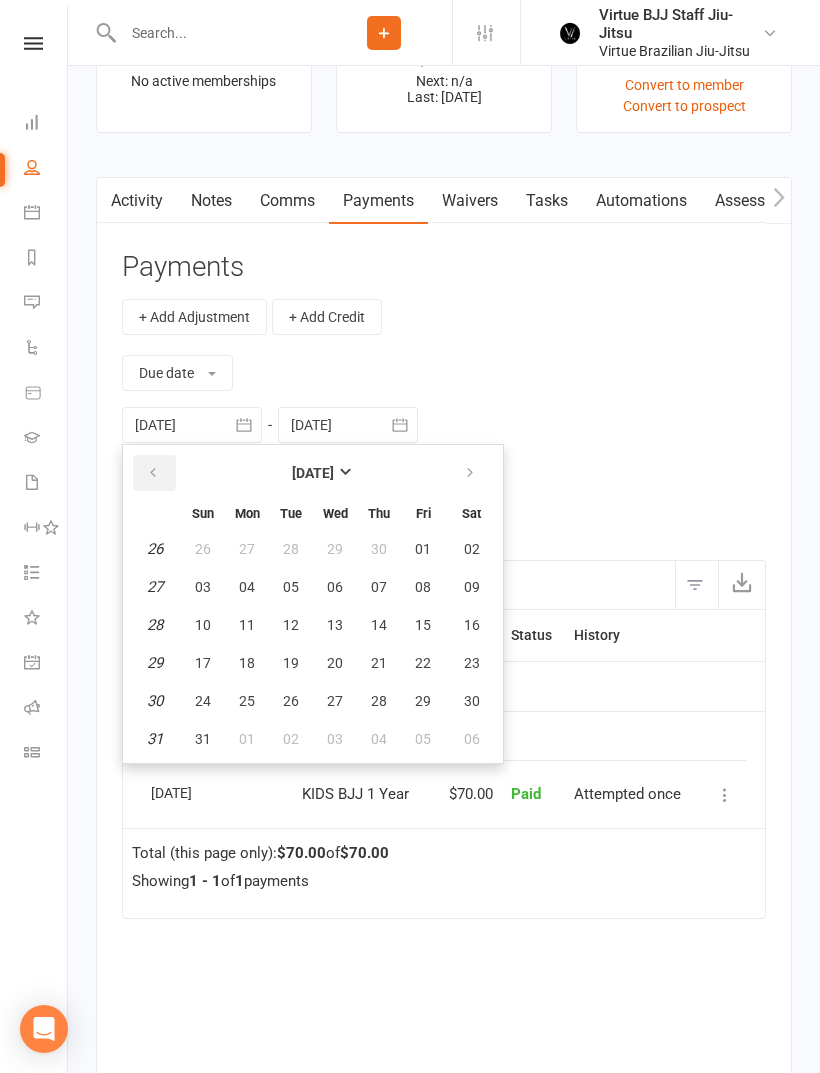 click at bounding box center (153, 473) 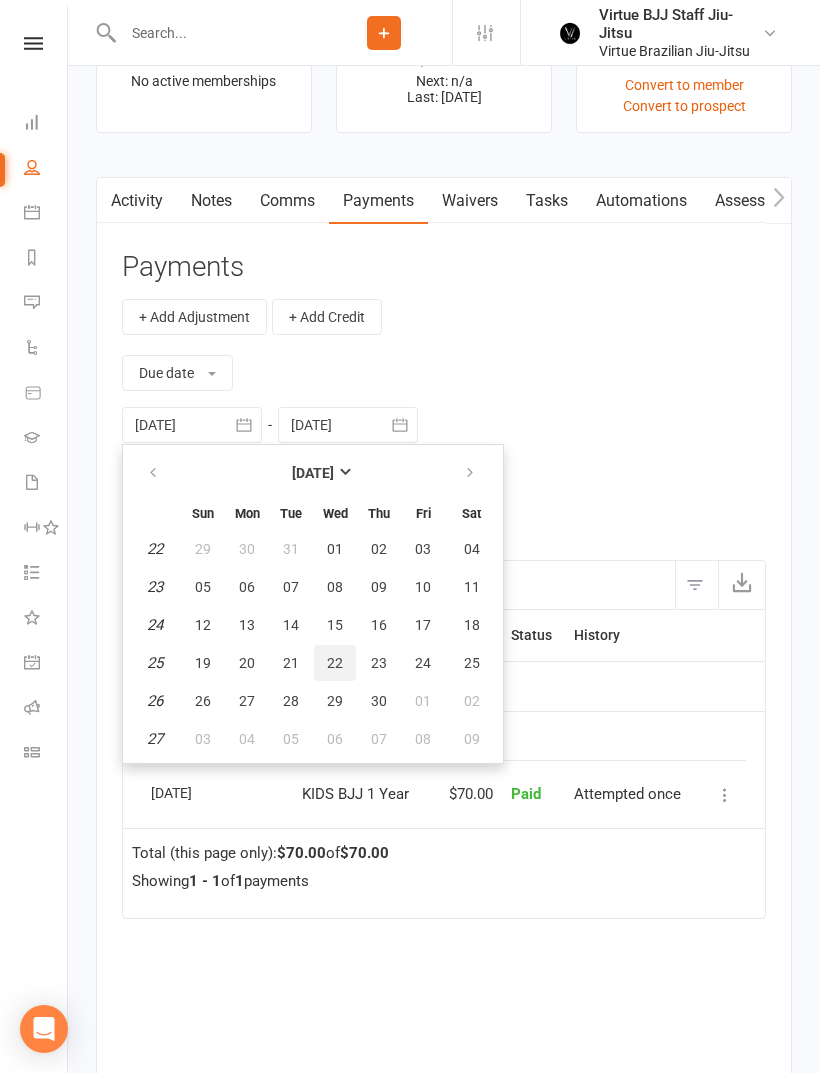 click on "22" at bounding box center [335, 663] 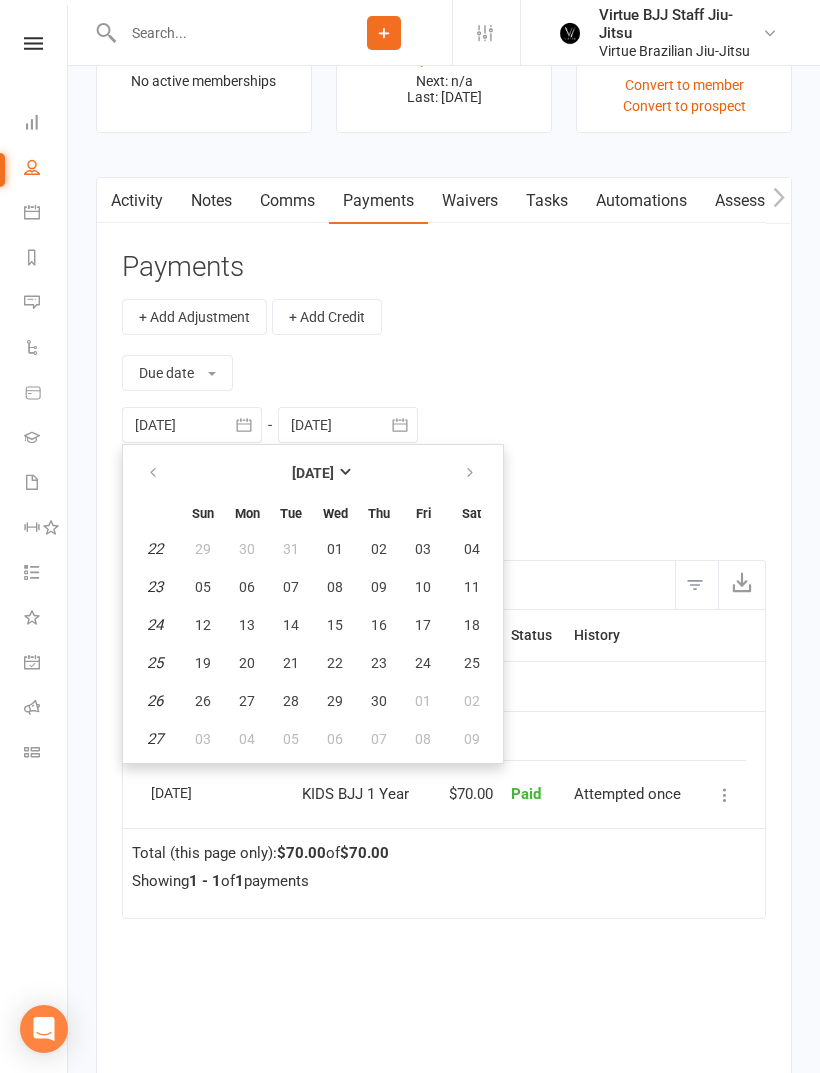type on "22 Jun 2022" 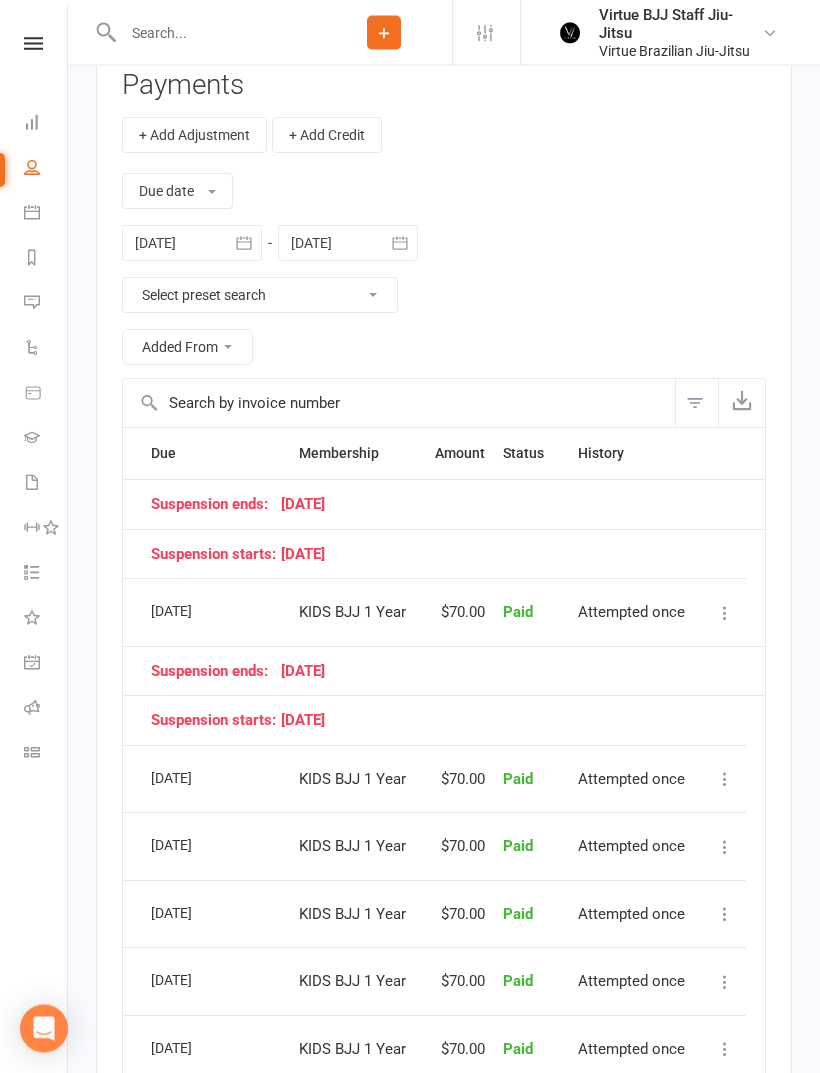 scroll, scrollTop: 2213, scrollLeft: 0, axis: vertical 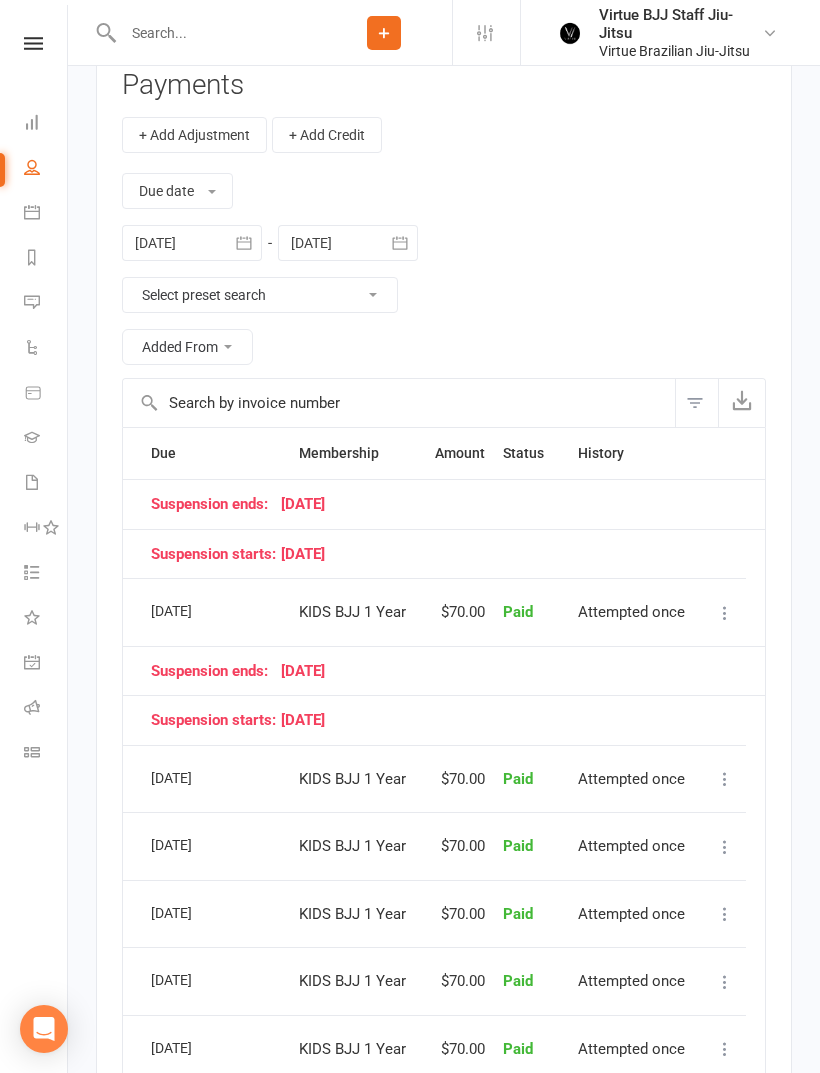 click at bounding box center (216, 33) 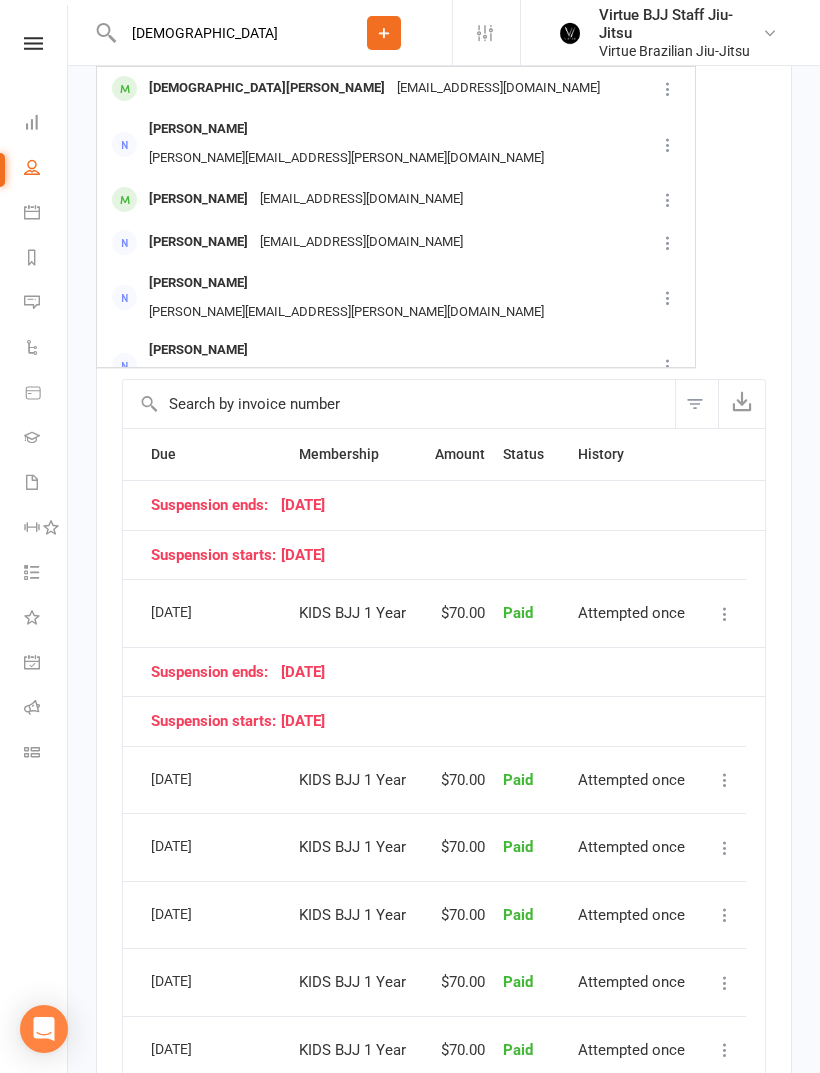 type on "Arian" 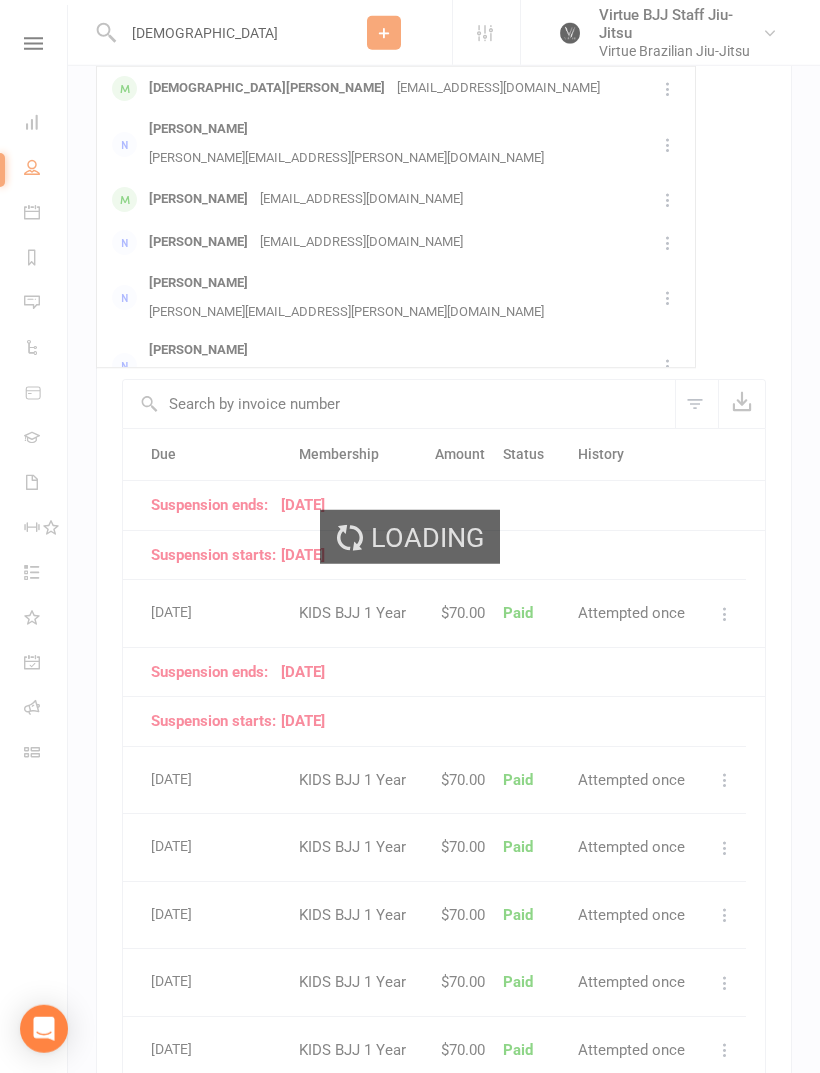 type 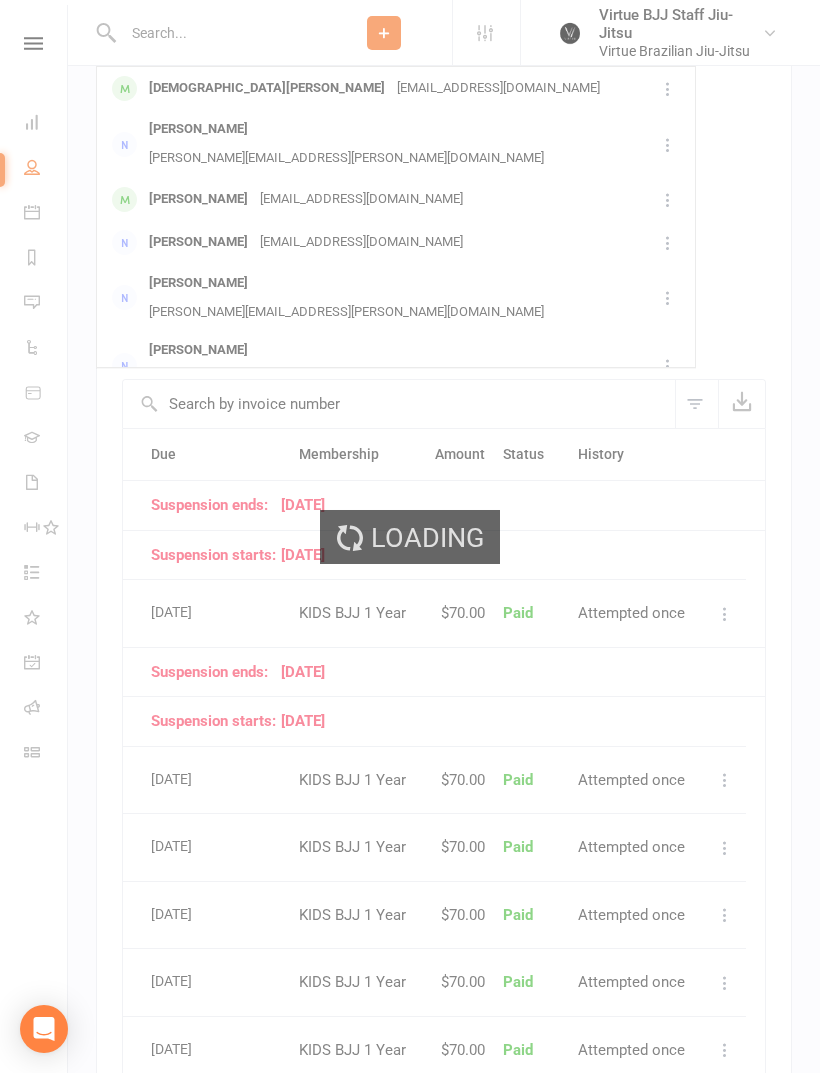 scroll, scrollTop: 2213, scrollLeft: 0, axis: vertical 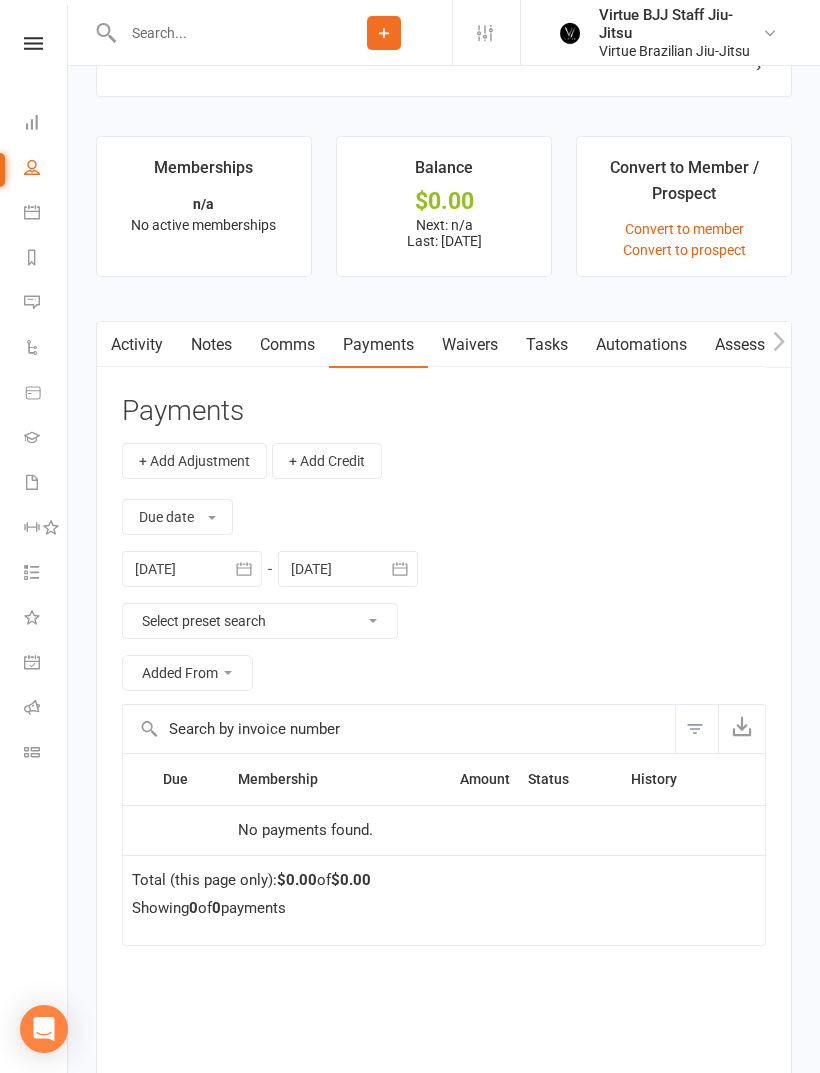 click at bounding box center (244, 569) 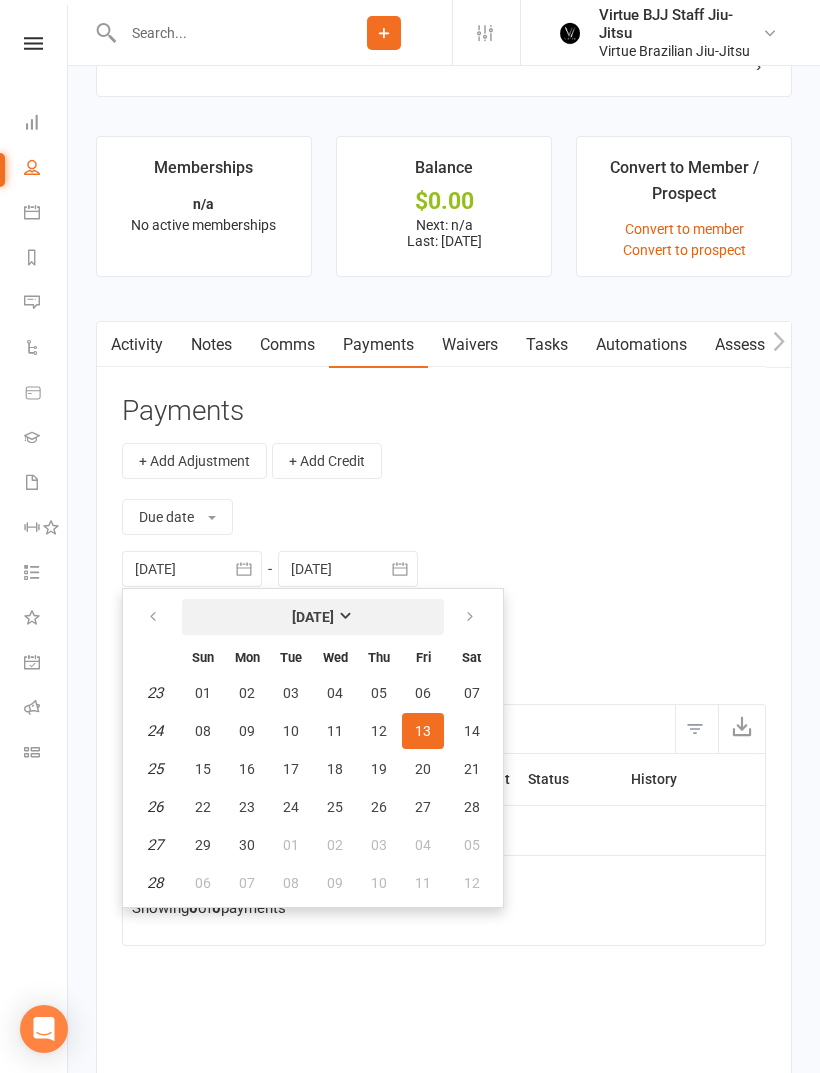 click on "June 2025" at bounding box center [313, 617] 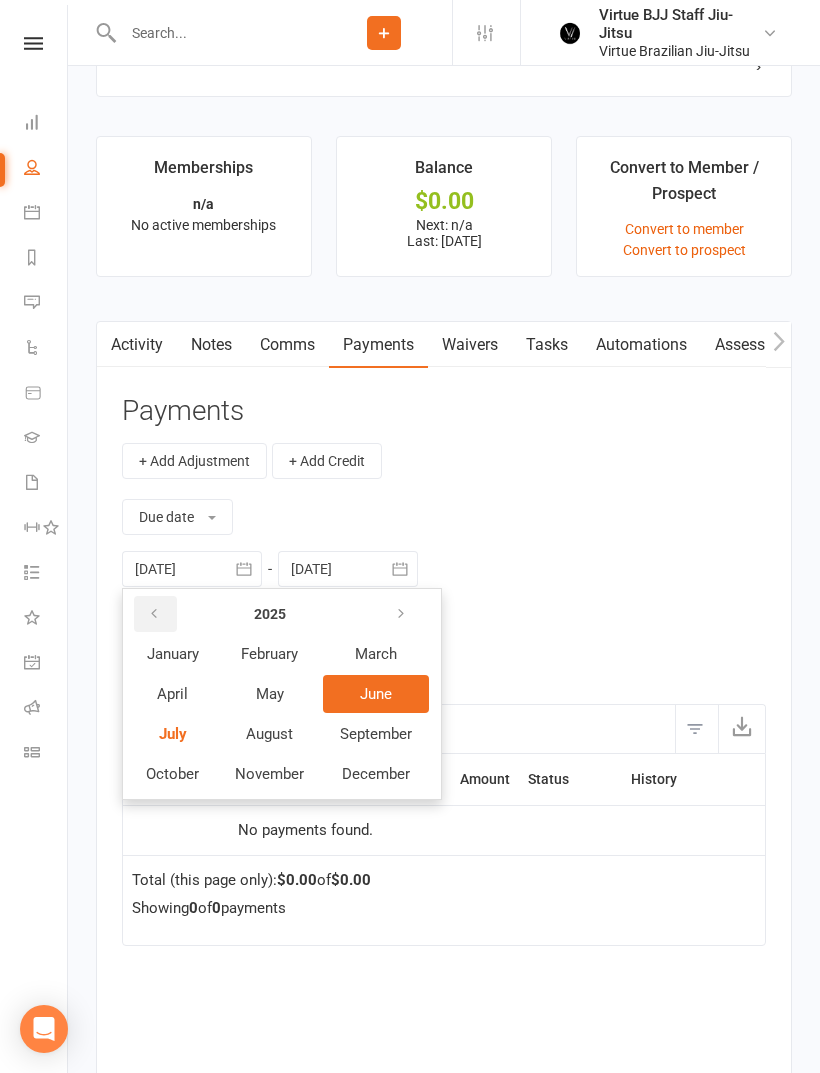click at bounding box center (155, 614) 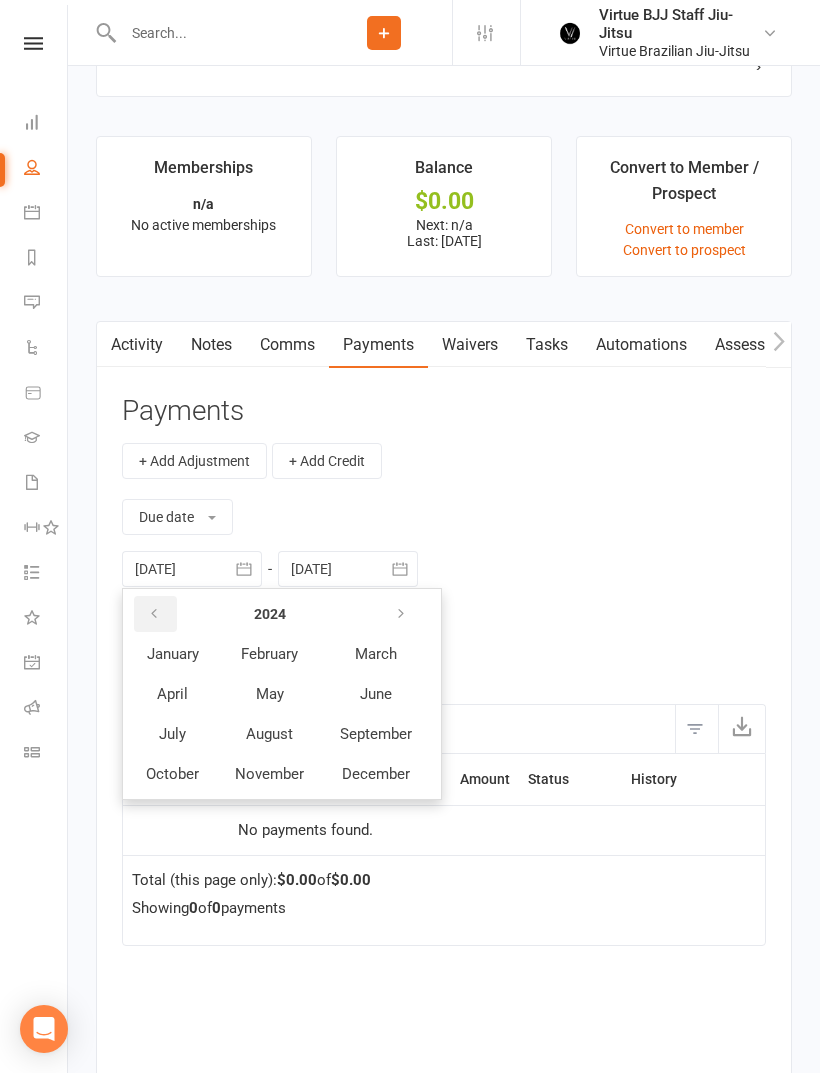 click at bounding box center [155, 614] 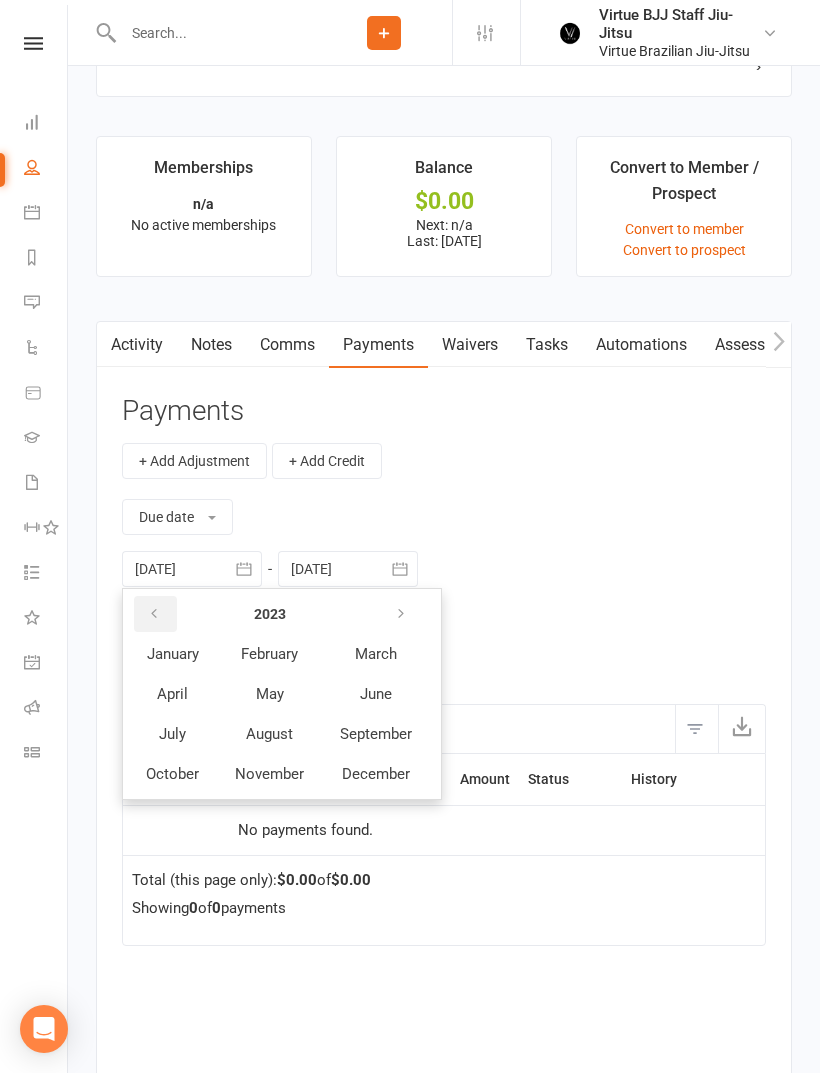 click at bounding box center [154, 614] 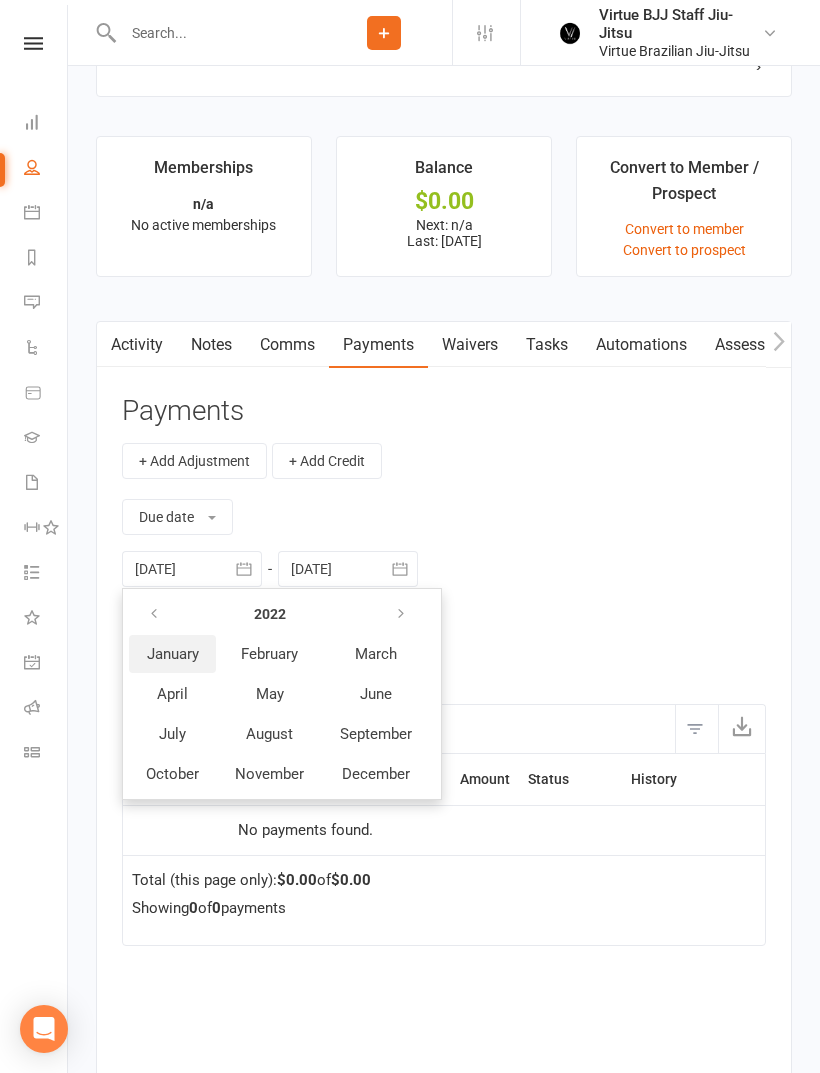click on "January" at bounding box center (173, 654) 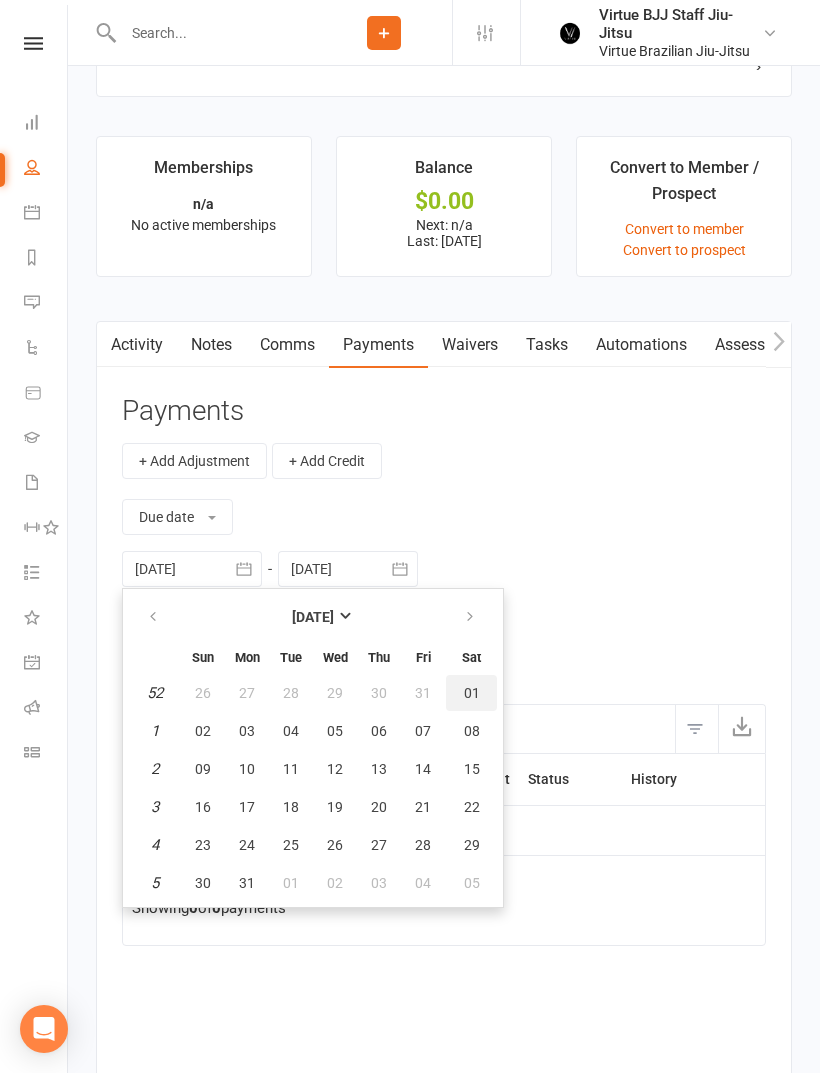 click on "01" at bounding box center [471, 693] 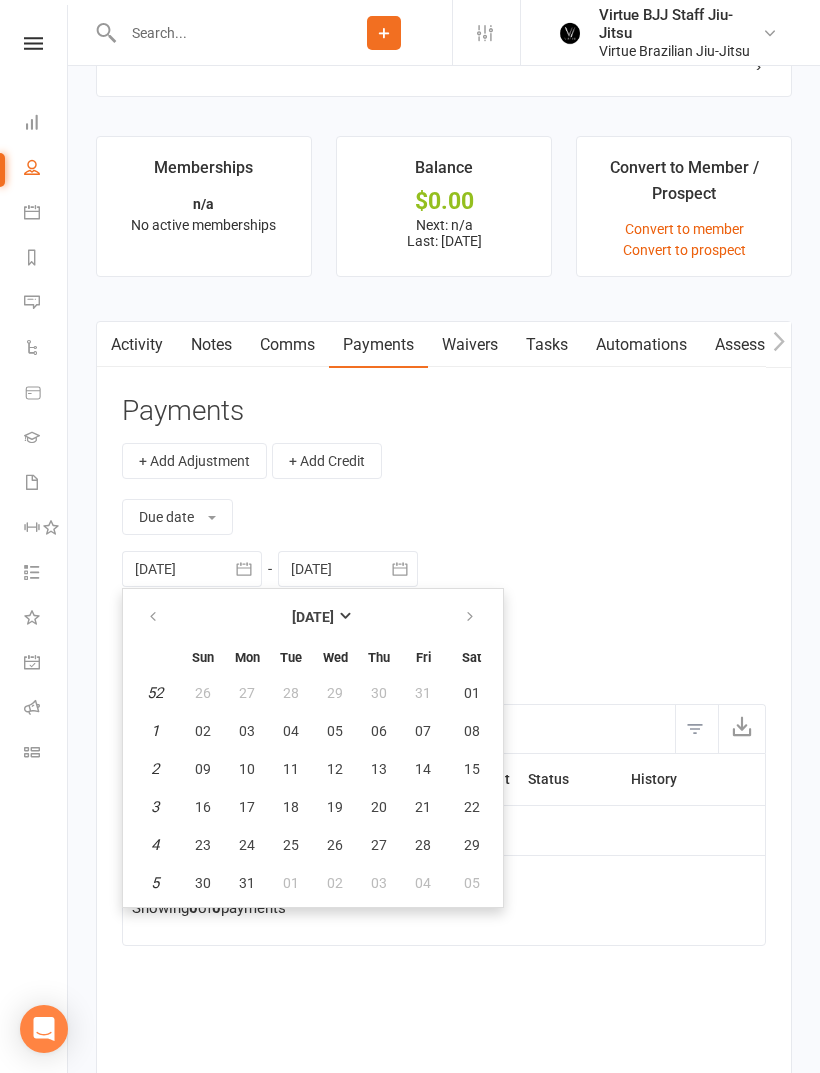 type on "01 Jan 2022" 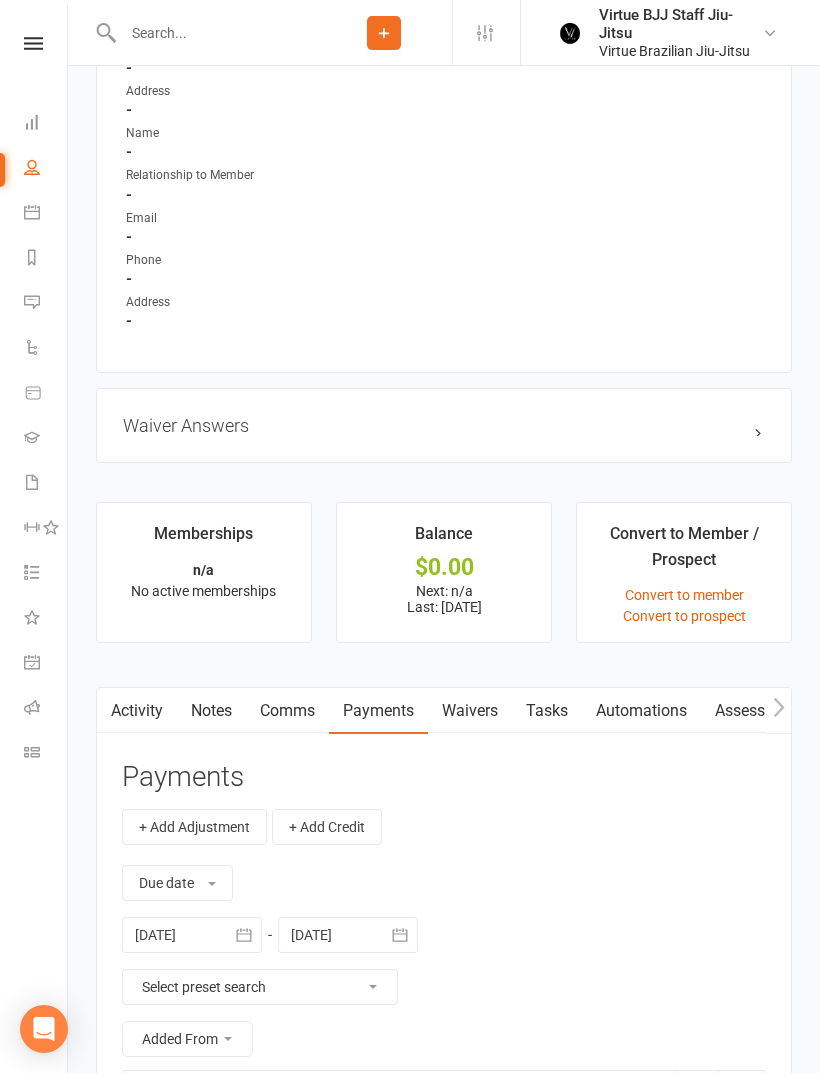 scroll, scrollTop: 1520, scrollLeft: 0, axis: vertical 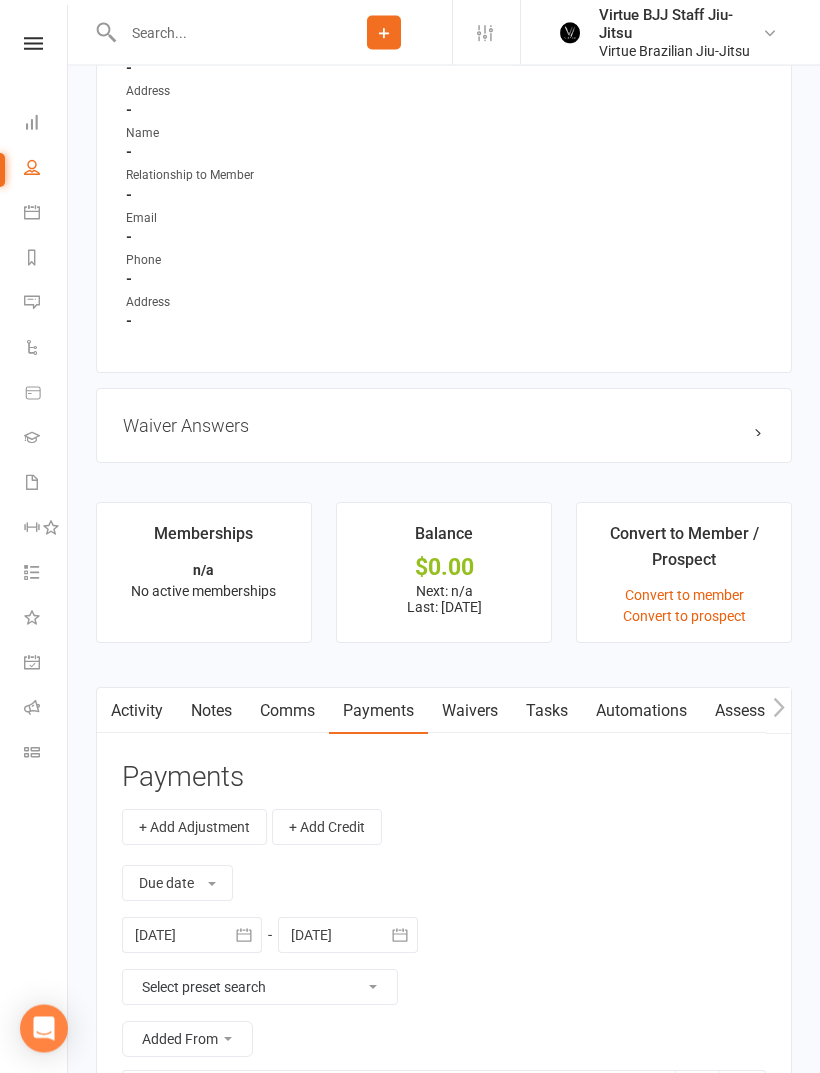 click on "Convert to member" at bounding box center (684, 596) 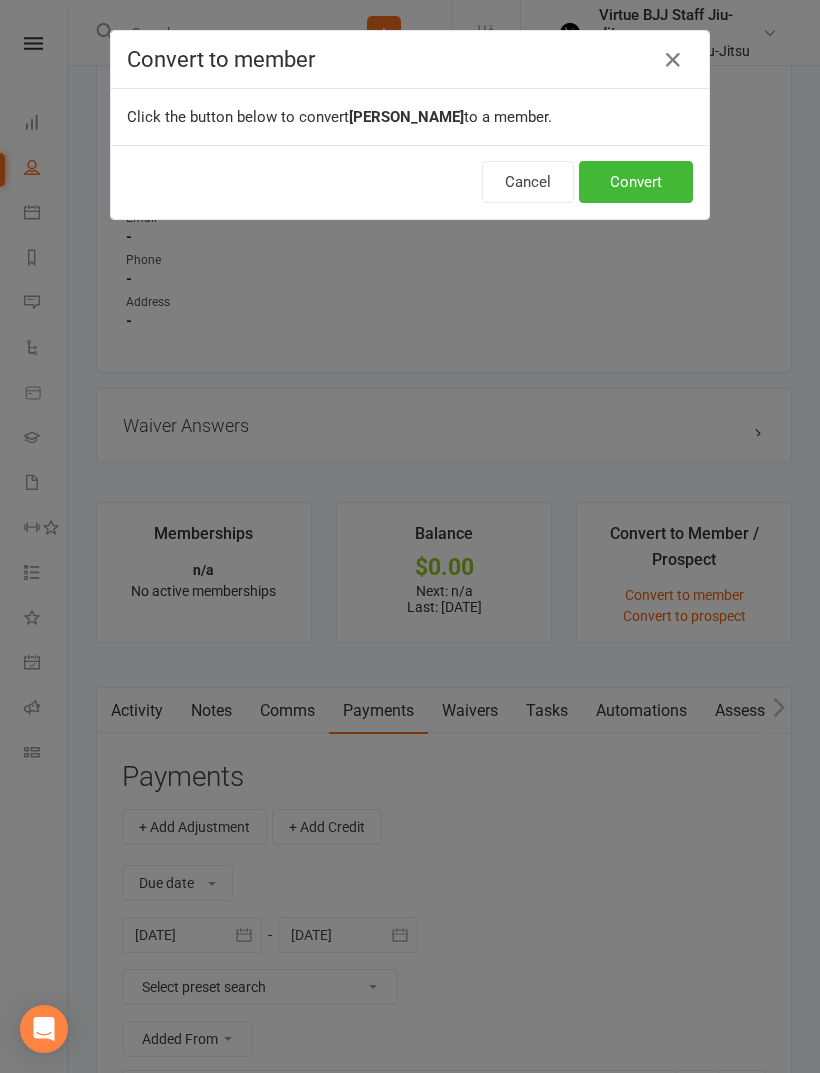 click on "Convert" at bounding box center (636, 182) 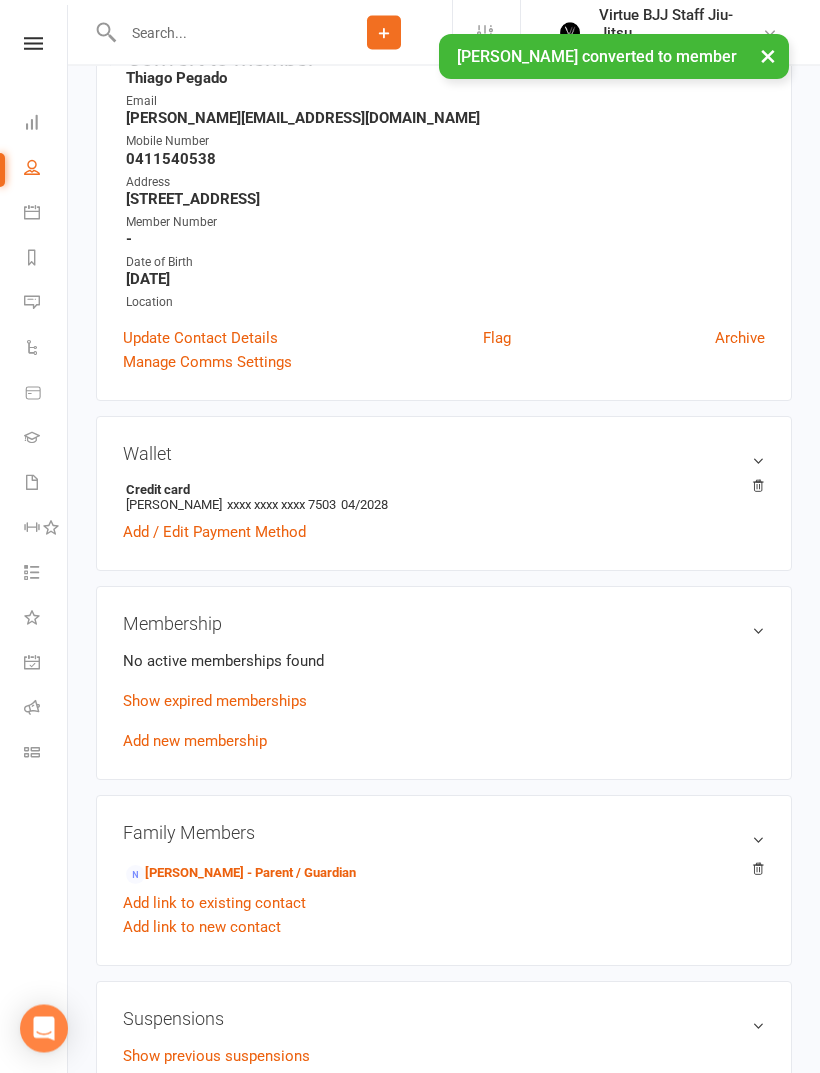 scroll, scrollTop: 273, scrollLeft: 0, axis: vertical 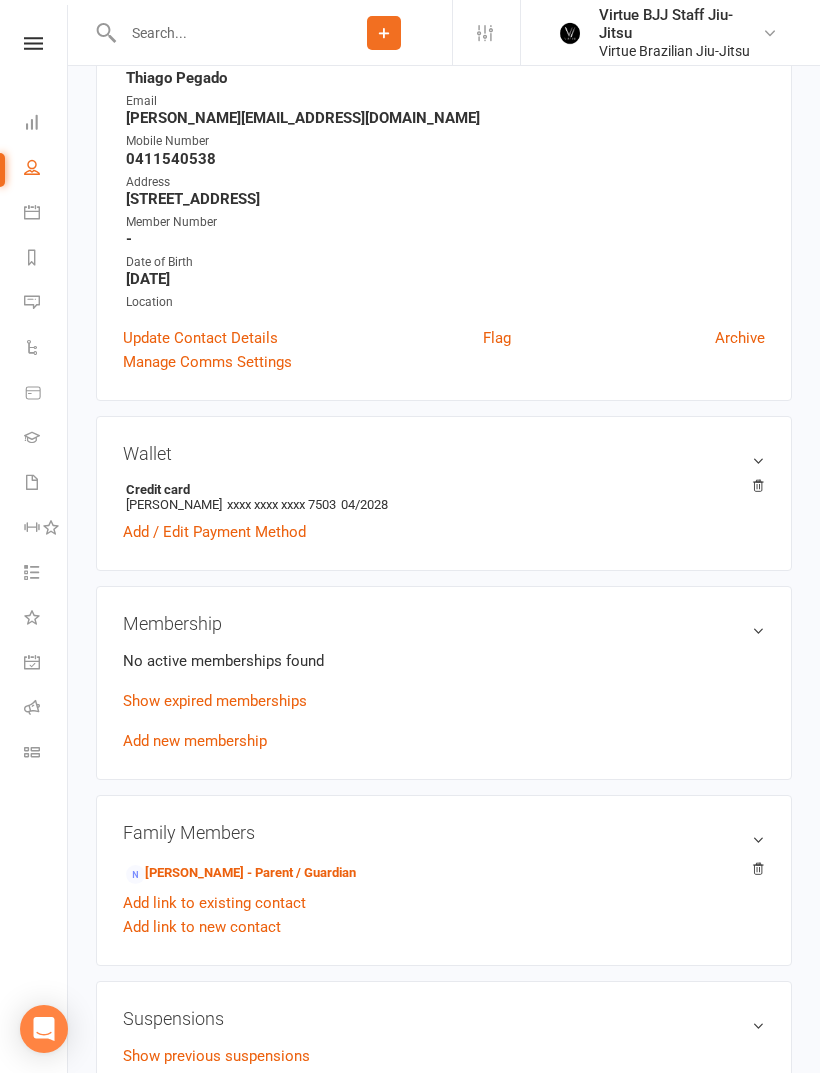 click on "Add new membership" at bounding box center (195, 741) 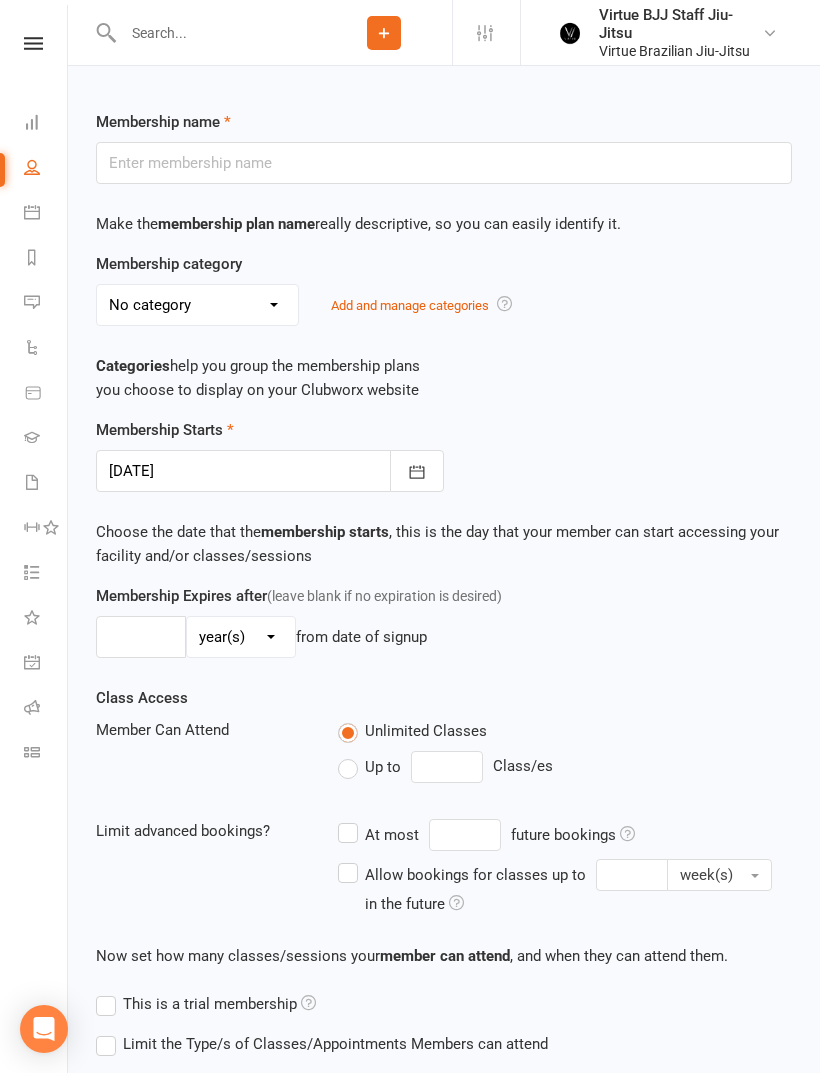 scroll, scrollTop: 0, scrollLeft: 0, axis: both 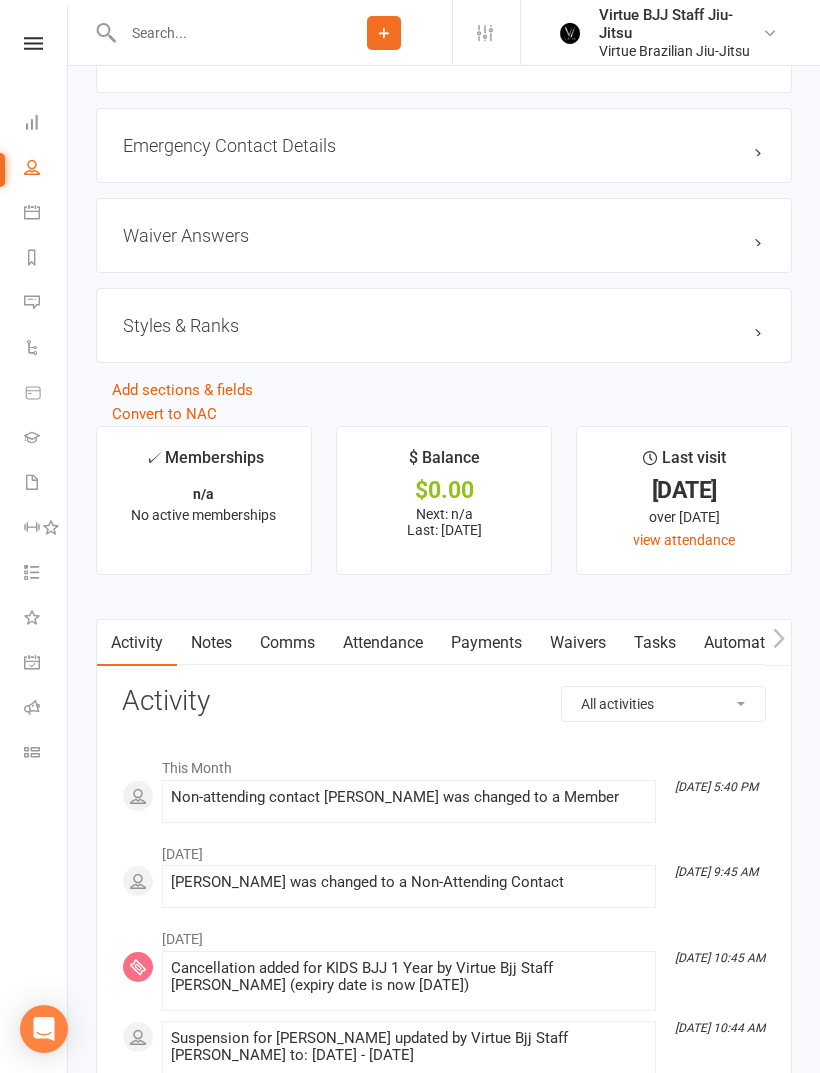 click on "Payments" at bounding box center [486, 643] 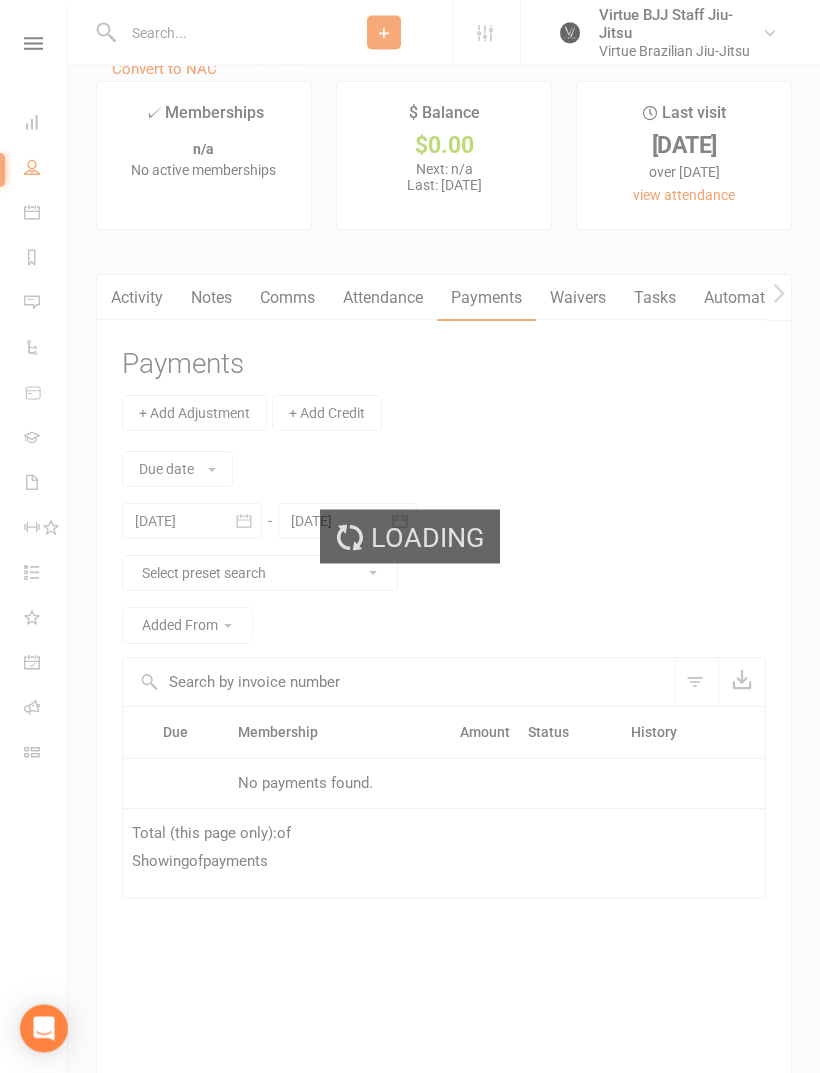 scroll, scrollTop: 2053, scrollLeft: 0, axis: vertical 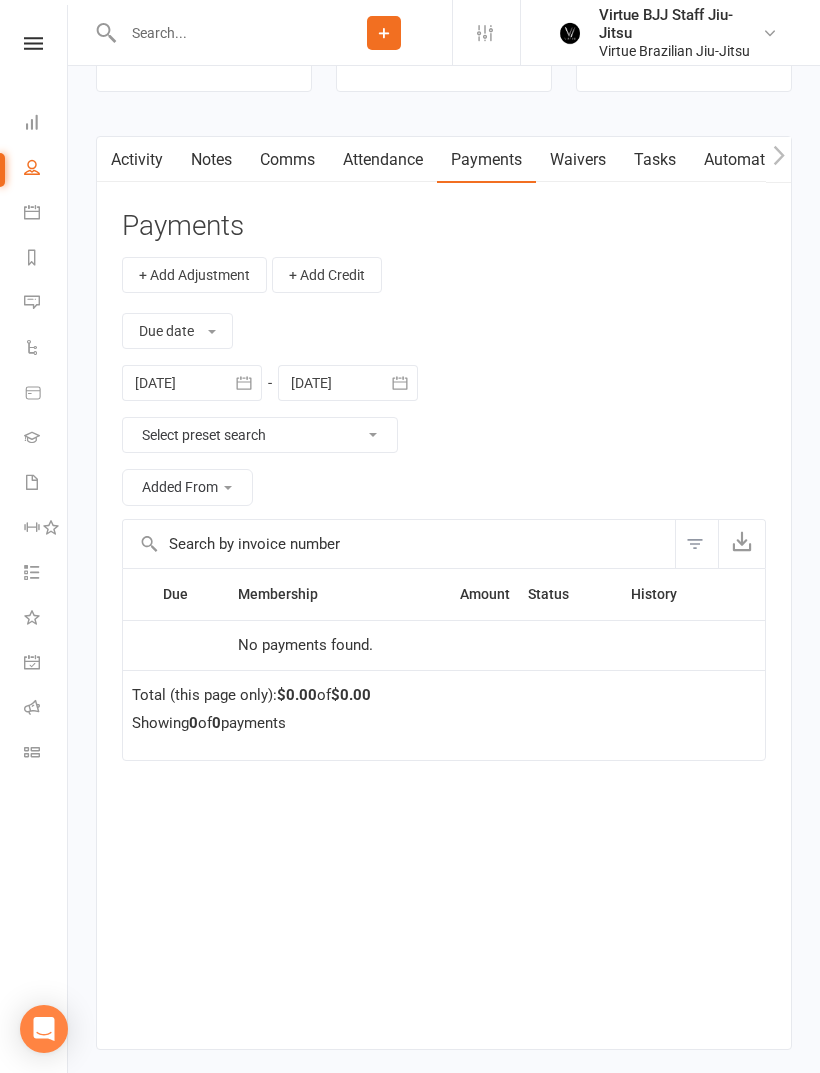 click 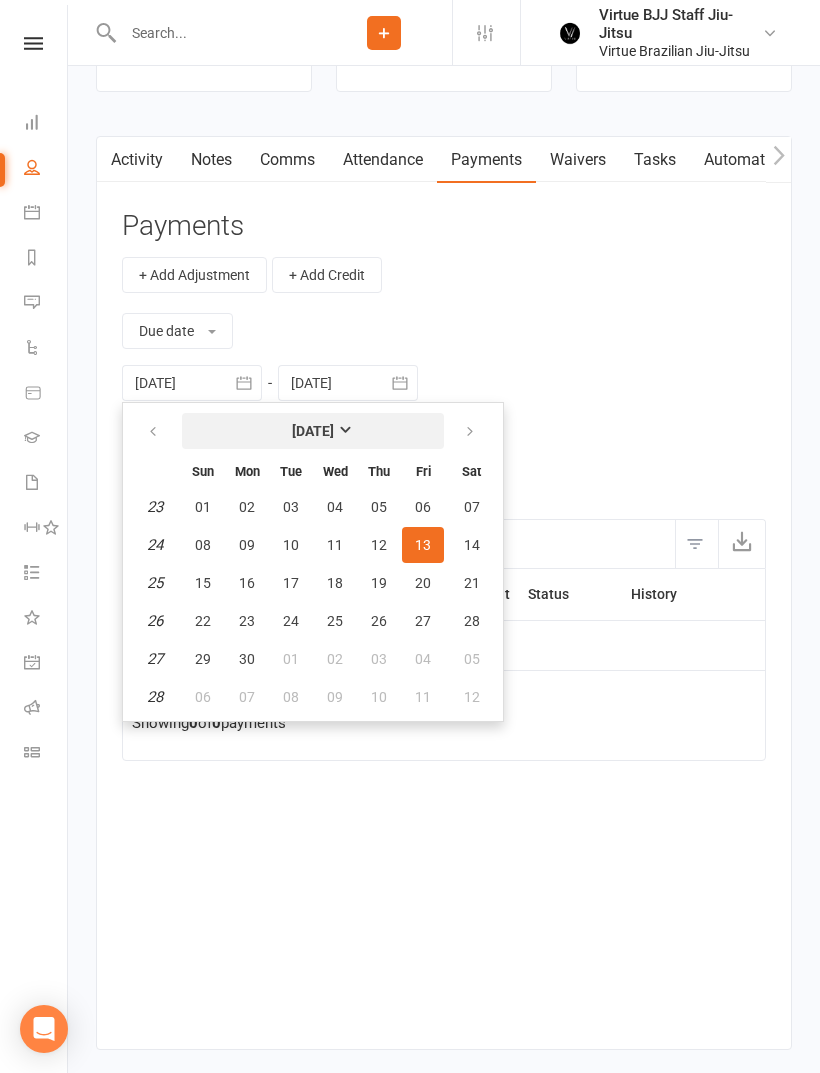 click on "June 2025" at bounding box center [313, 431] 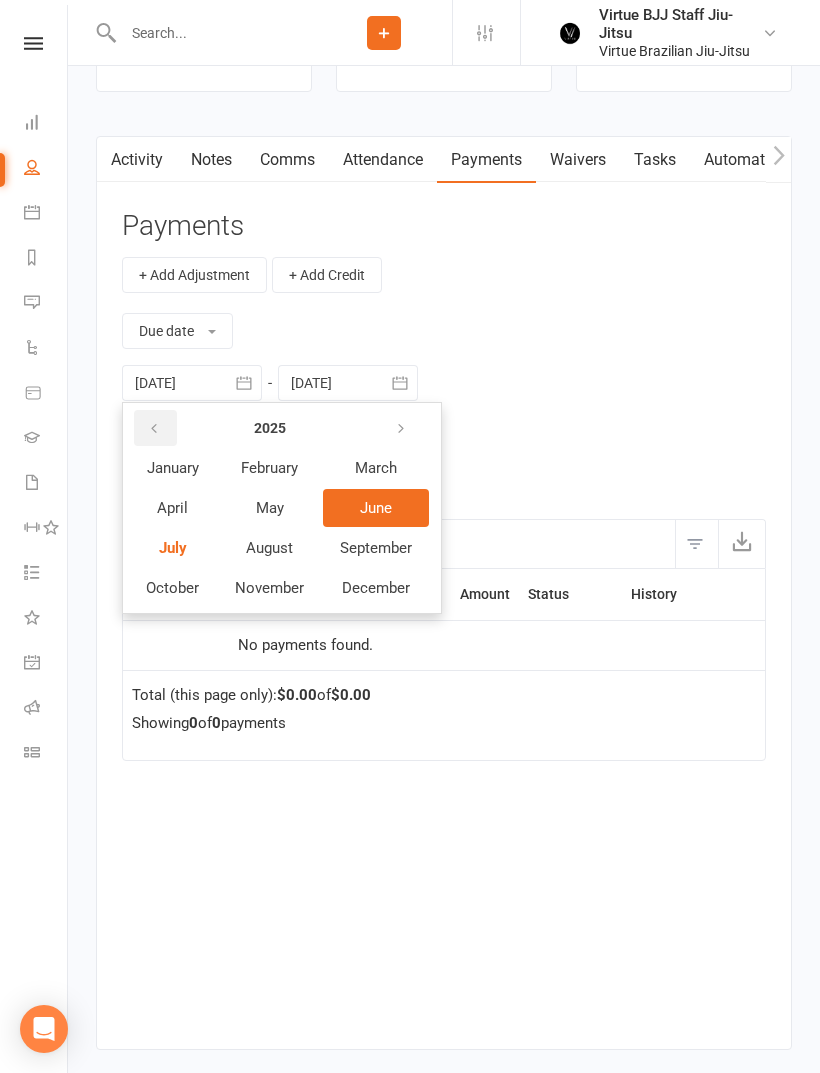 click at bounding box center [155, 428] 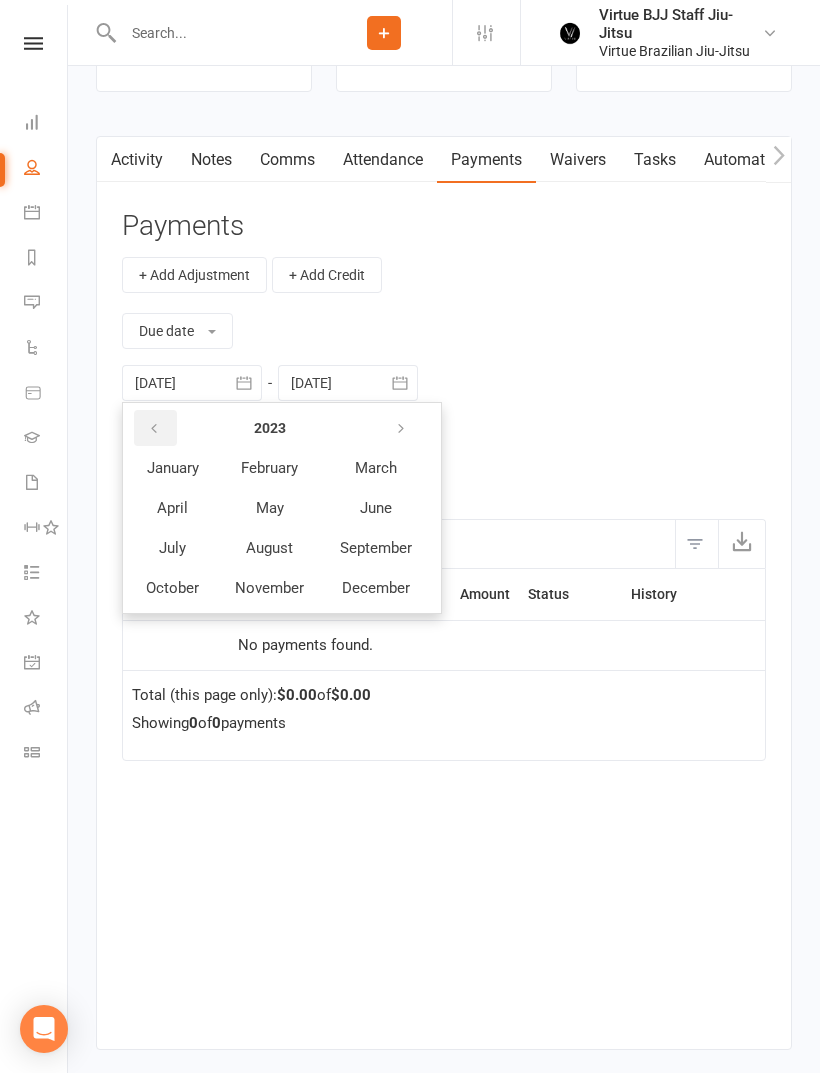 click at bounding box center (155, 428) 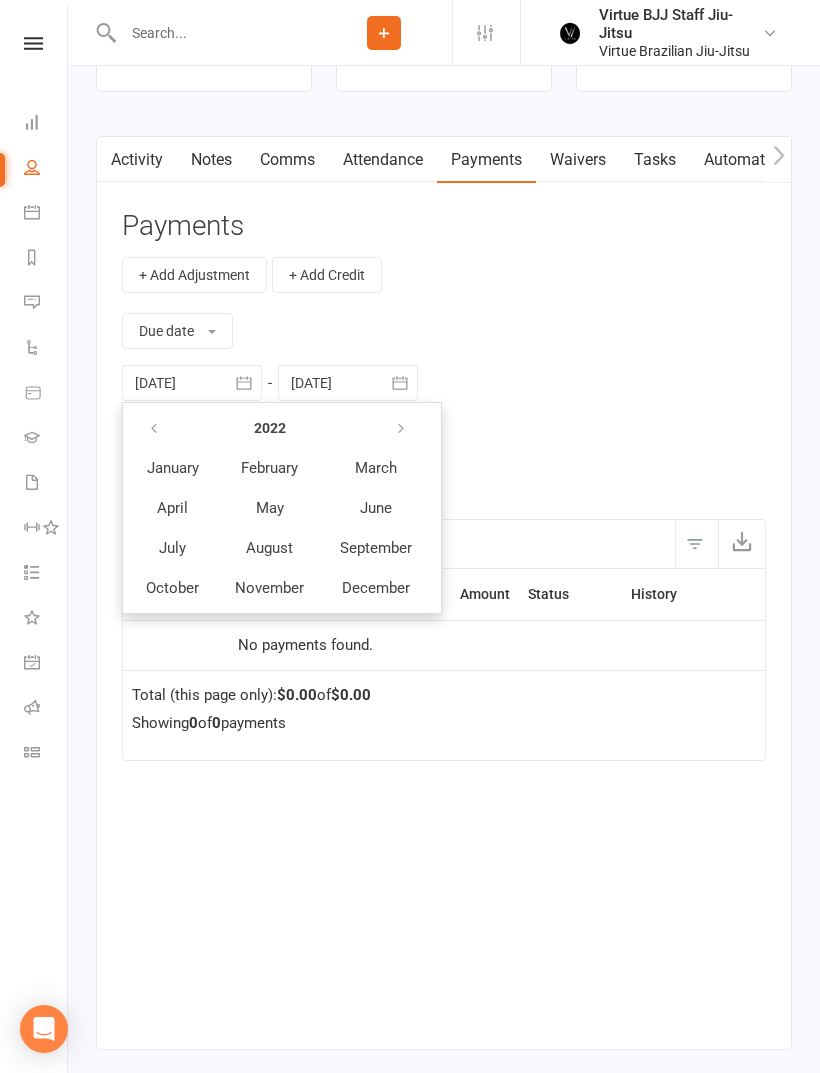click on "February" at bounding box center (269, 468) 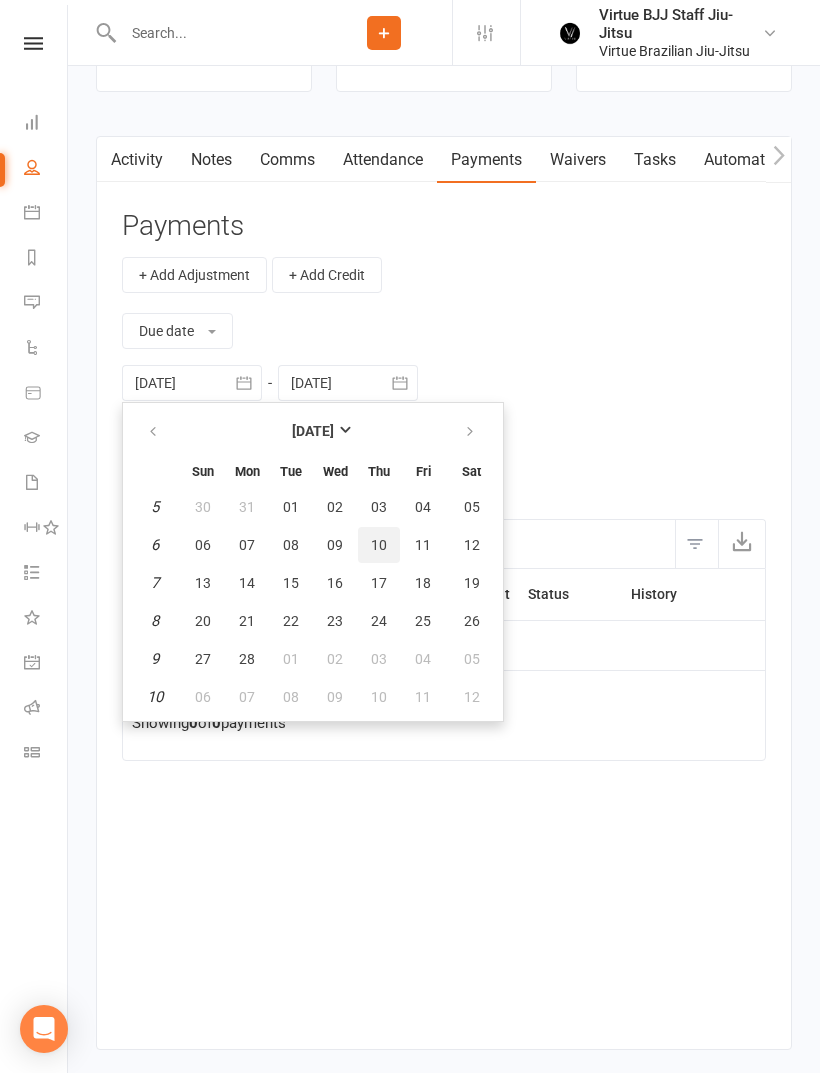 click on "10" at bounding box center [379, 545] 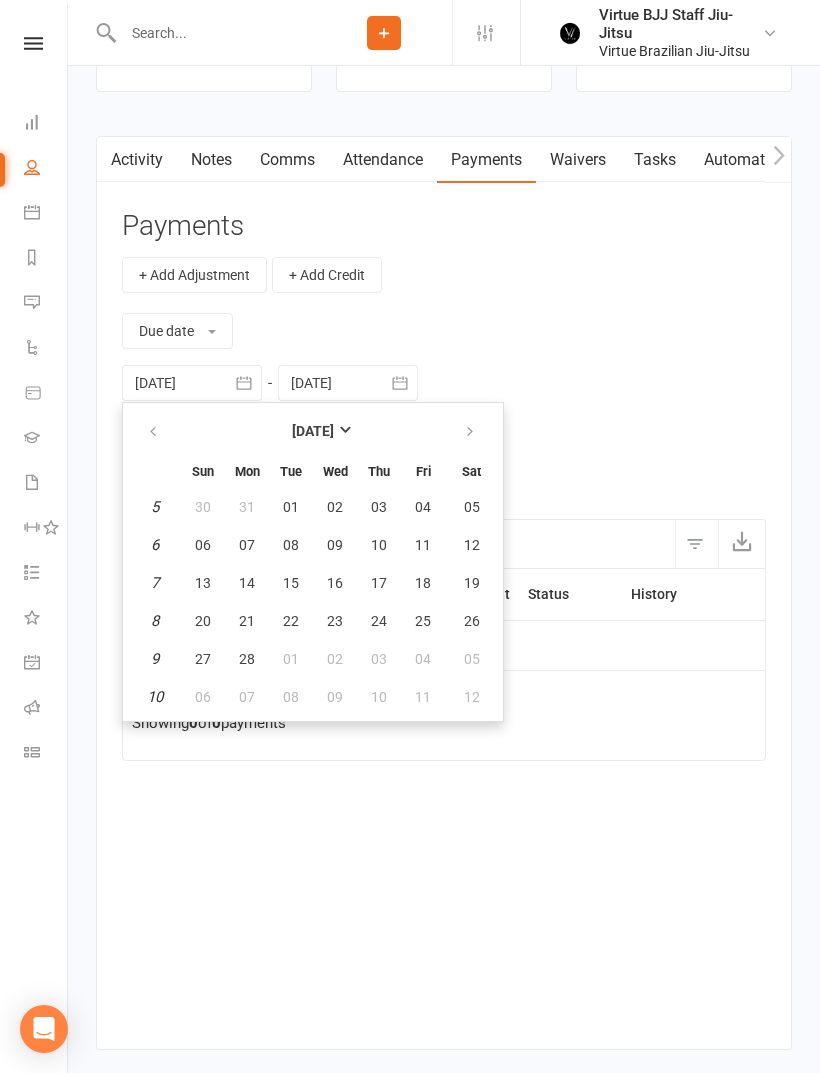 type on "10 Feb 2022" 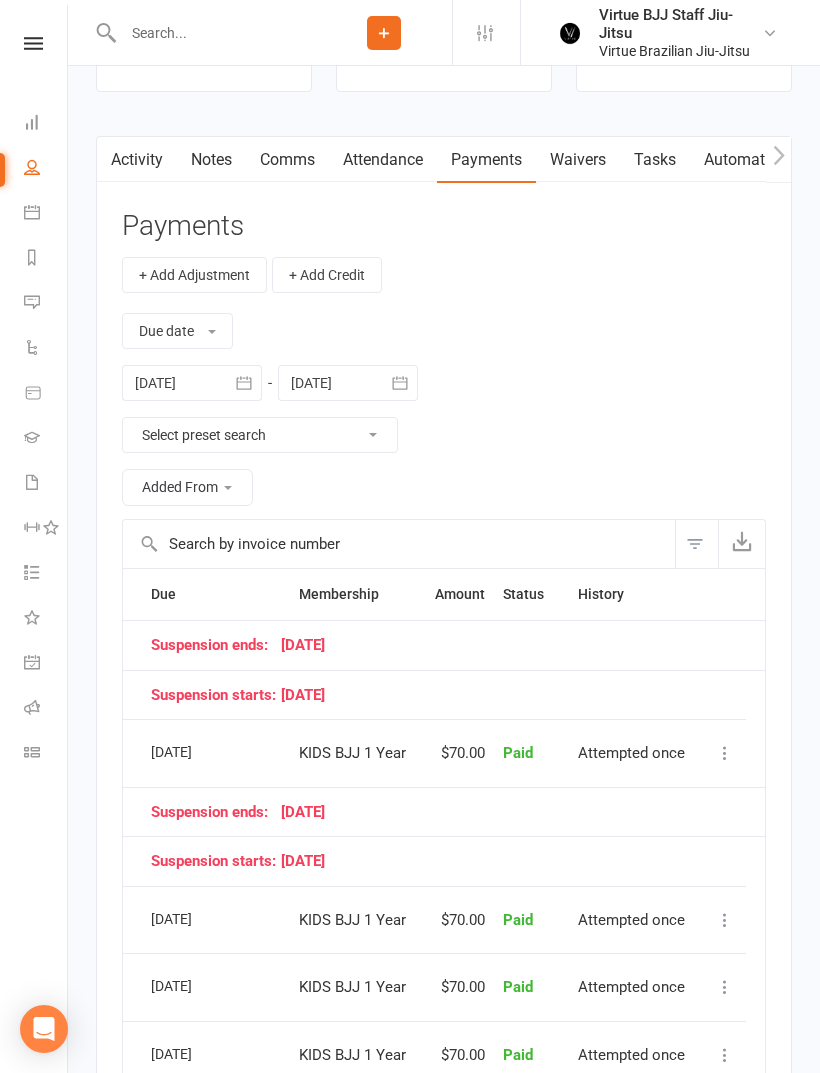 click on "07 Feb 2024" at bounding box center [197, 751] 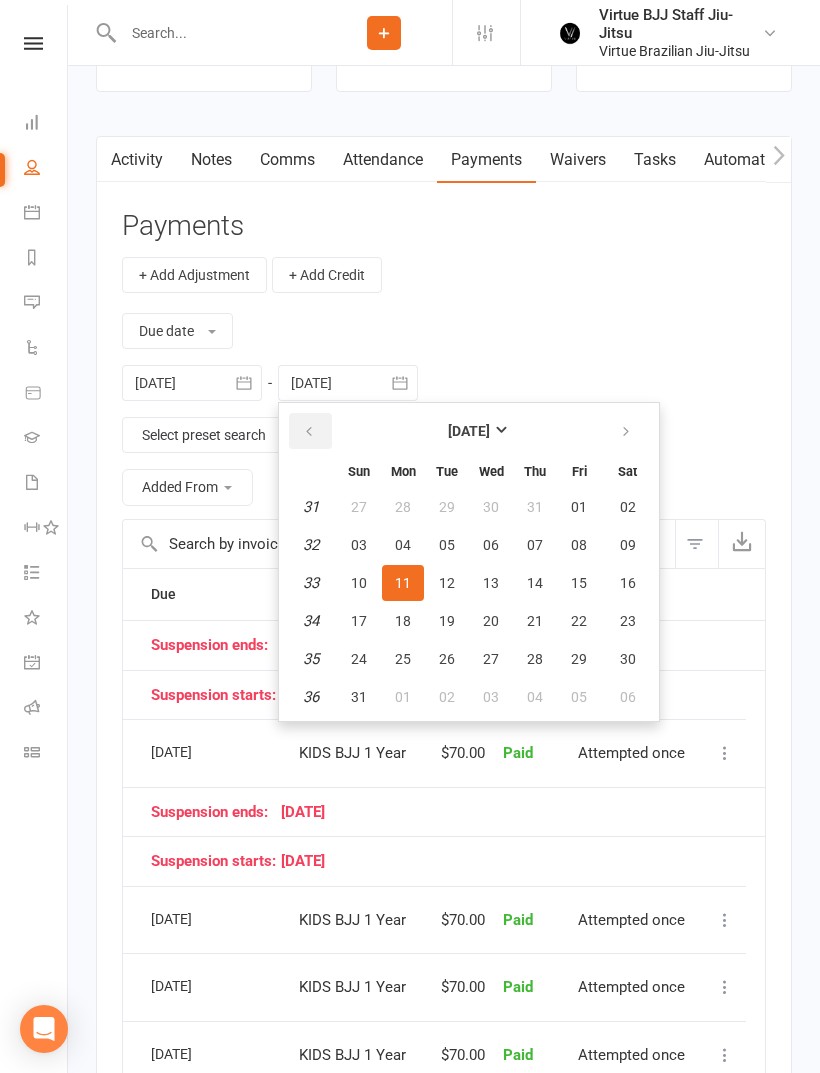 click at bounding box center [310, 431] 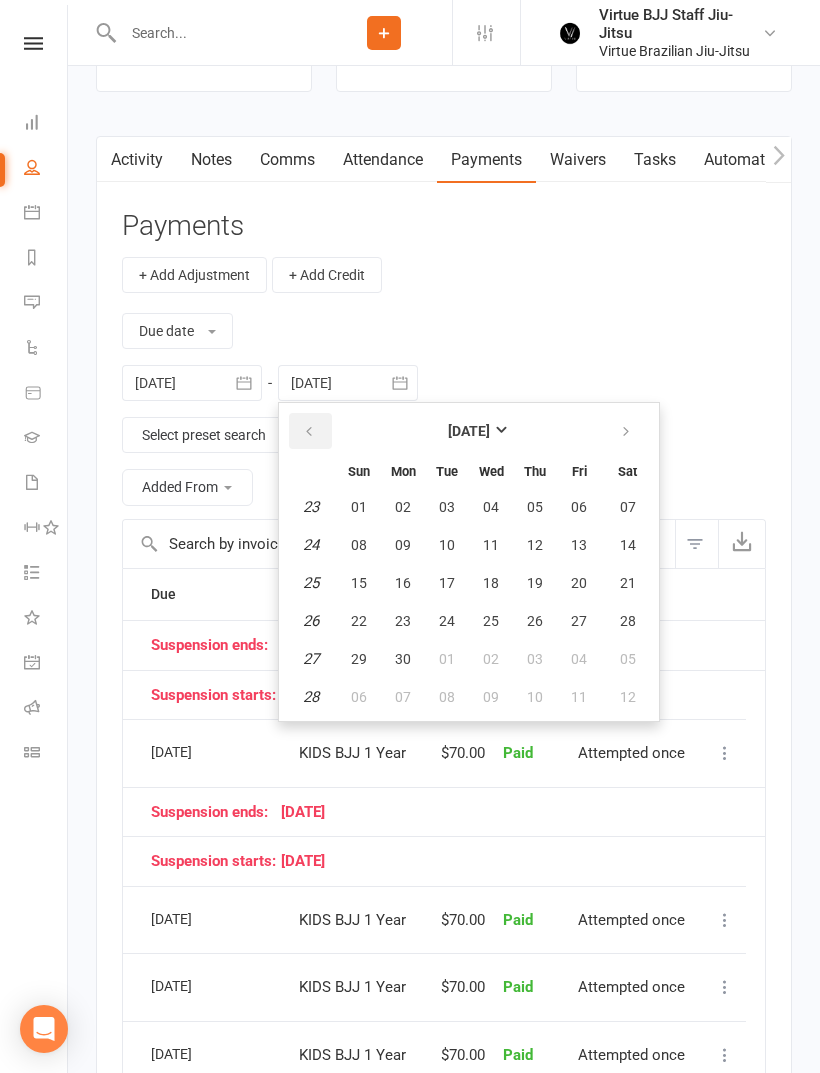 click at bounding box center (309, 432) 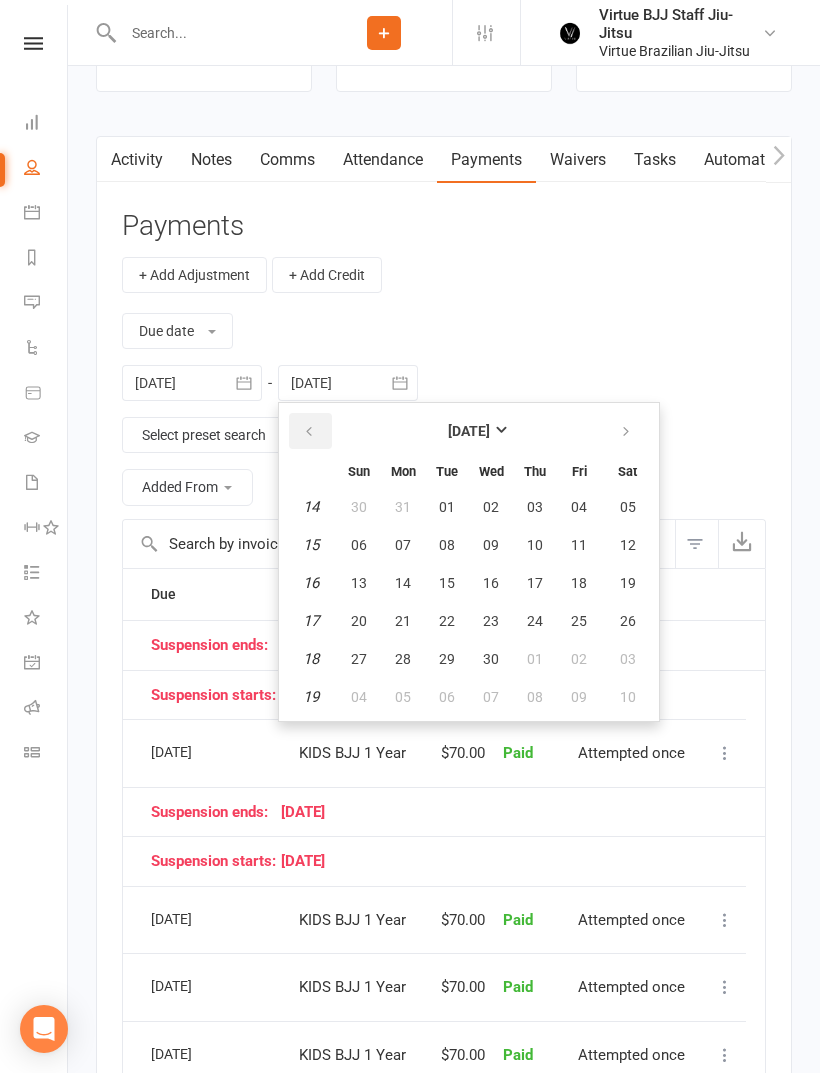 click at bounding box center (309, 432) 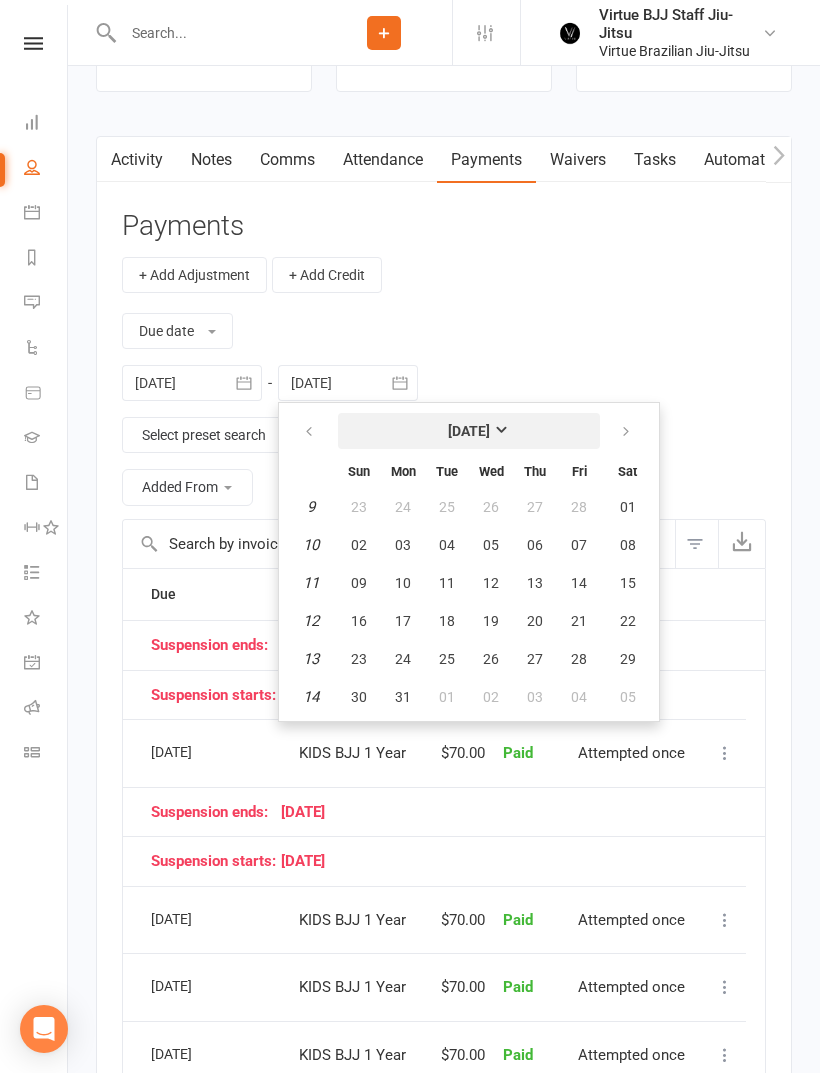 click on "March 2025" at bounding box center [469, 431] 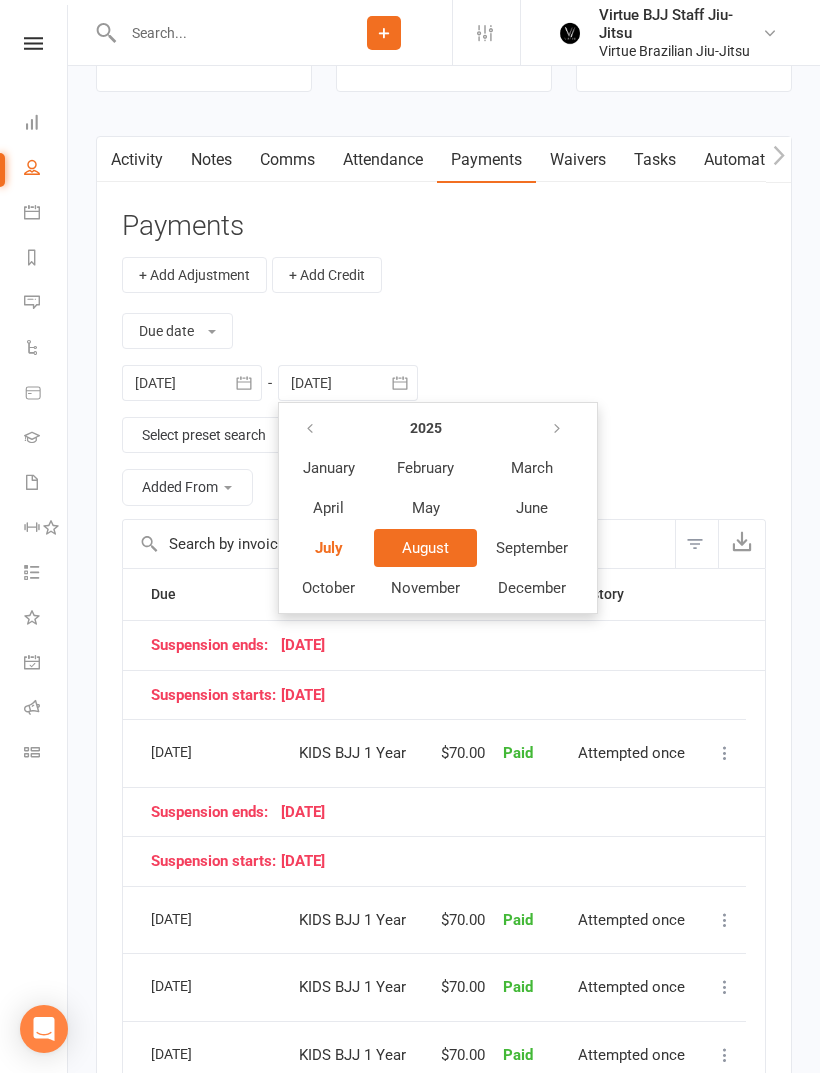 click at bounding box center [310, 429] 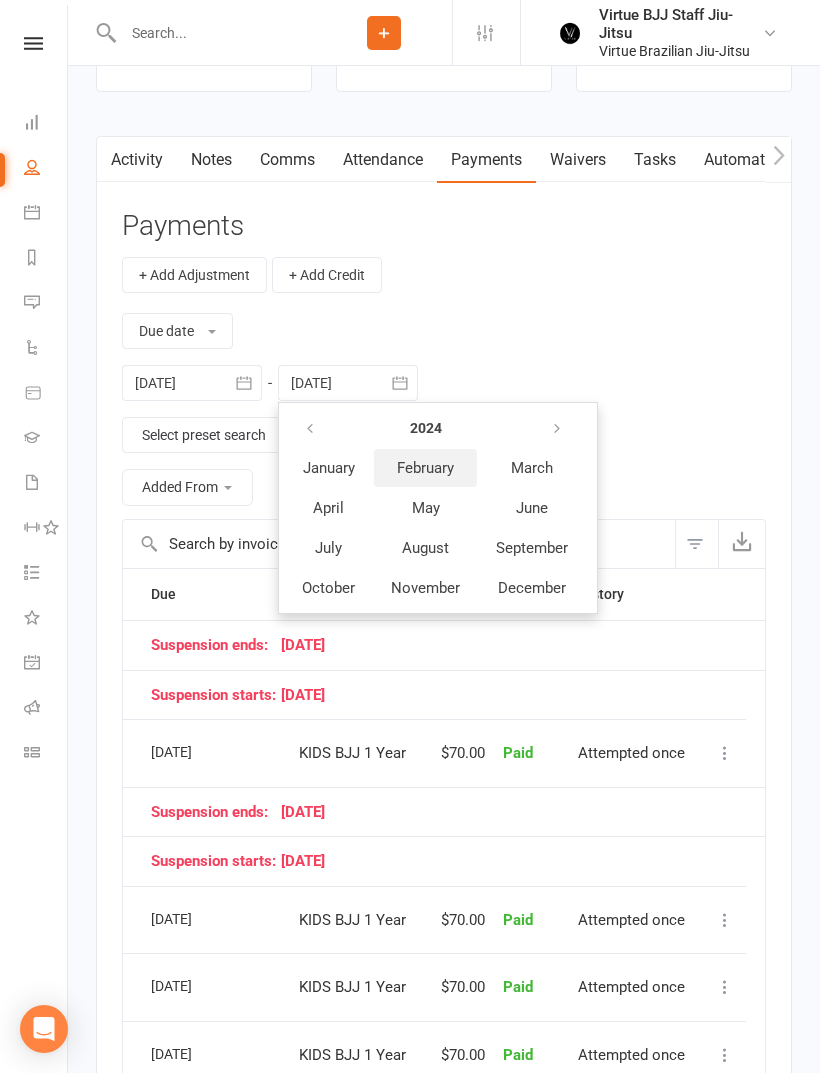 click on "February" at bounding box center [425, 468] 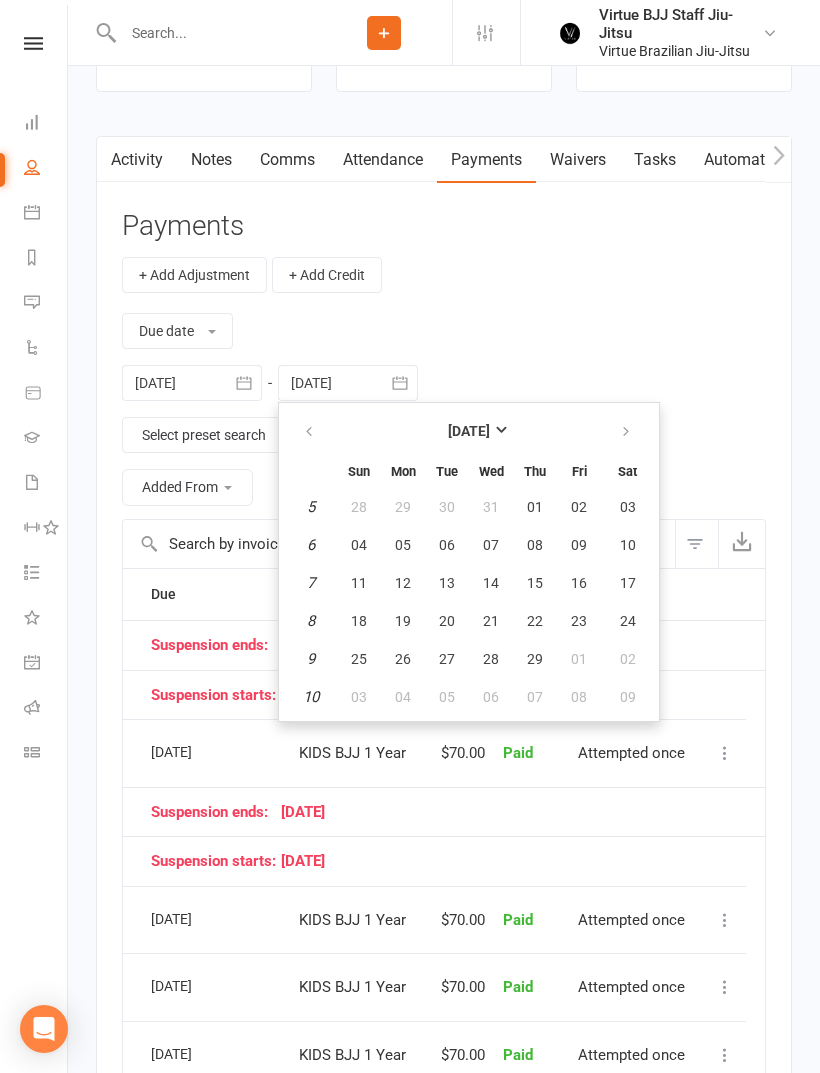 click on "Due date  Due date Date paid Date failed Date settled 10 Feb 2022
February 2022
Sun Mon Tue Wed Thu Fri Sat
5
30
31
01
02
03
04
05
6
06
07
08
09
10
11
12
7
13
14
15
16
17
18
19
8
20
21
22
23
24
25
26
9
27
28
01
02
03
04" at bounding box center [444, 405] 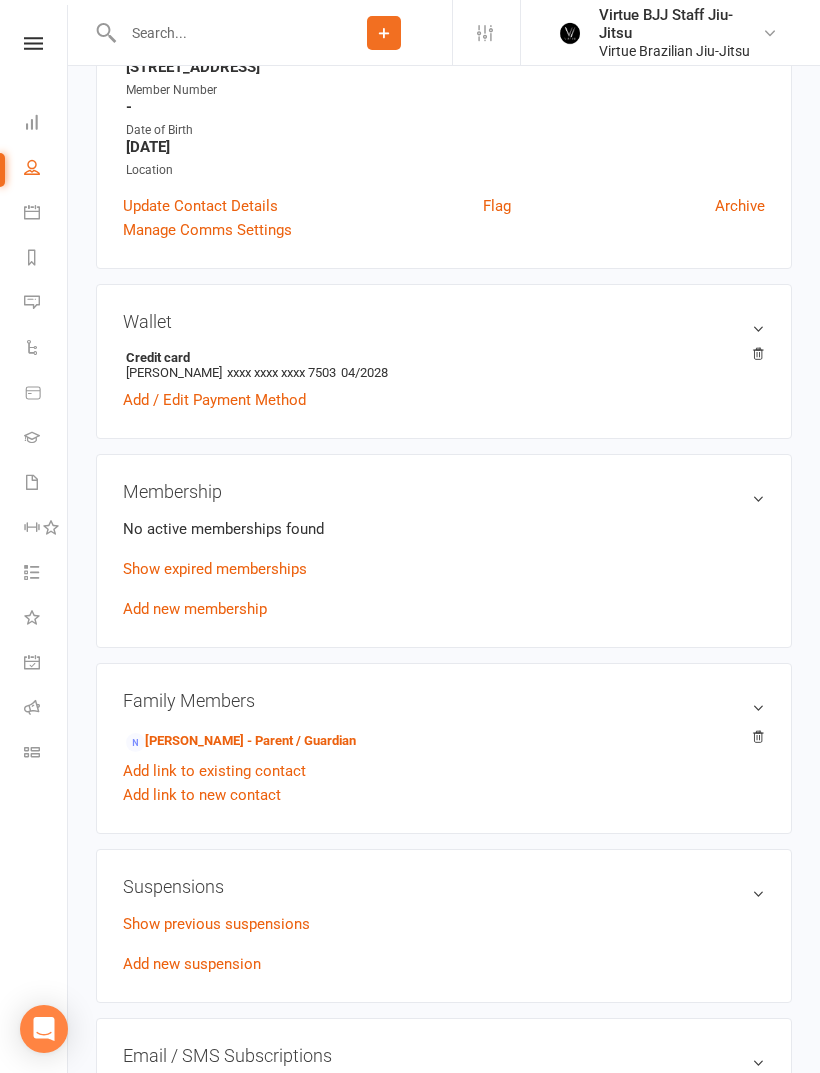 scroll, scrollTop: 404, scrollLeft: 0, axis: vertical 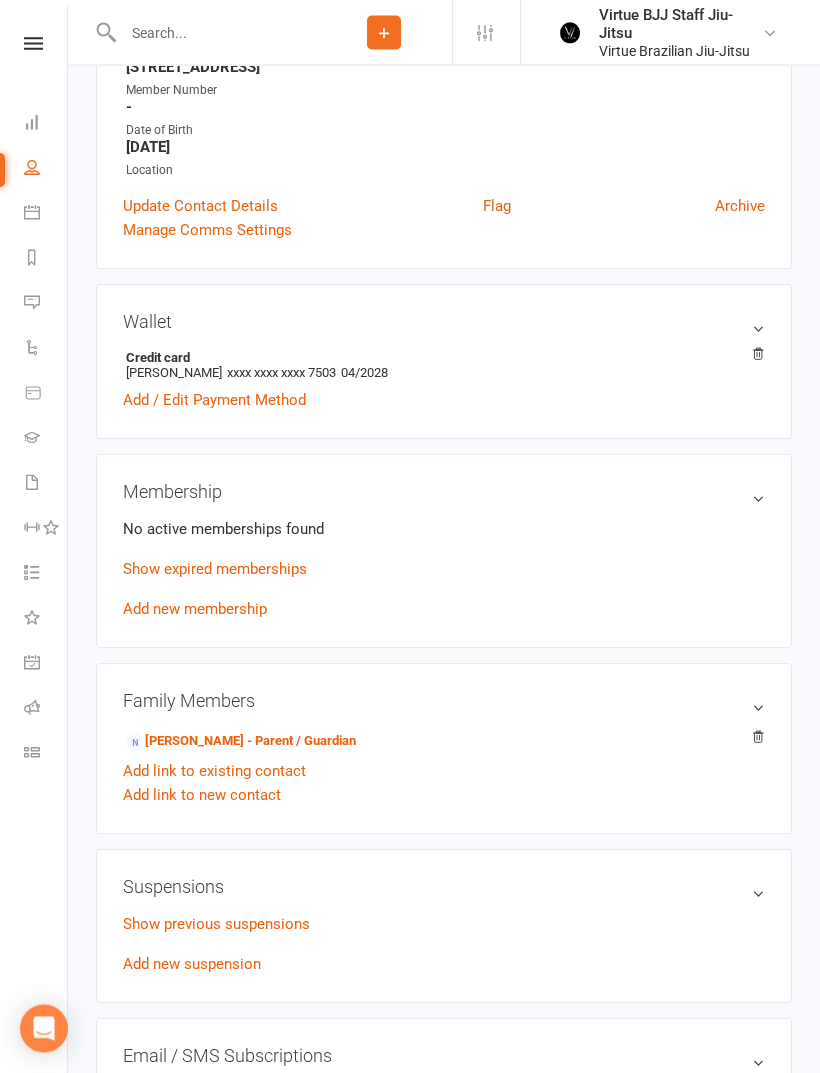 click on "Add new membership" at bounding box center [195, 610] 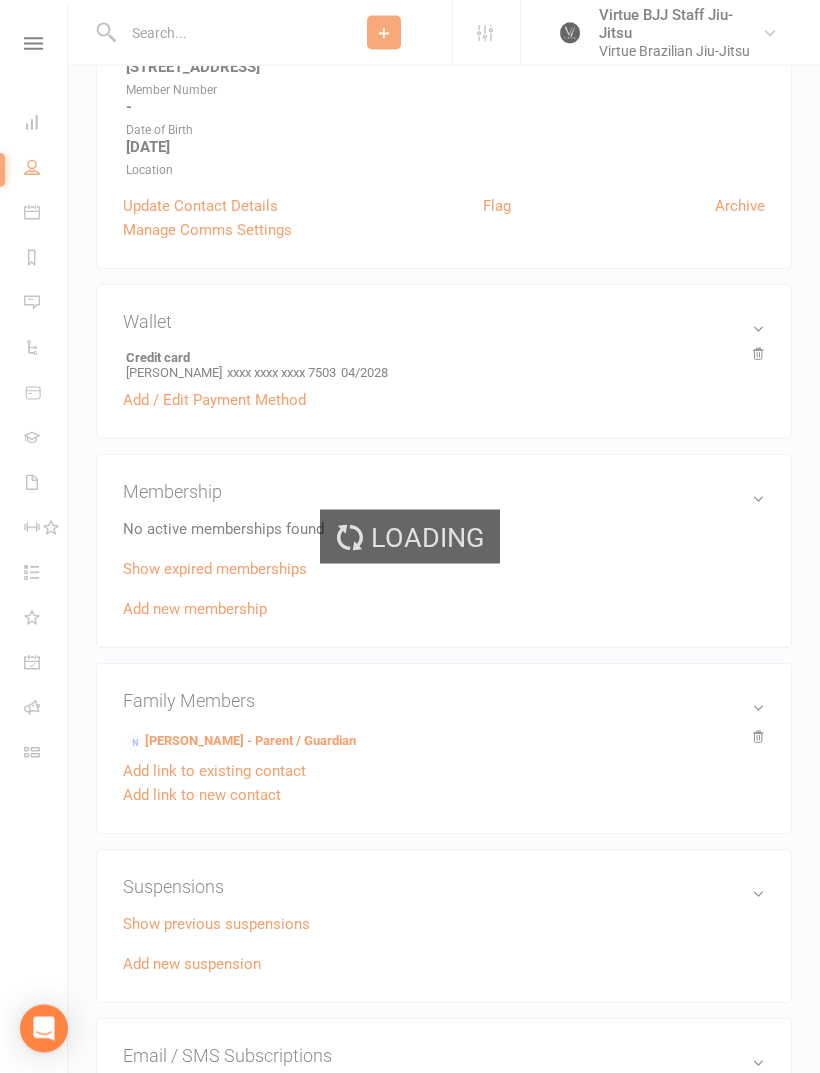 scroll, scrollTop: 405, scrollLeft: 0, axis: vertical 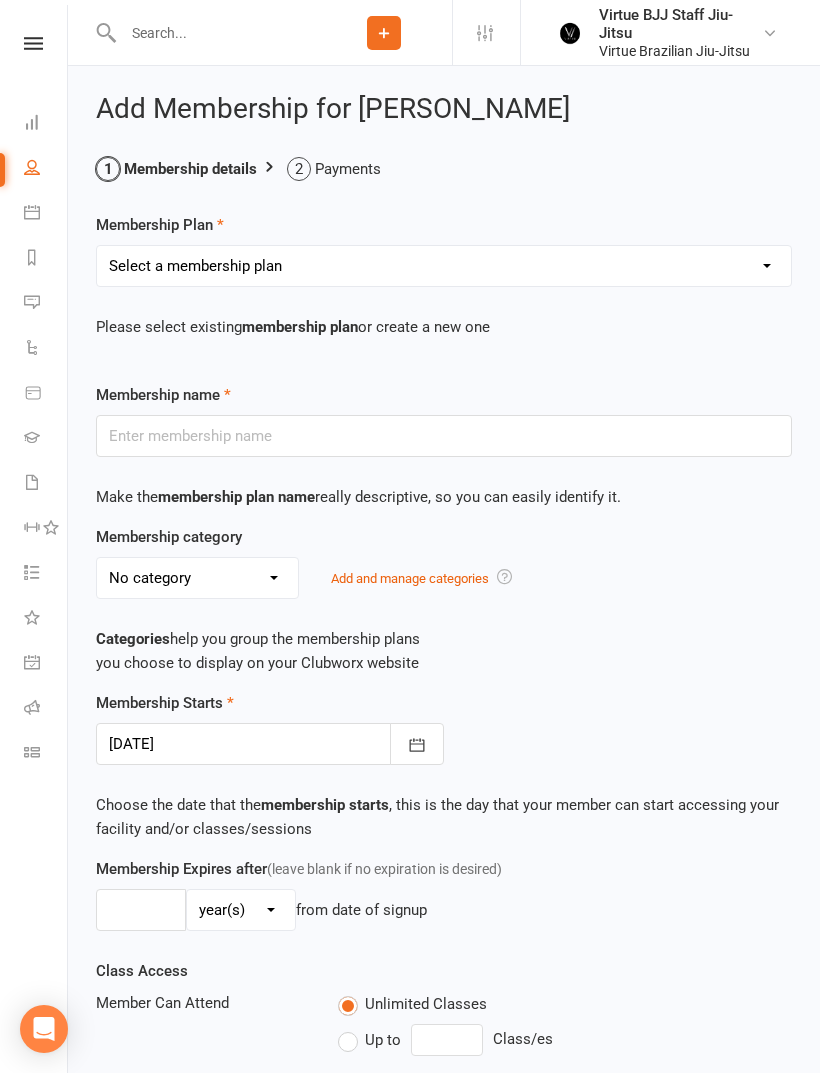 click on "Select a membership plan Create new Membership Plan Adult BJJ 1 Year Adult BJJ 6 Months Adult BJJ 3 Months Adult BJJ Month-By-Month KIDS BJJ 1 Year KIDS BJJ 6 Months KIDS BJJ 3 Months Cash Payment Only KIDS BJJ Month-by-Month ADULT BJJ  10-Pack KIDS 10-Pack Coaches Membership Kids Second family member - 10% discount Kids Second Family Member - 20% Discount 20% BJJ Only Family Discount Free membership 2 weeks per month of training International Student Membership Discount Adult BJJ 1 Year Cash Payment only Adult BJJ 3 Months Cash Payment Only Adult BJJ 6 Months Cash Payment Only KIDS BJJ 1 Year Cash Payment Only KIDS BJJ 3 Months KIDS BJJ 6 Months Cash Payment Only Visitor Day Pass Visitor Week Pass Visitor Month Pass Adult BJJ 1 Month Cash Payment Only Visitor One Class Pass Flexi Membership - no cancellation fees Kids Flexi Membership - no cancellation fees Adult BJJ one year Kids BJJ 1 Month Cash Payment Only" at bounding box center [444, 266] 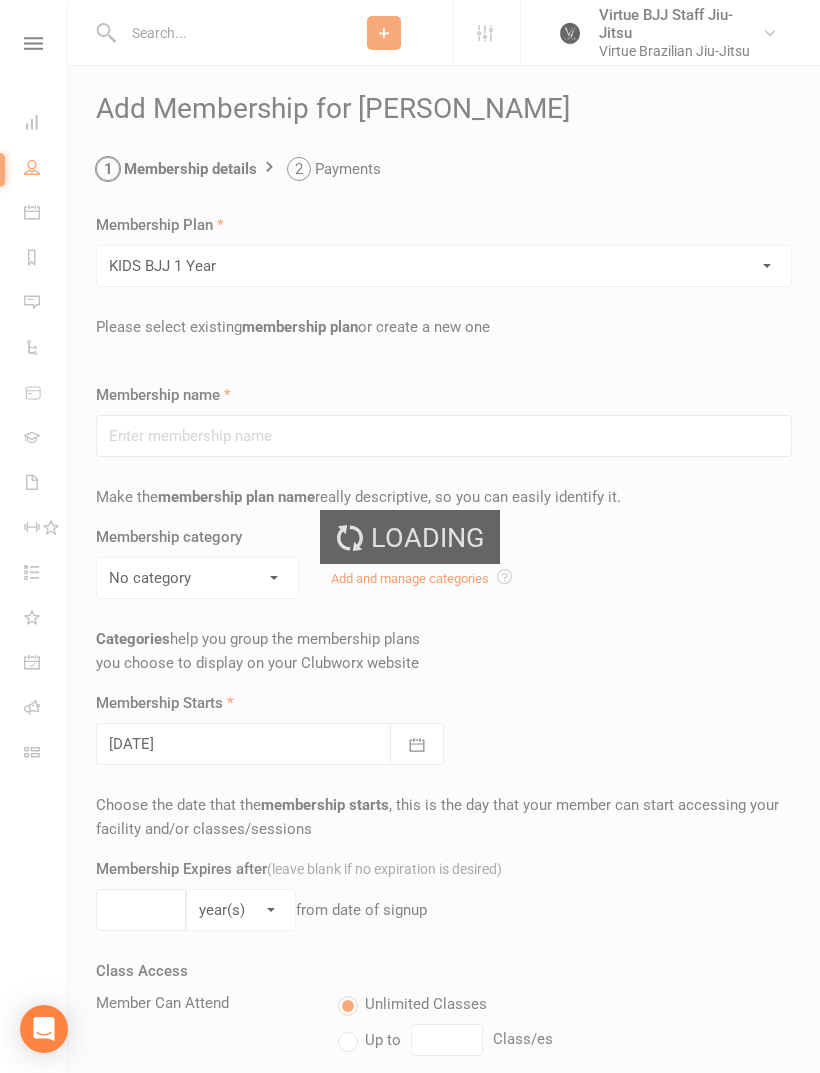type on "KIDS BJJ 1 Year" 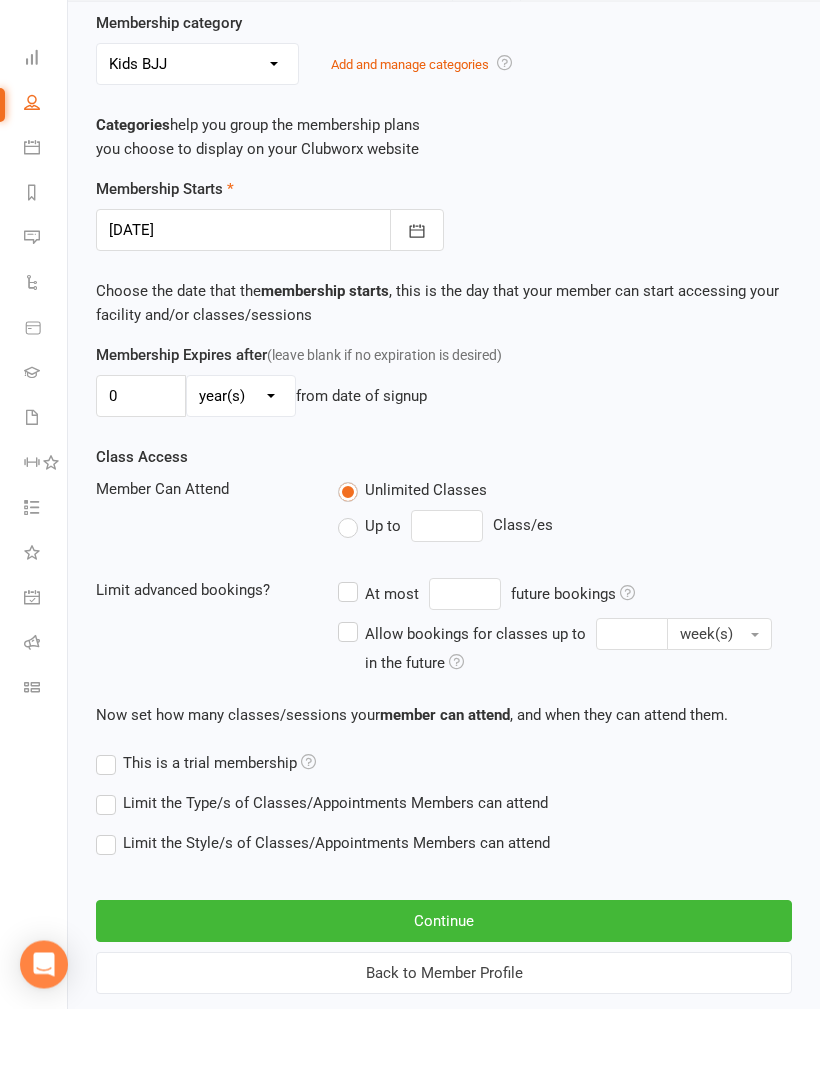 scroll, scrollTop: 449, scrollLeft: 0, axis: vertical 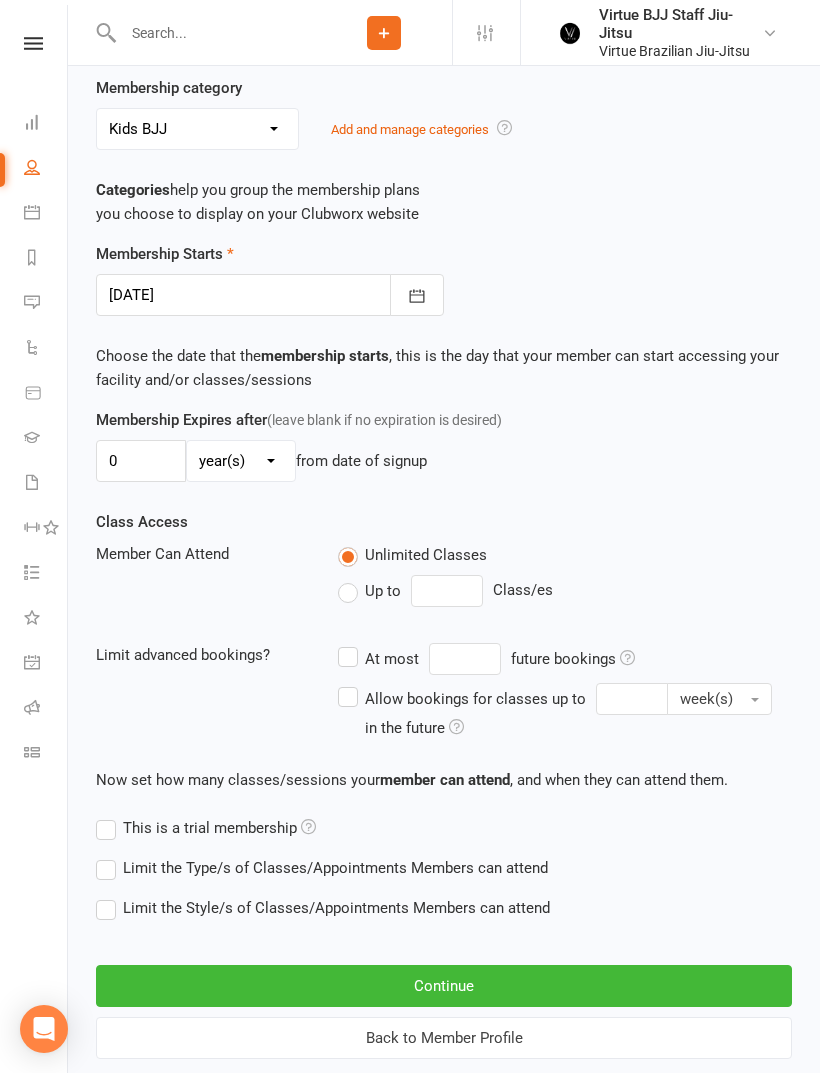 click on "Continue" at bounding box center (444, 986) 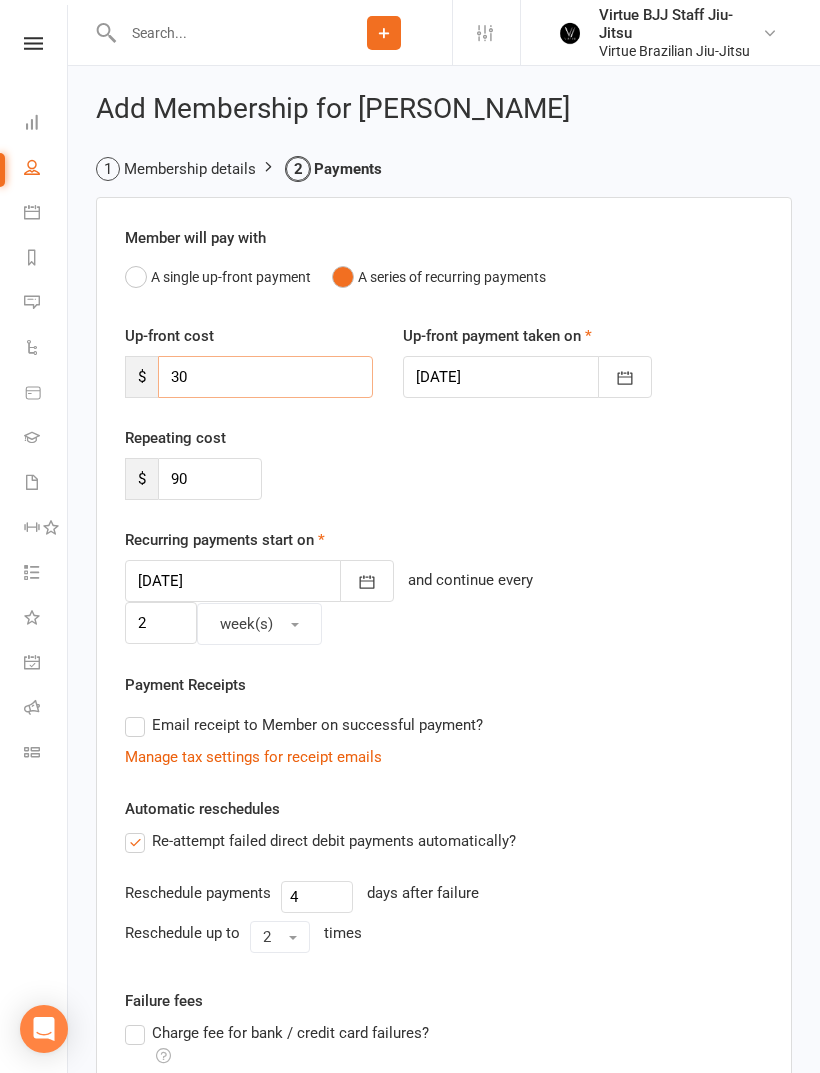 click on "30" at bounding box center (265, 377) 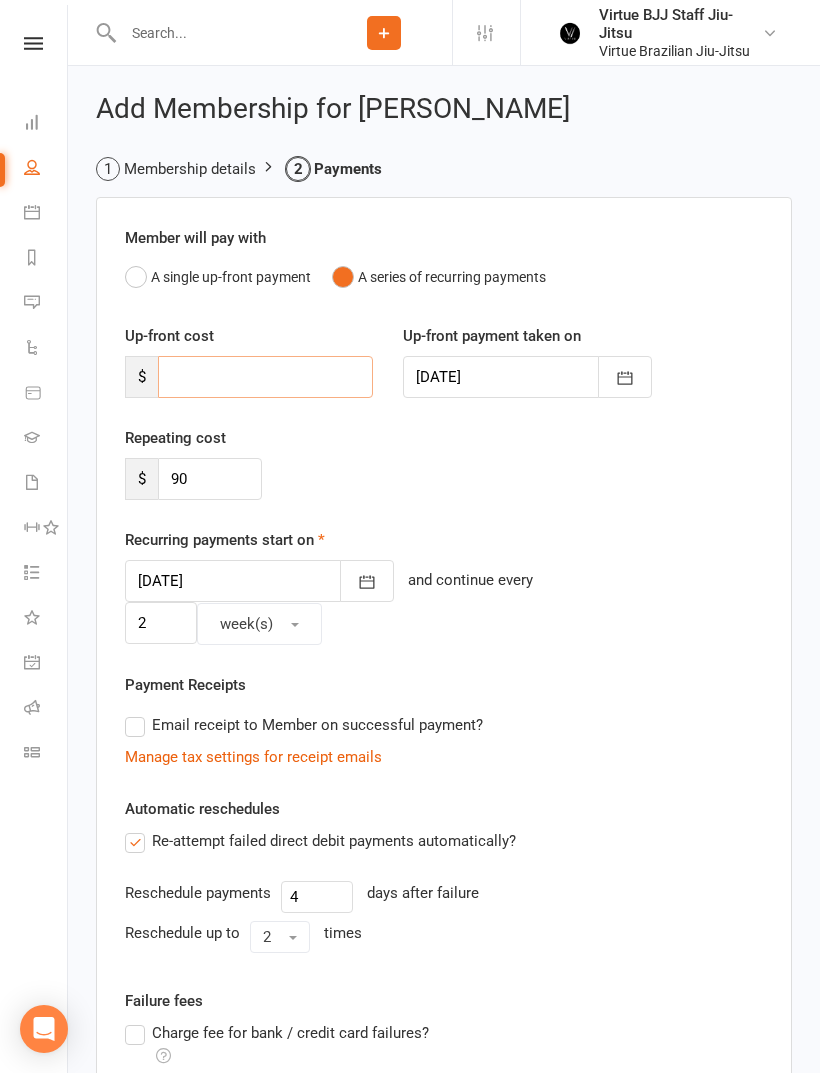 type 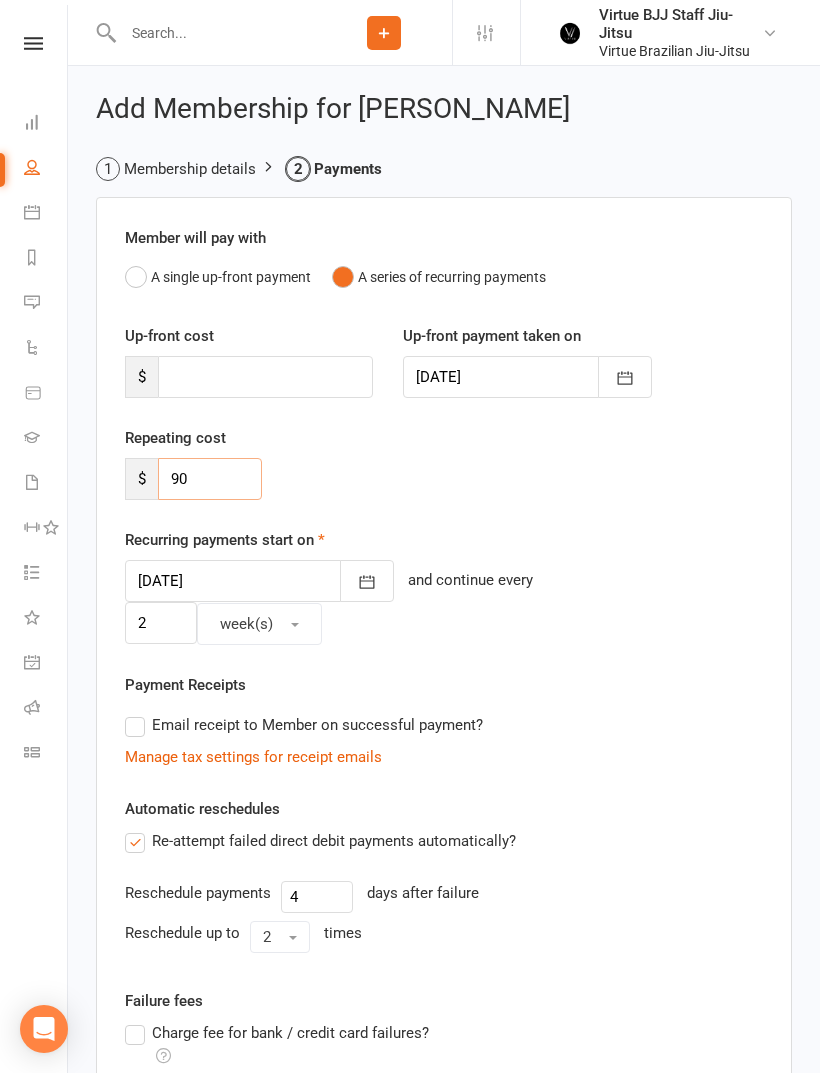 click on "90" at bounding box center (210, 479) 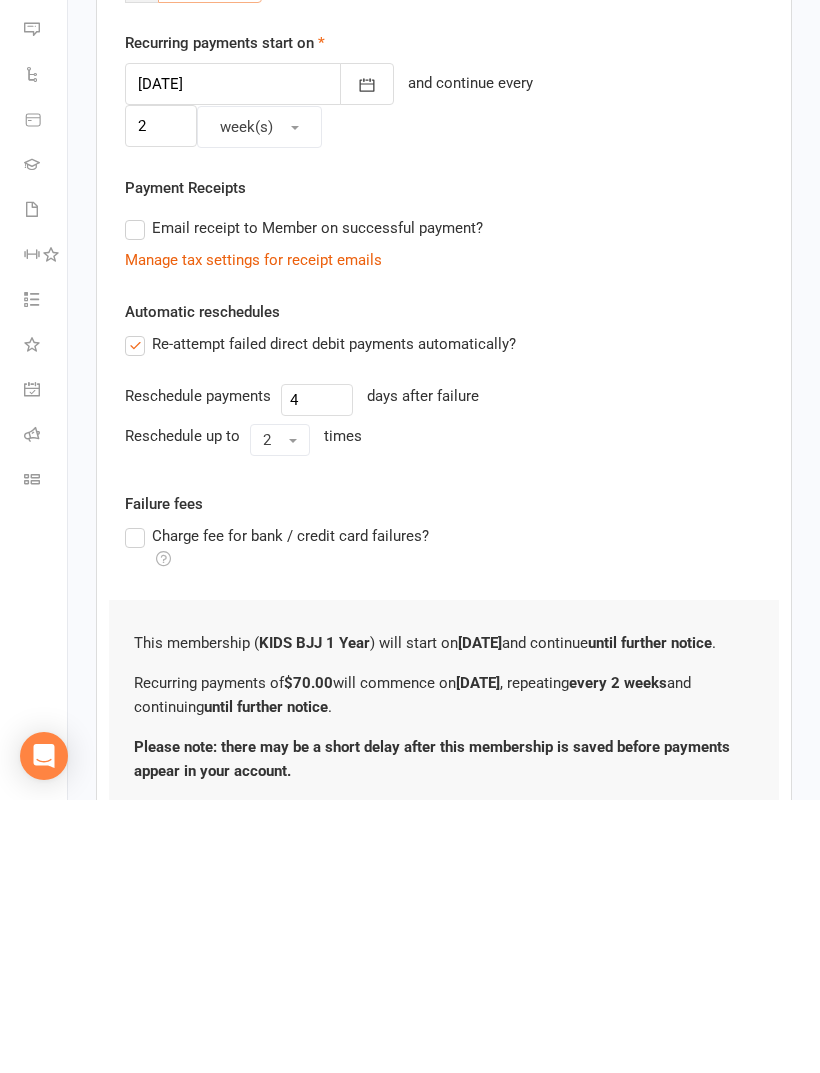 scroll, scrollTop: 361, scrollLeft: 0, axis: vertical 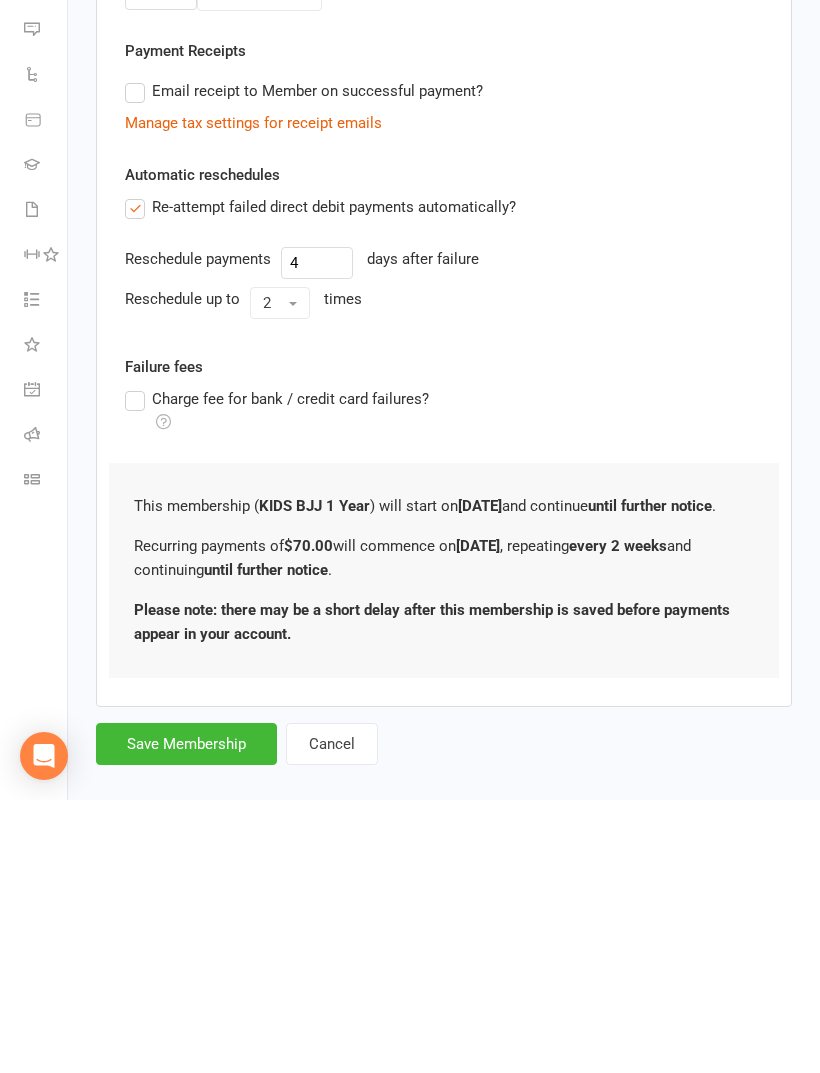 type on "70" 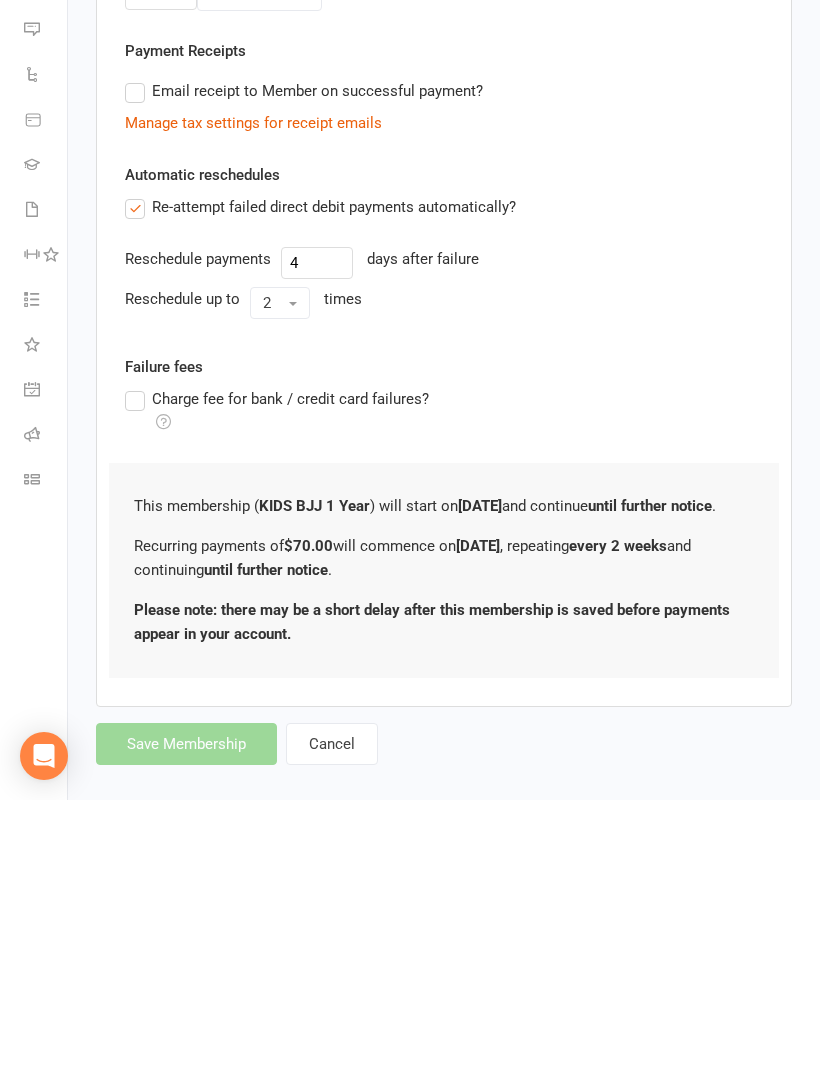 type on "0" 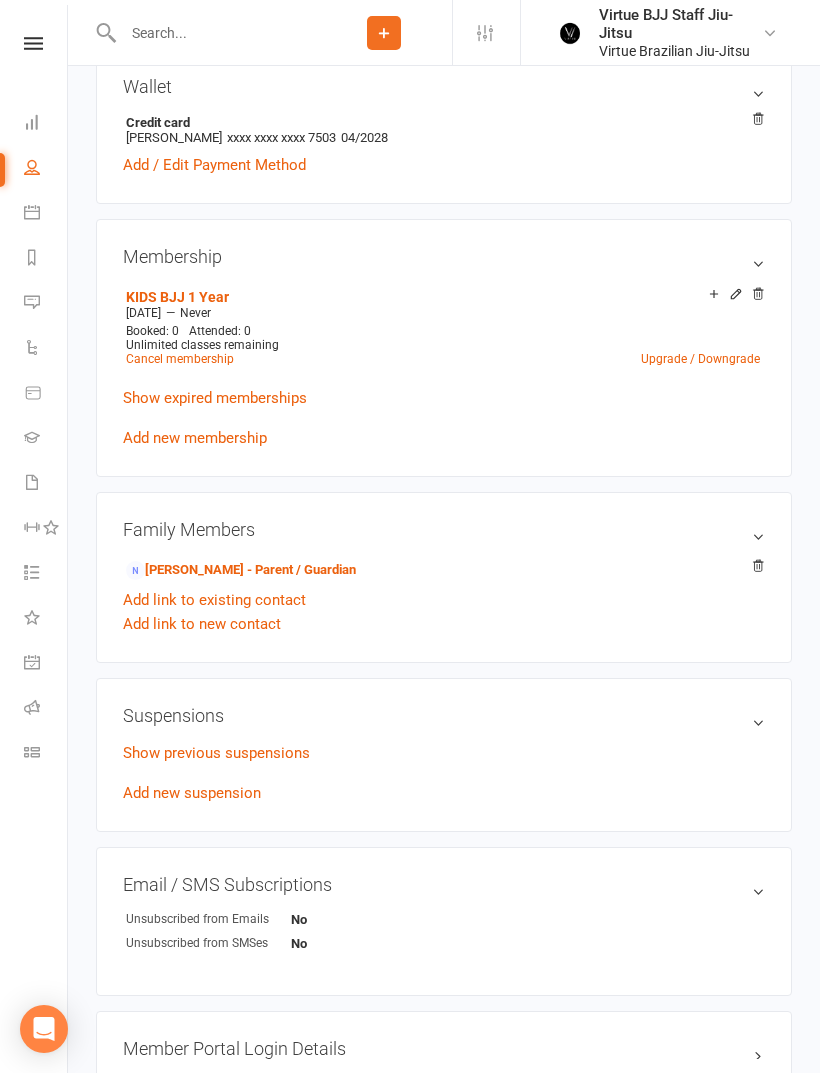 scroll, scrollTop: 507, scrollLeft: 0, axis: vertical 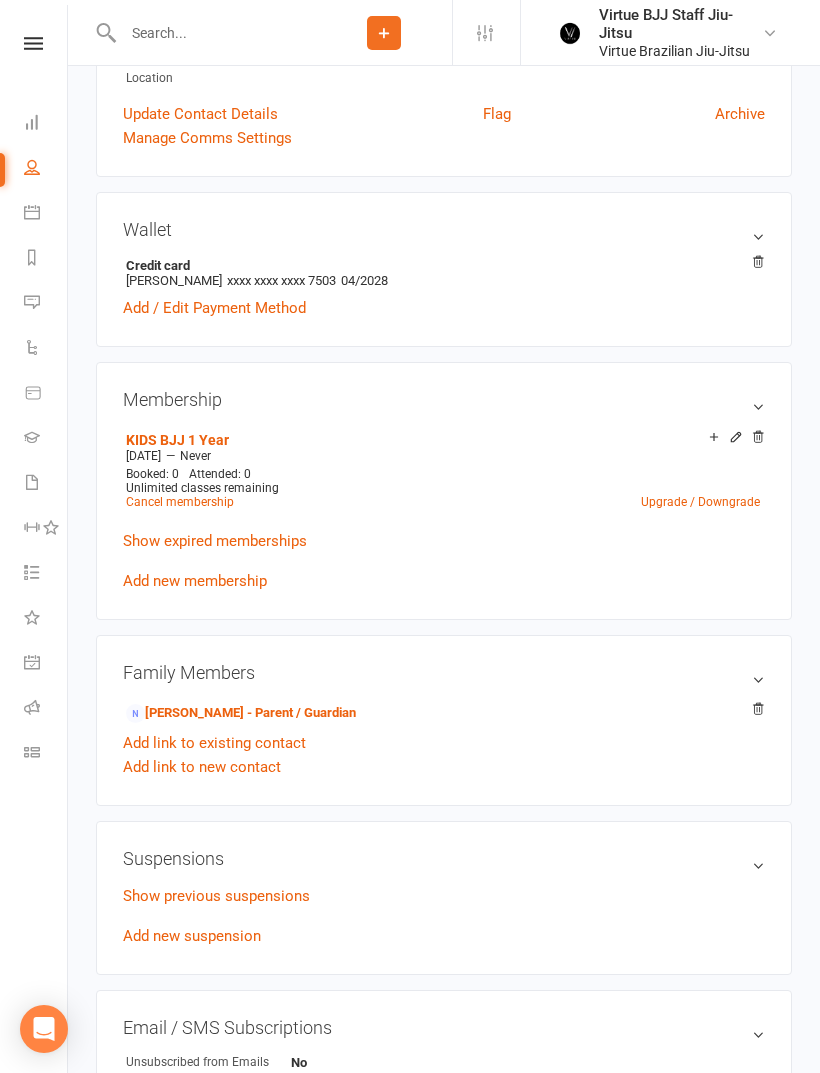 click 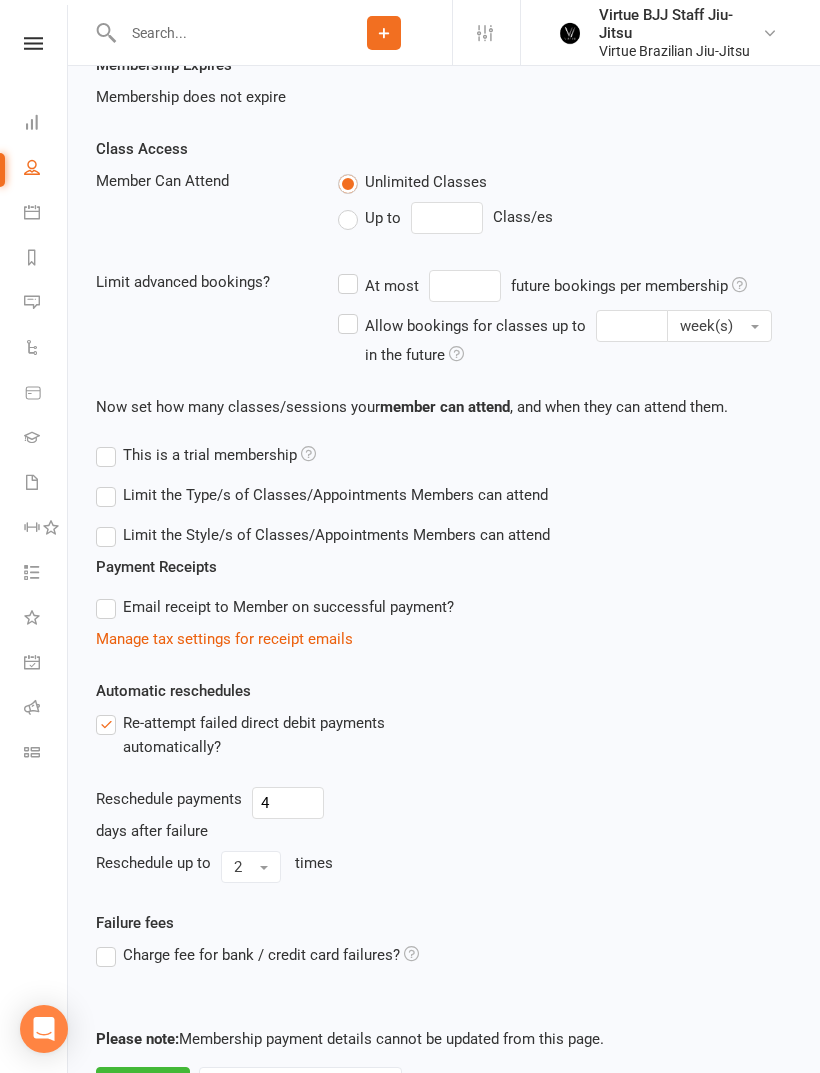 scroll, scrollTop: 541, scrollLeft: 0, axis: vertical 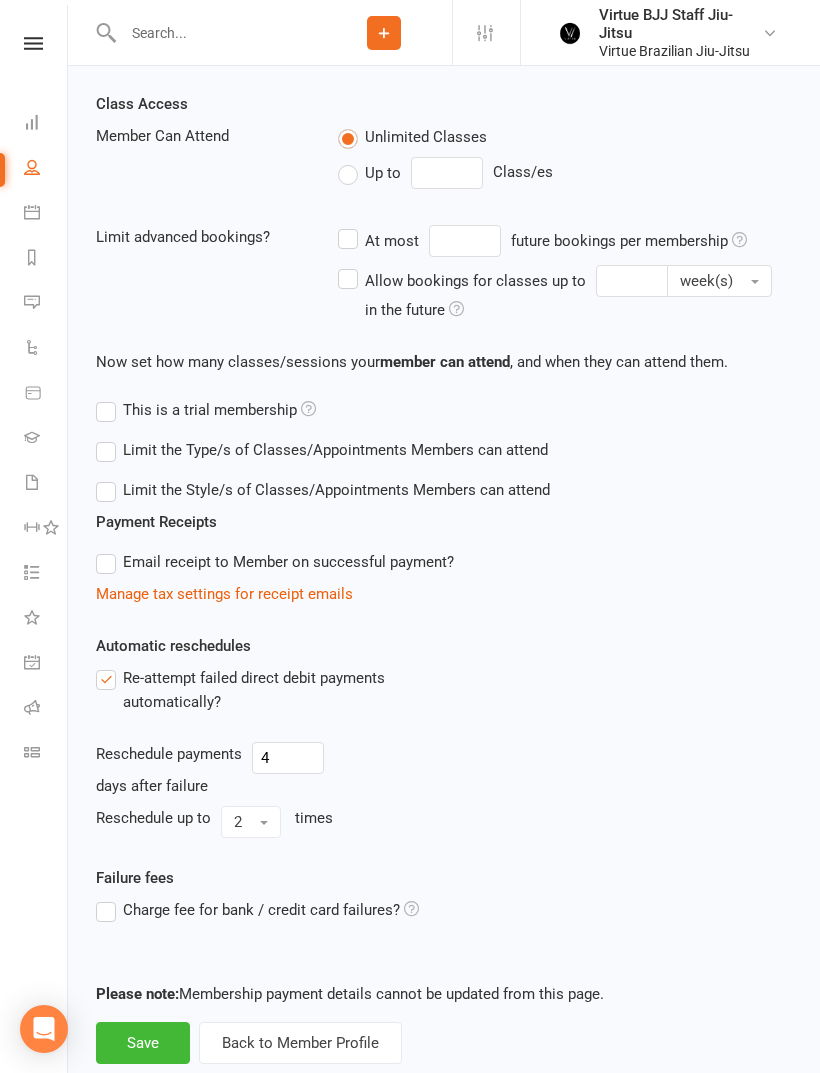 click on "Back to Member Profile" at bounding box center [300, 1043] 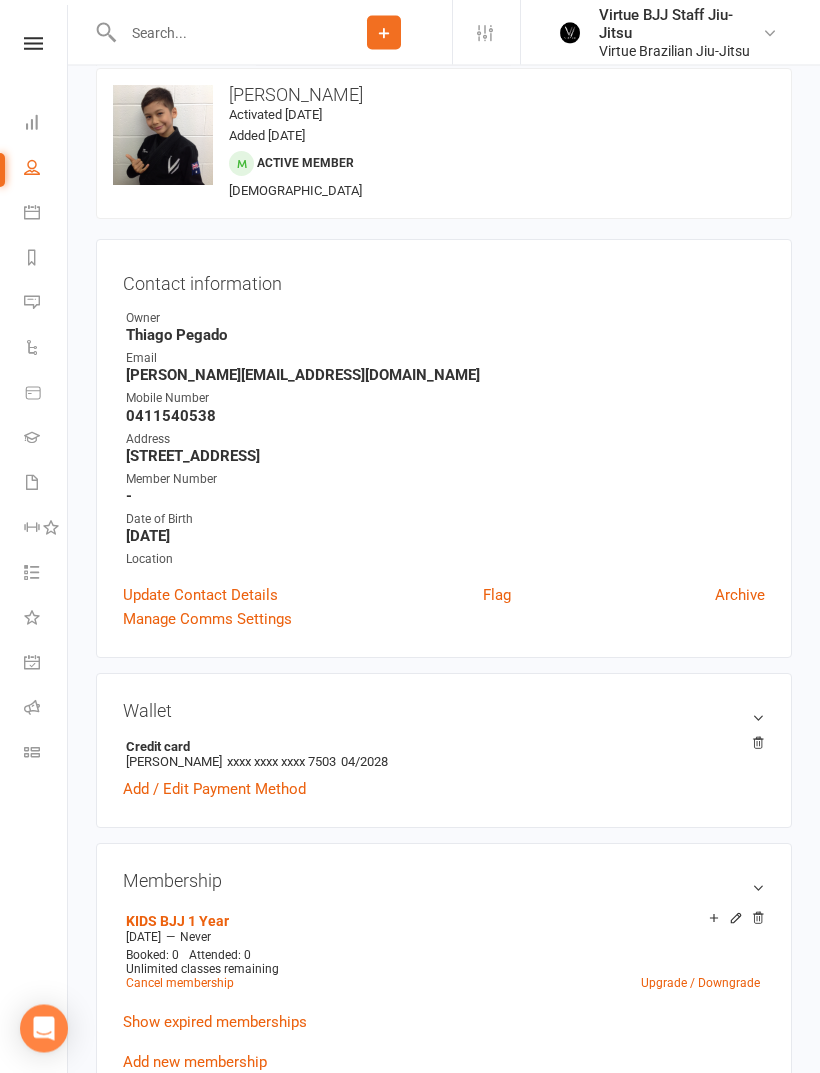 scroll, scrollTop: 284, scrollLeft: 0, axis: vertical 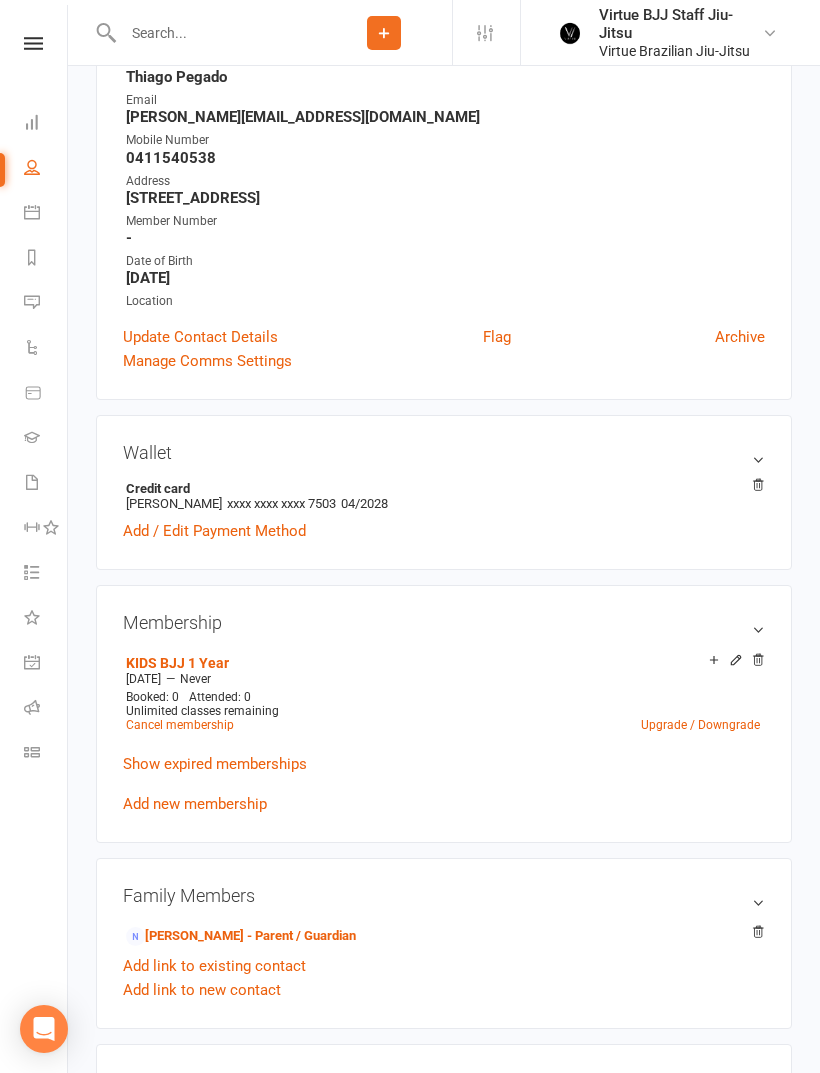 click 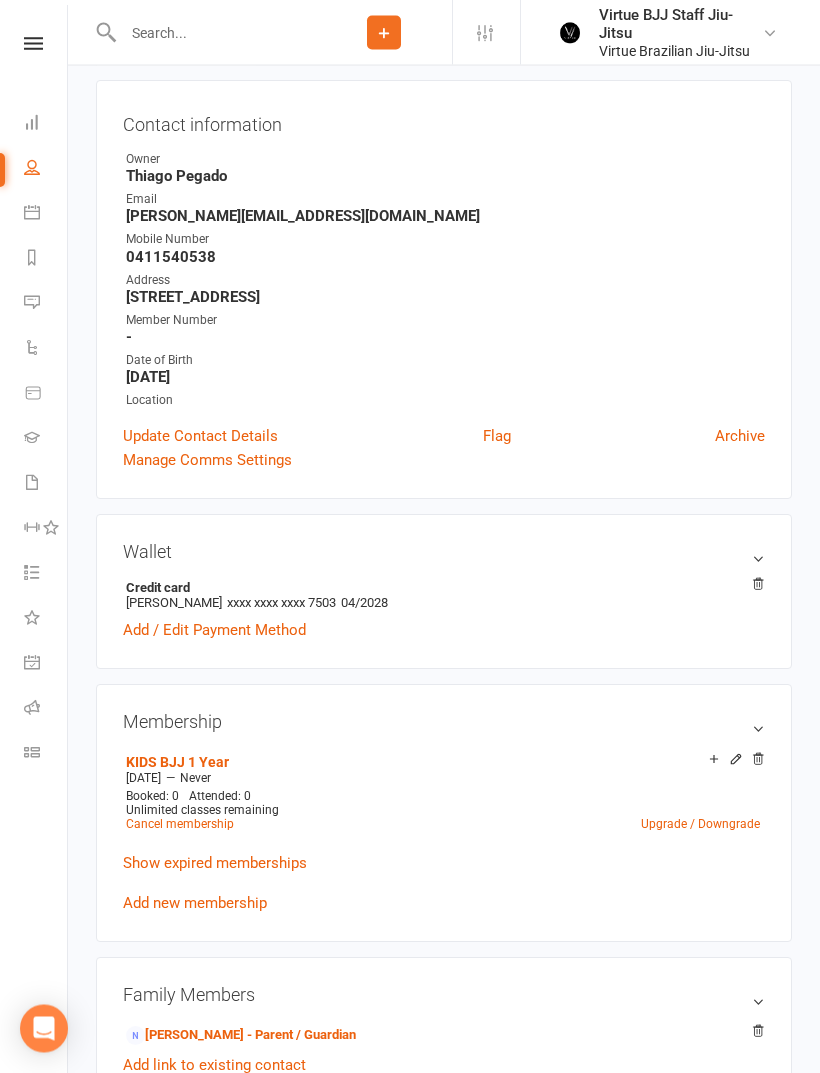 scroll, scrollTop: 0, scrollLeft: 0, axis: both 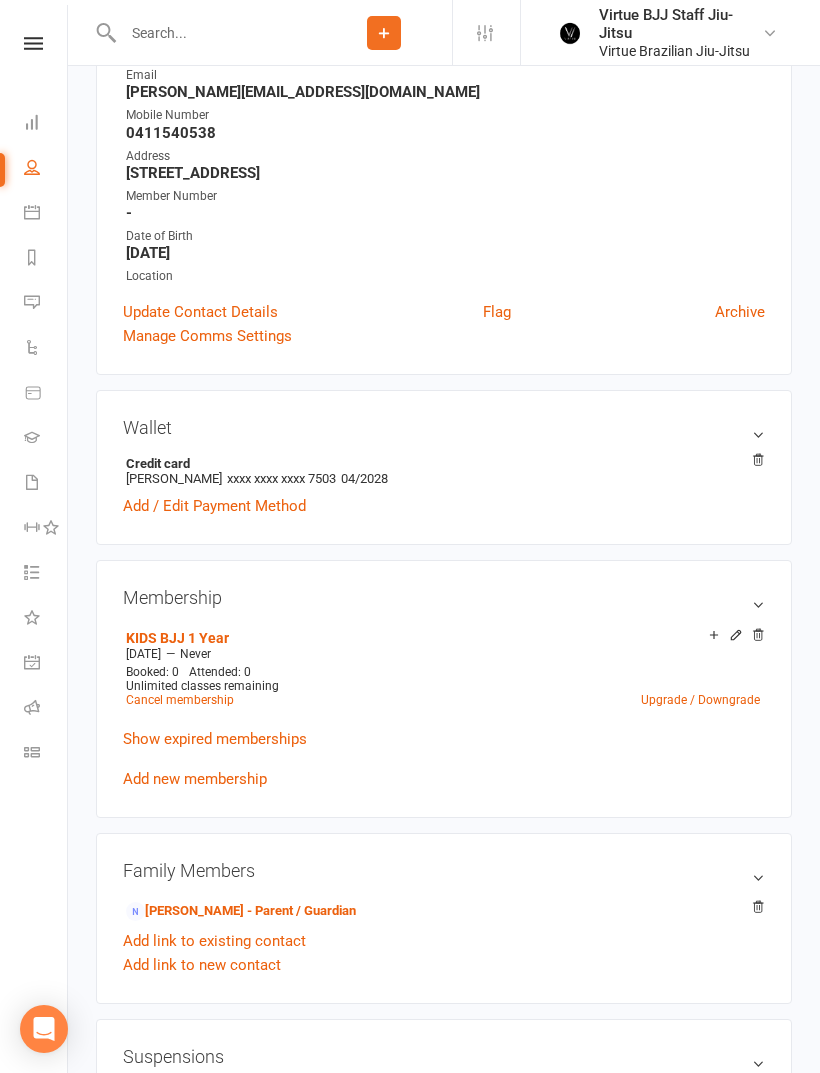 click 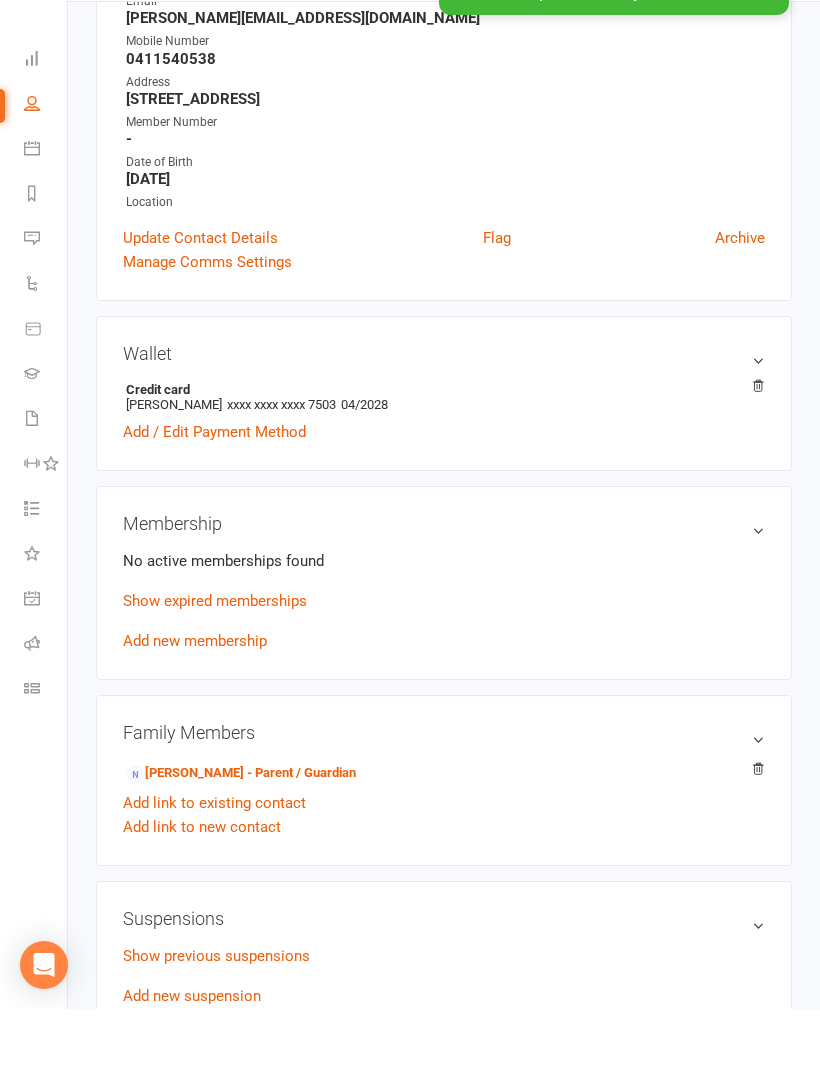 scroll, scrollTop: 373, scrollLeft: 0, axis: vertical 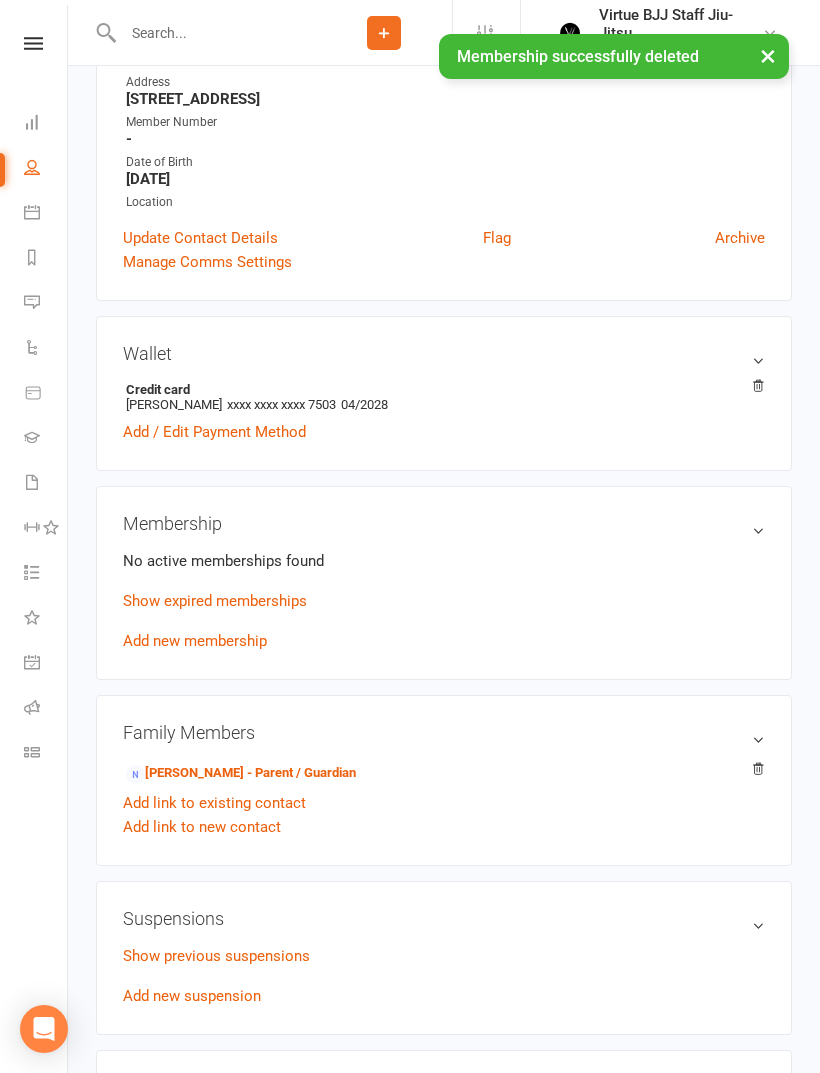 click on "Add new membership" at bounding box center [195, 641] 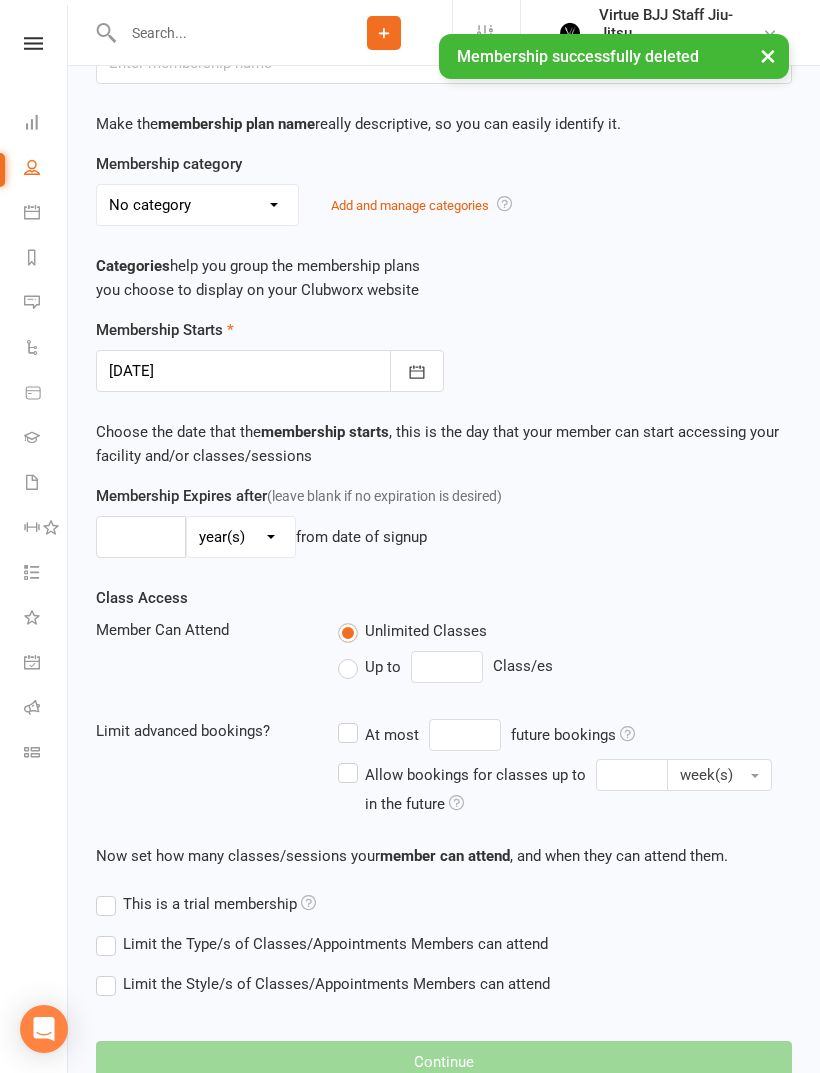 scroll, scrollTop: 0, scrollLeft: 0, axis: both 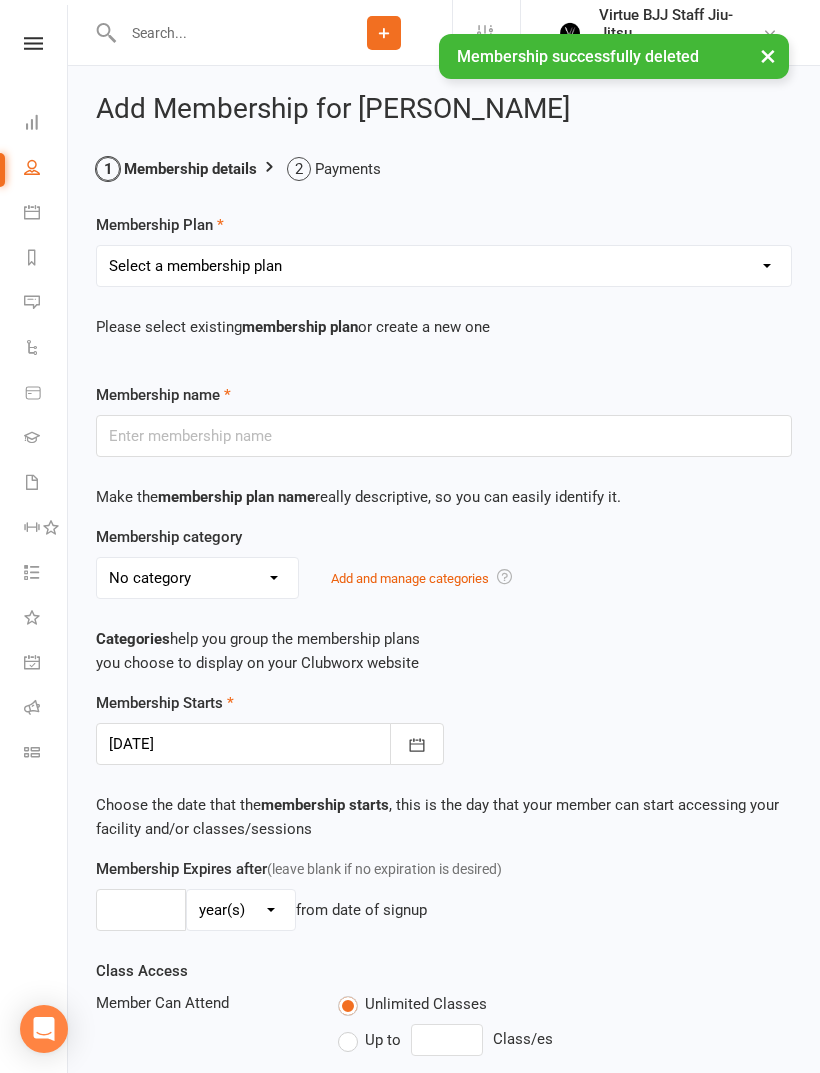 click on "Membership Plan Select a membership plan Create new Membership Plan Adult BJJ 1 Year Adult BJJ 6 Months Adult BJJ 3 Months Adult BJJ Month-By-Month KIDS BJJ 1 Year KIDS BJJ 6 Months KIDS BJJ 3 Months Cash Payment Only KIDS BJJ Month-by-Month ADULT BJJ  10-Pack KIDS 10-Pack Coaches Membership Kids Second family member - 10% discount Kids Second Family Member - 20% Discount 20% BJJ Only Family Discount Free membership 2 weeks per month of training International Student Membership Discount Adult BJJ 1 Year Cash Payment only Adult BJJ 3 Months Cash Payment Only Adult BJJ 6 Months Cash Payment Only KIDS BJJ 1 Year Cash Payment Only KIDS BJJ 3 Months KIDS BJJ 6 Months Cash Payment Only Visitor Day Pass Visitor Week Pass Visitor Month Pass Adult BJJ 1 Month Cash Payment Only Visitor One Class Pass Flexi Membership - no cancellation fees Kids Flexi Membership - no cancellation fees Adult BJJ one year Kids BJJ 1 Month Cash Payment Only Please select existing  membership plan  or create a new one" at bounding box center (444, 284) 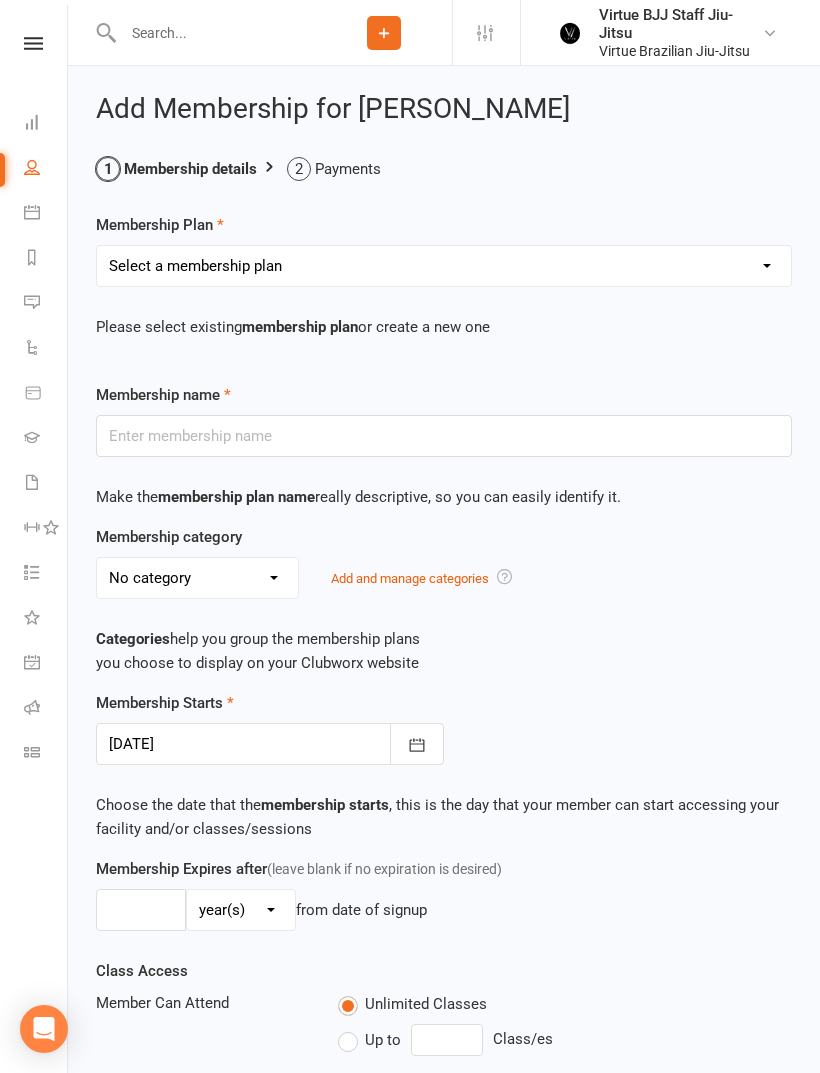 select on "1" 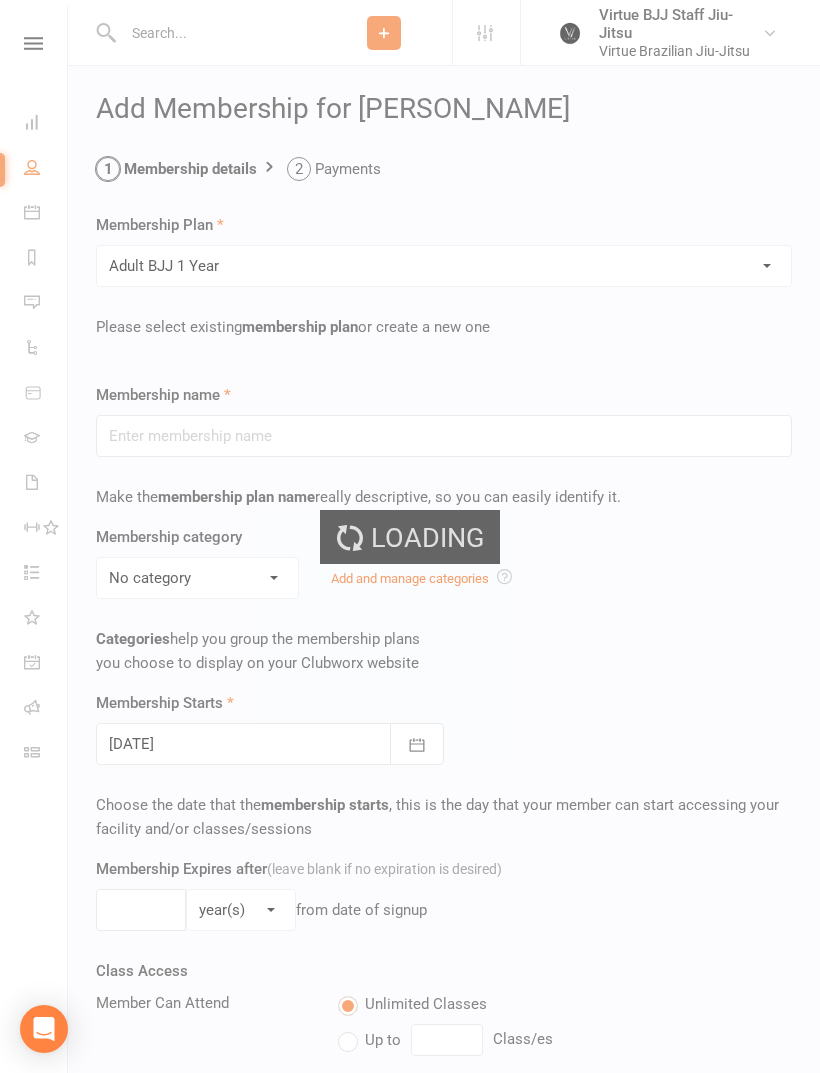 type on "Adult BJJ 1 Year" 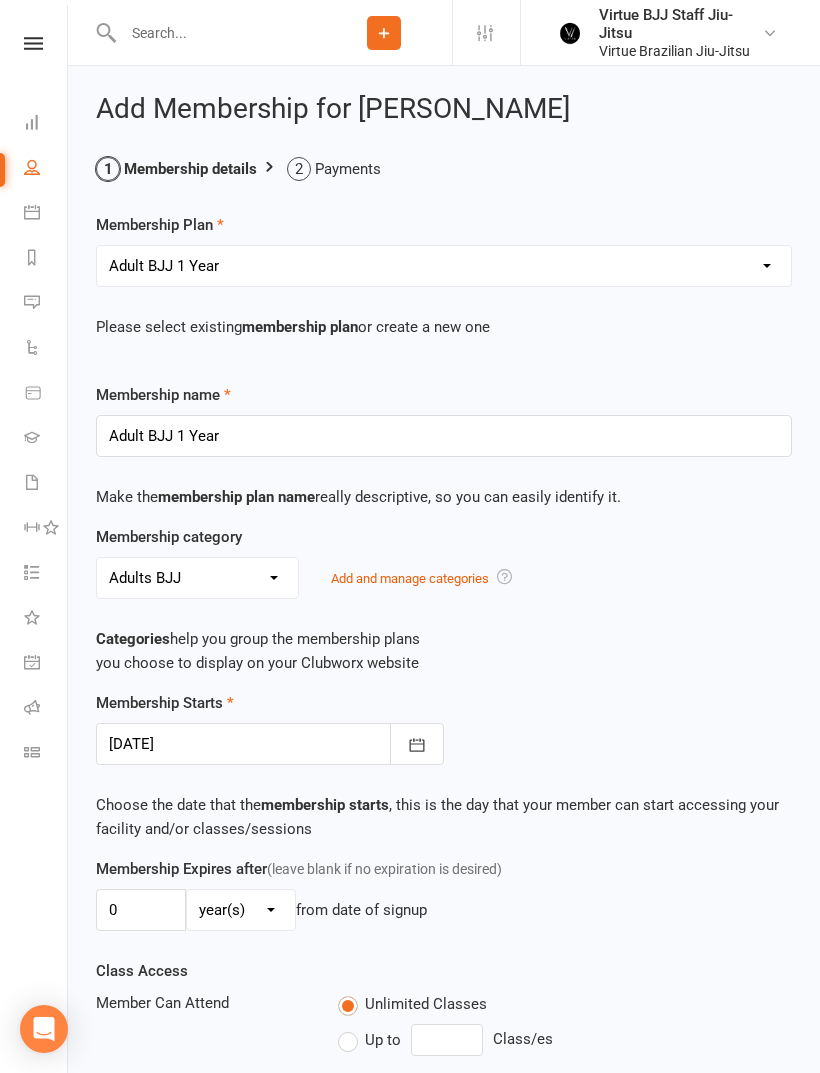 click on "Select a membership plan Create new Membership Plan Adult BJJ 1 Year Adult BJJ 6 Months Adult BJJ 3 Months Adult BJJ Month-By-Month KIDS BJJ 1 Year KIDS BJJ 6 Months KIDS BJJ 3 Months Cash Payment Only KIDS BJJ Month-by-Month ADULT BJJ  10-Pack KIDS 10-Pack Coaches Membership Kids Second family member - 10% discount Kids Second Family Member - 20% Discount 20% BJJ Only Family Discount Free membership 2 weeks per month of training International Student Membership Discount Adult BJJ 1 Year Cash Payment only Adult BJJ 3 Months Cash Payment Only Adult BJJ 6 Months Cash Payment Only KIDS BJJ 1 Year Cash Payment Only KIDS BJJ 3 Months KIDS BJJ 6 Months Cash Payment Only Visitor Day Pass Visitor Week Pass Visitor Month Pass Adult BJJ 1 Month Cash Payment Only Visitor One Class Pass Flexi Membership - no cancellation fees Kids Flexi Membership - no cancellation fees Adult BJJ one year Kids BJJ 1 Month Cash Payment Only" at bounding box center [444, 266] 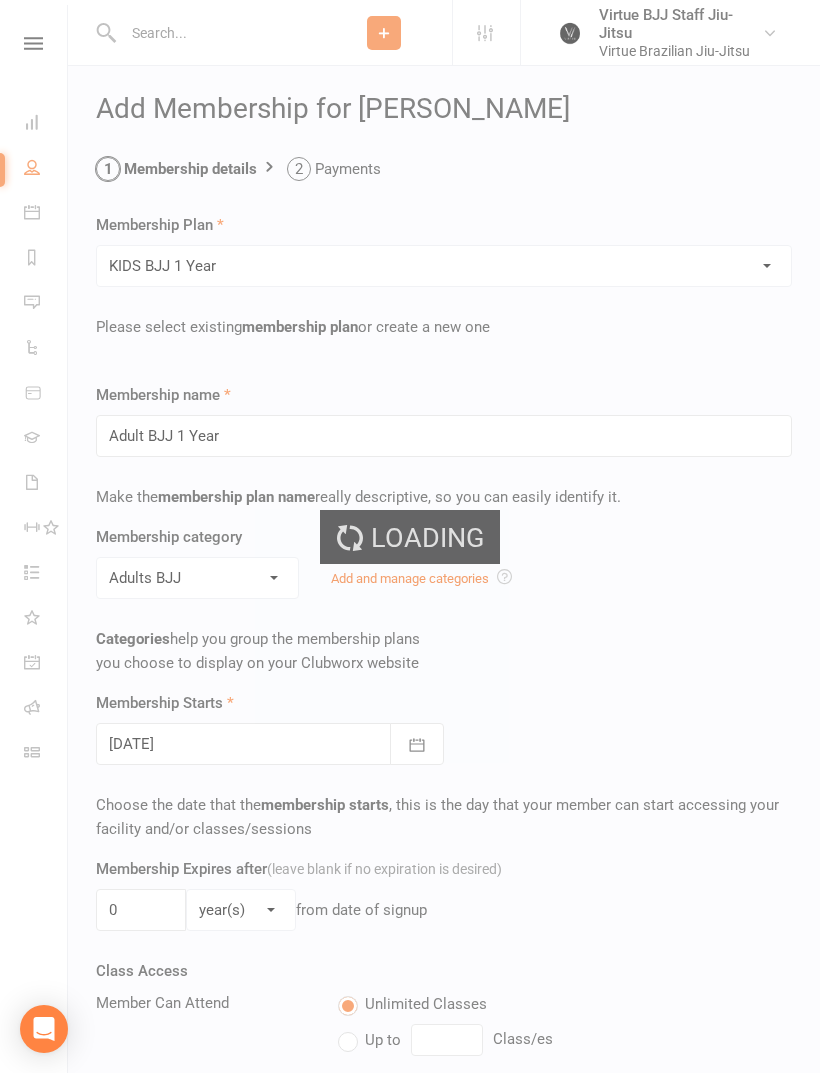 type on "KIDS BJJ 1 Year" 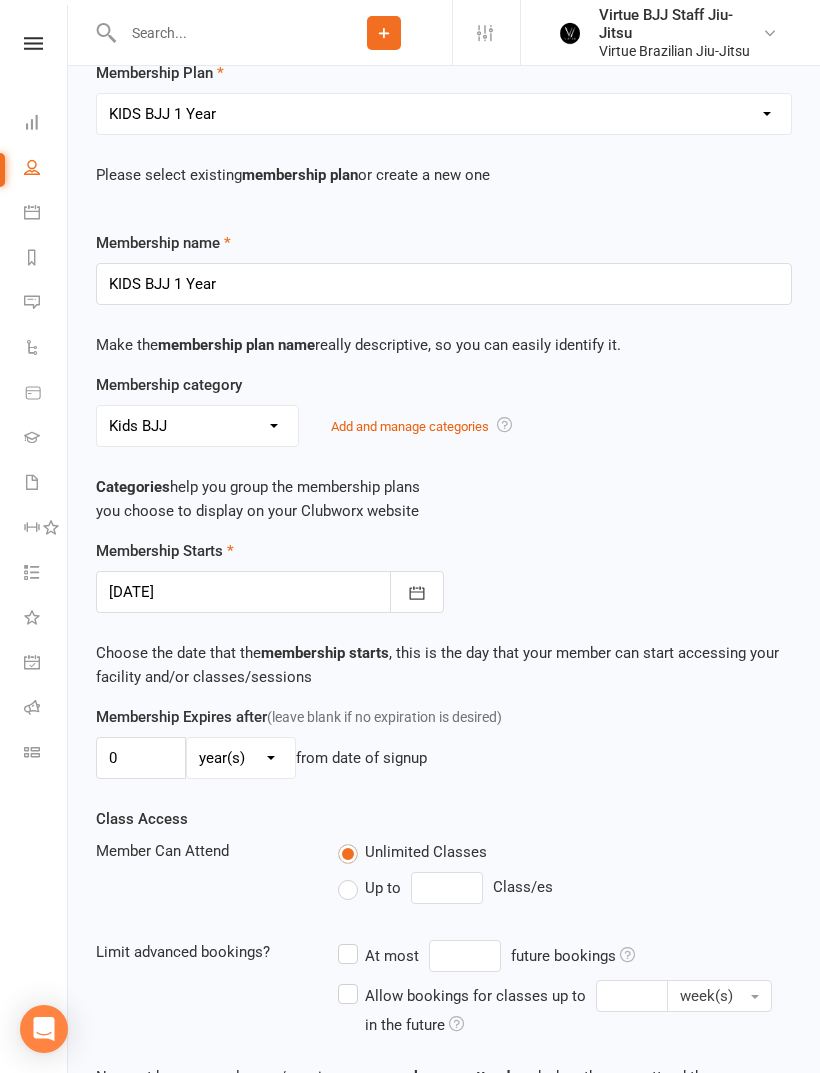 scroll, scrollTop: 449, scrollLeft: 0, axis: vertical 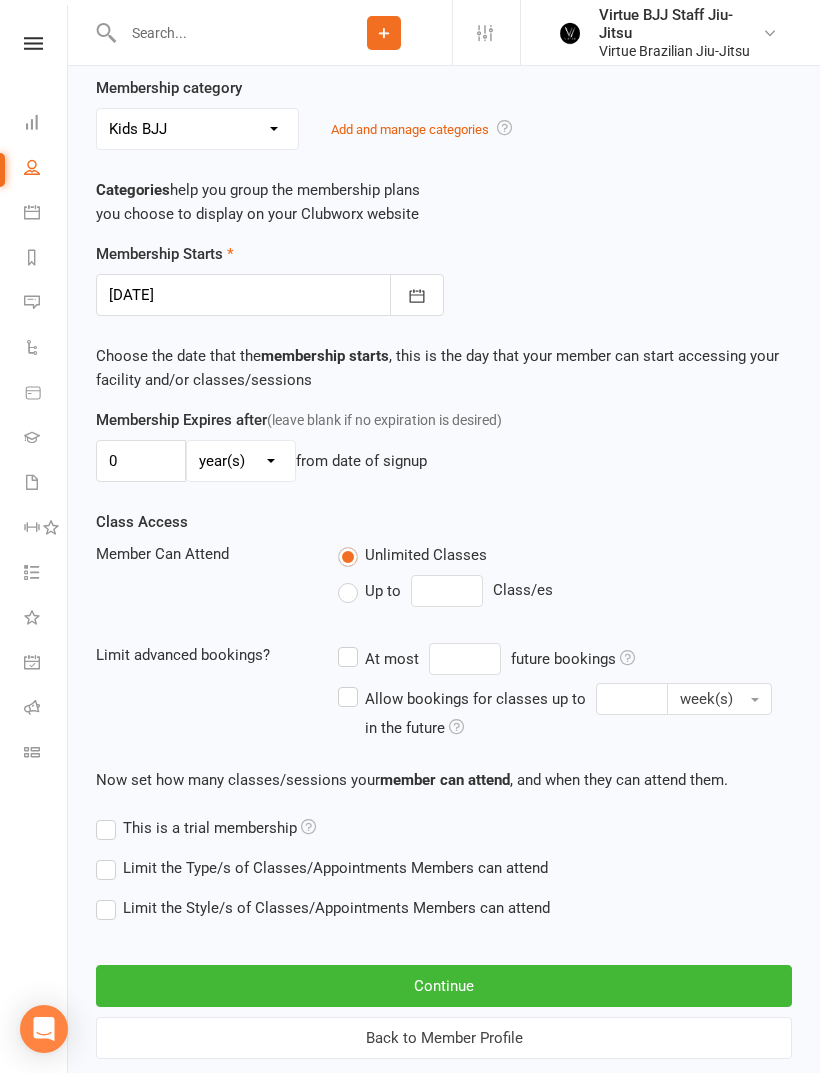 click on "Continue" at bounding box center (444, 986) 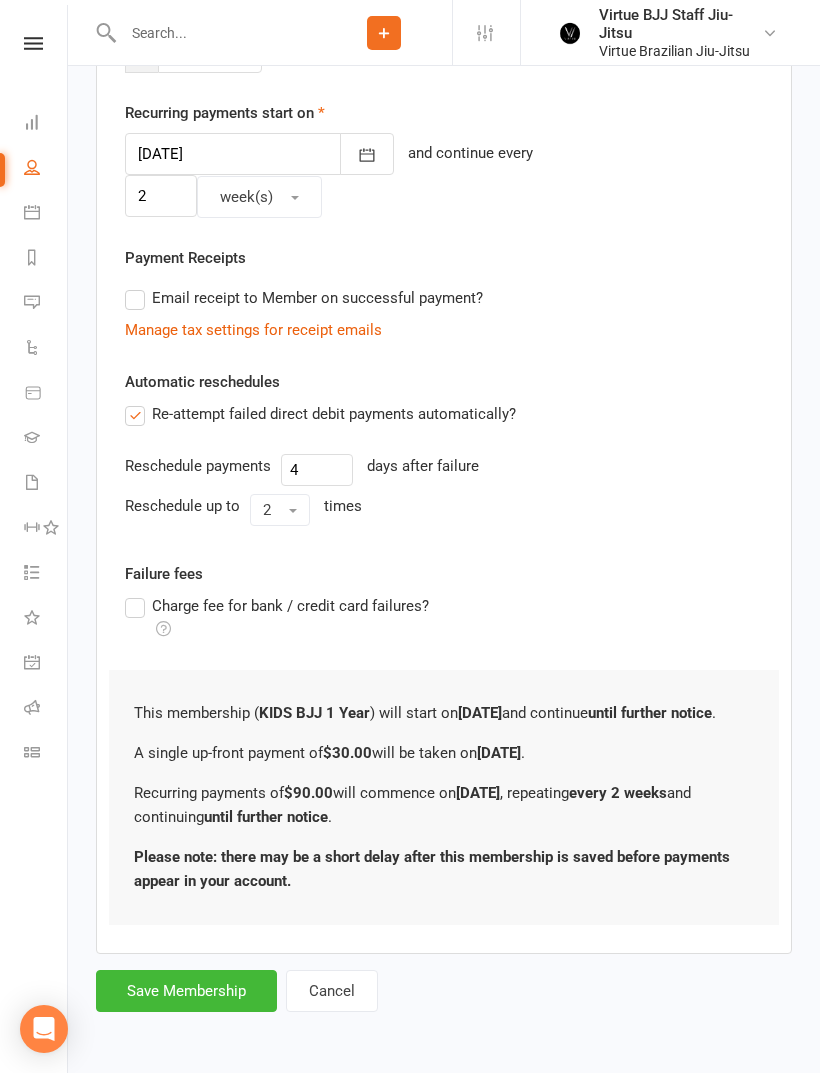 scroll, scrollTop: 0, scrollLeft: 0, axis: both 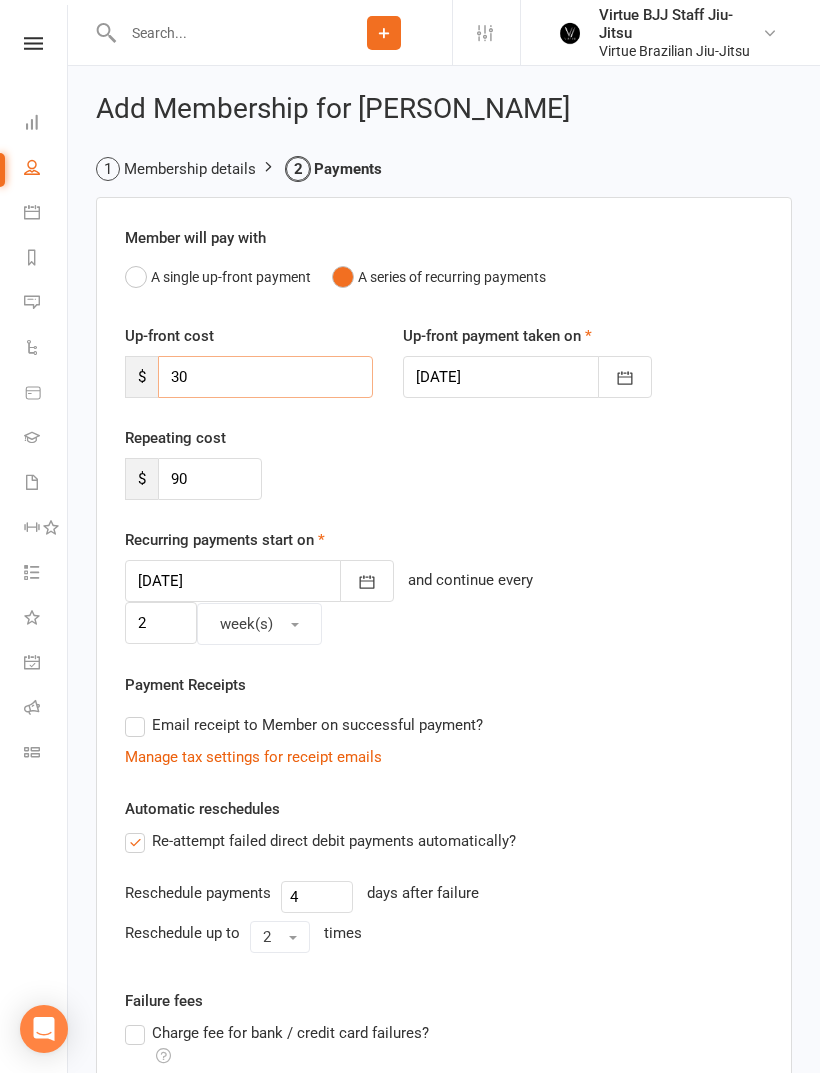 click on "30" at bounding box center (265, 377) 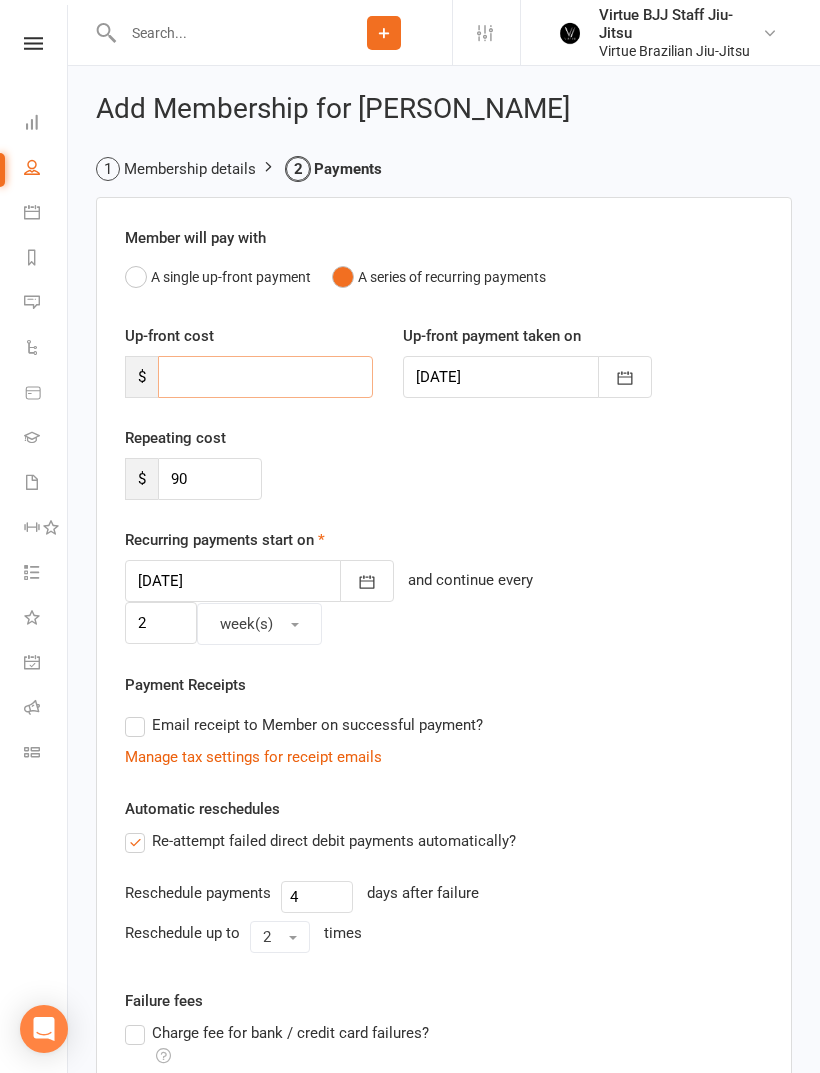 type 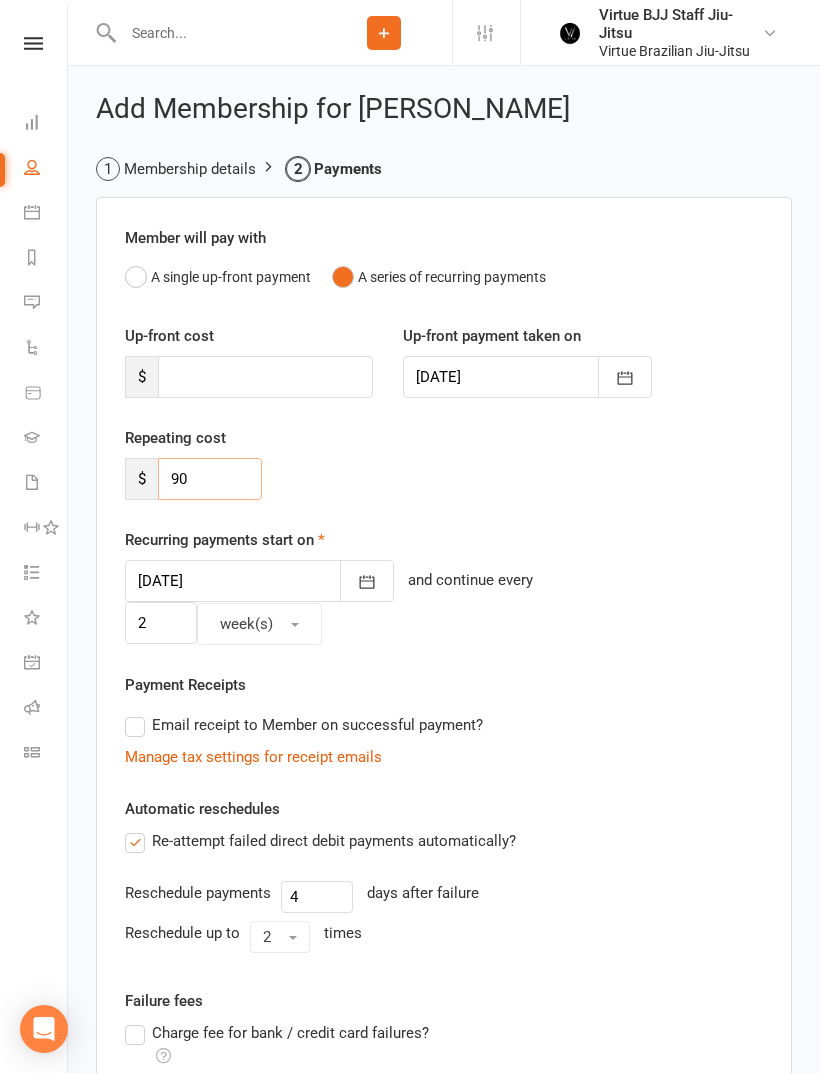 click on "90" at bounding box center [210, 479] 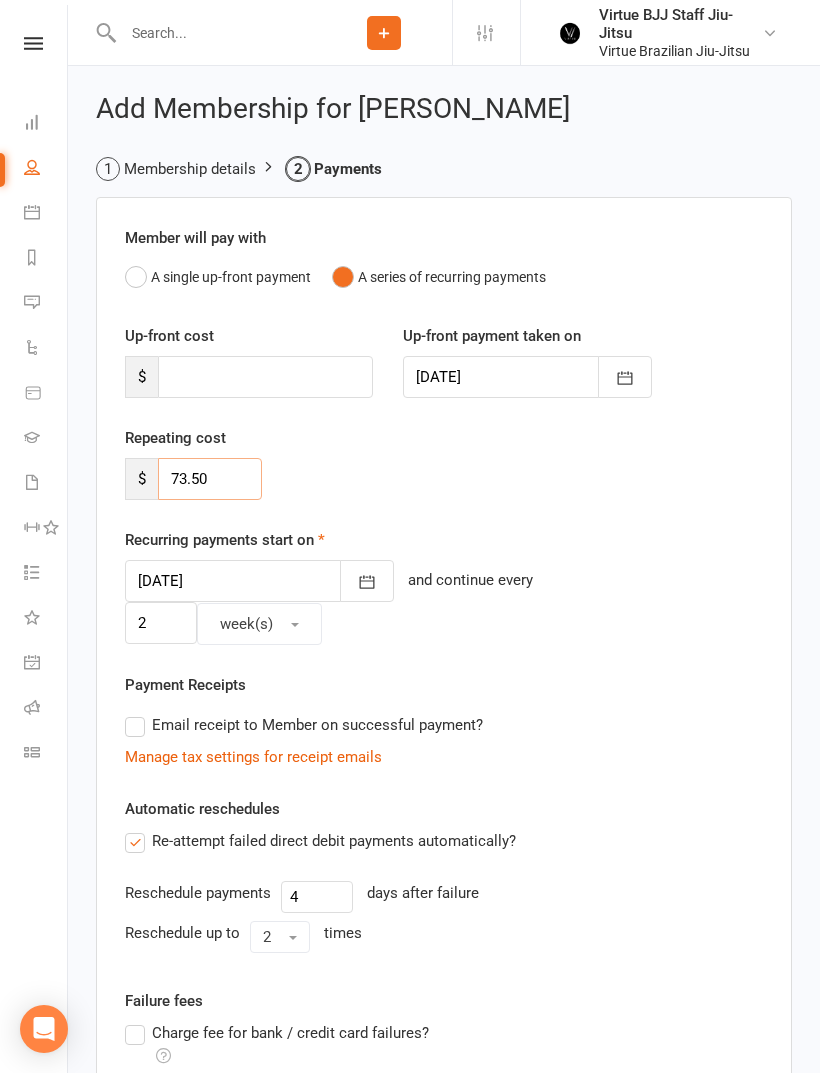 type on "73.50" 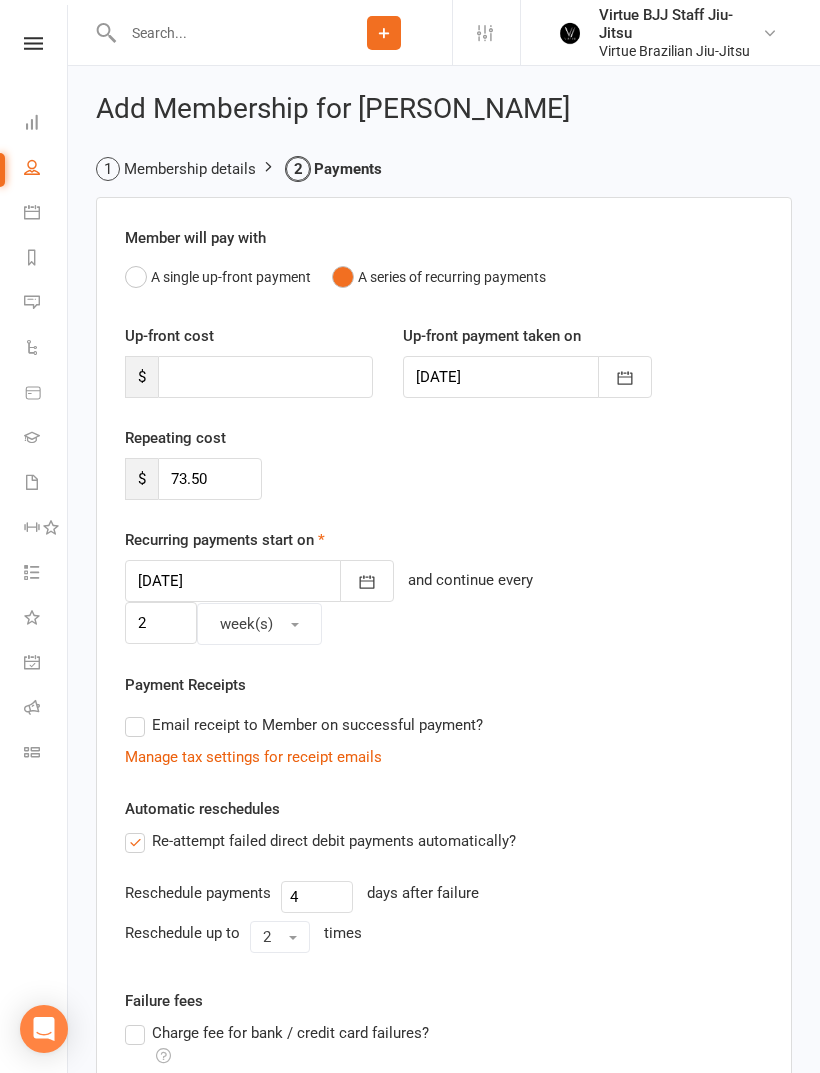click 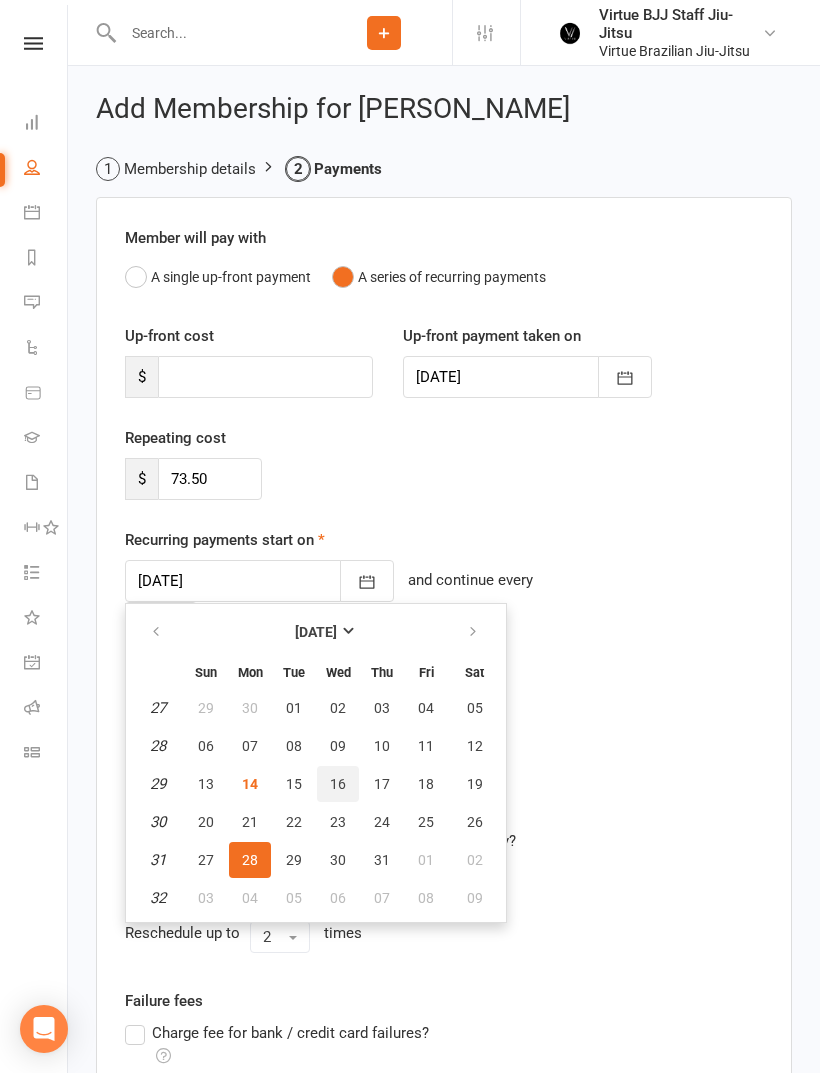 click on "16" at bounding box center [338, 784] 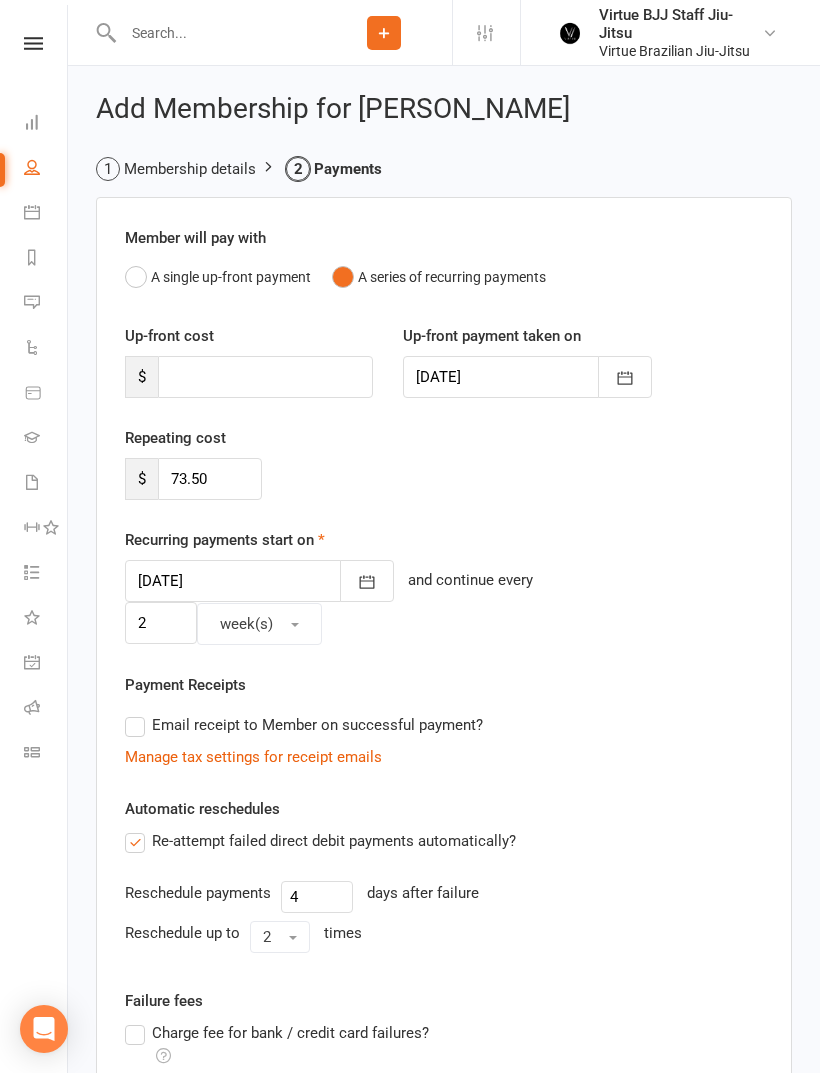 type on "16 Jul 2025" 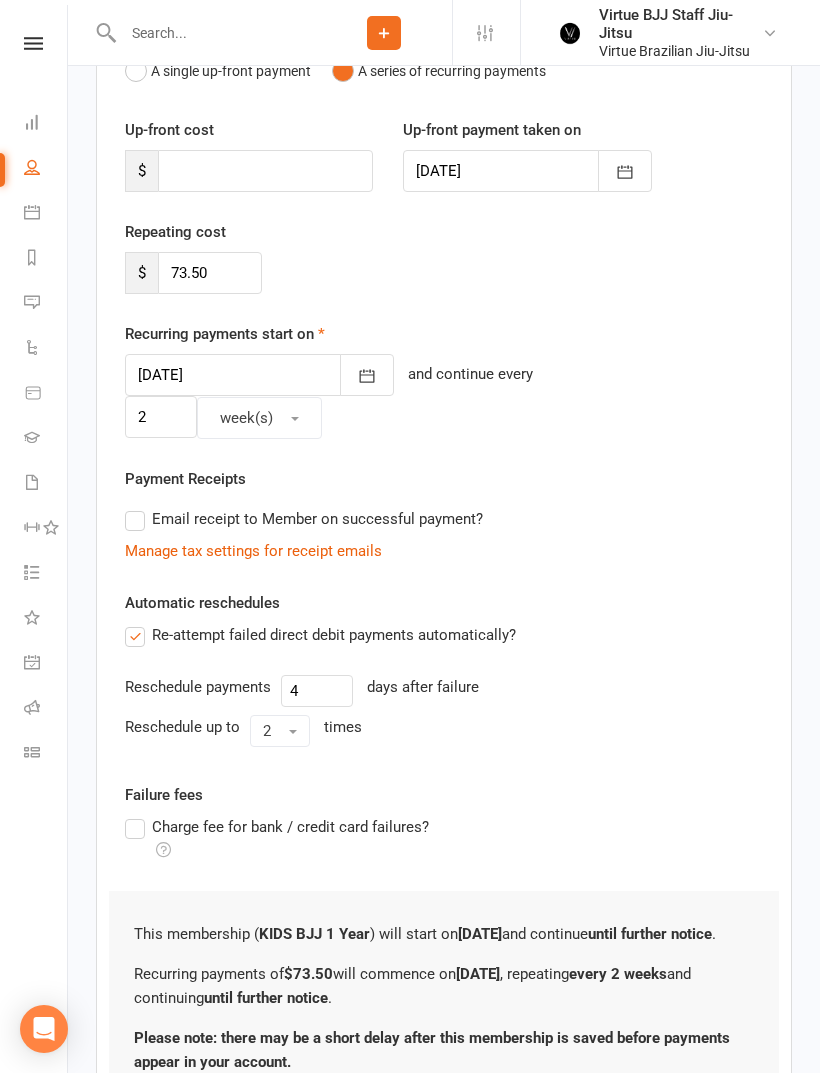 scroll, scrollTop: 297, scrollLeft: 0, axis: vertical 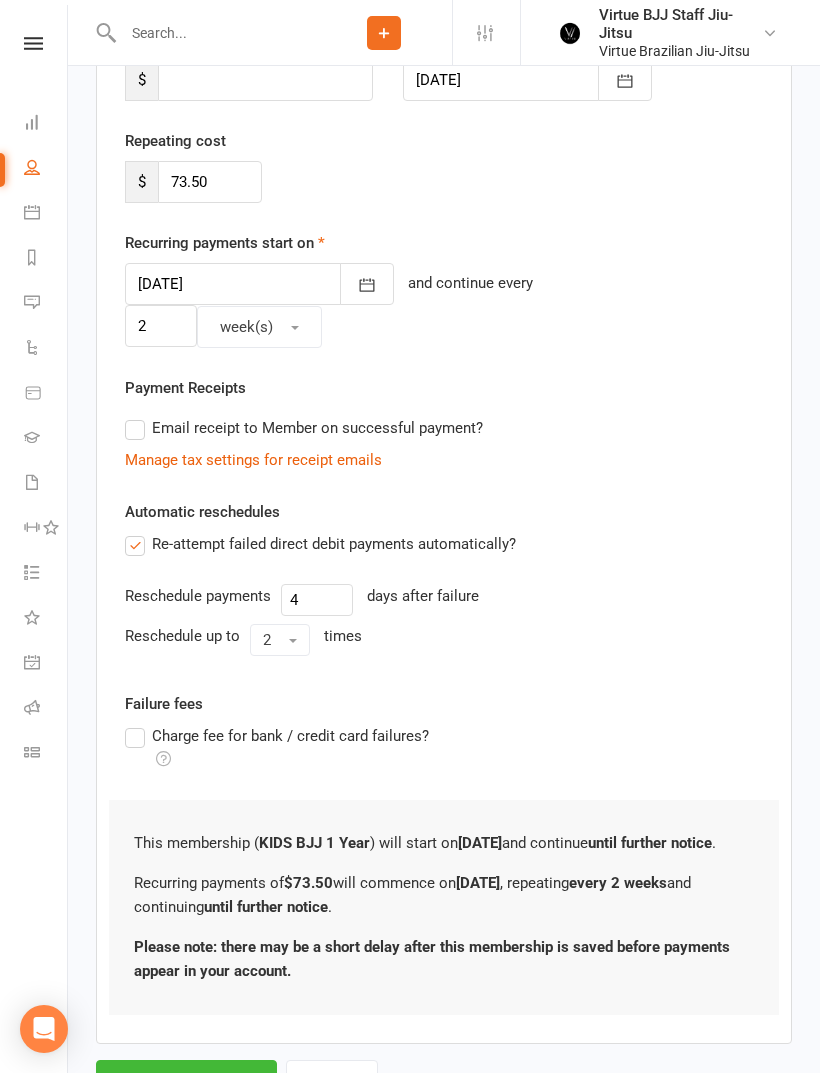 click on "Save Membership" at bounding box center [186, 1081] 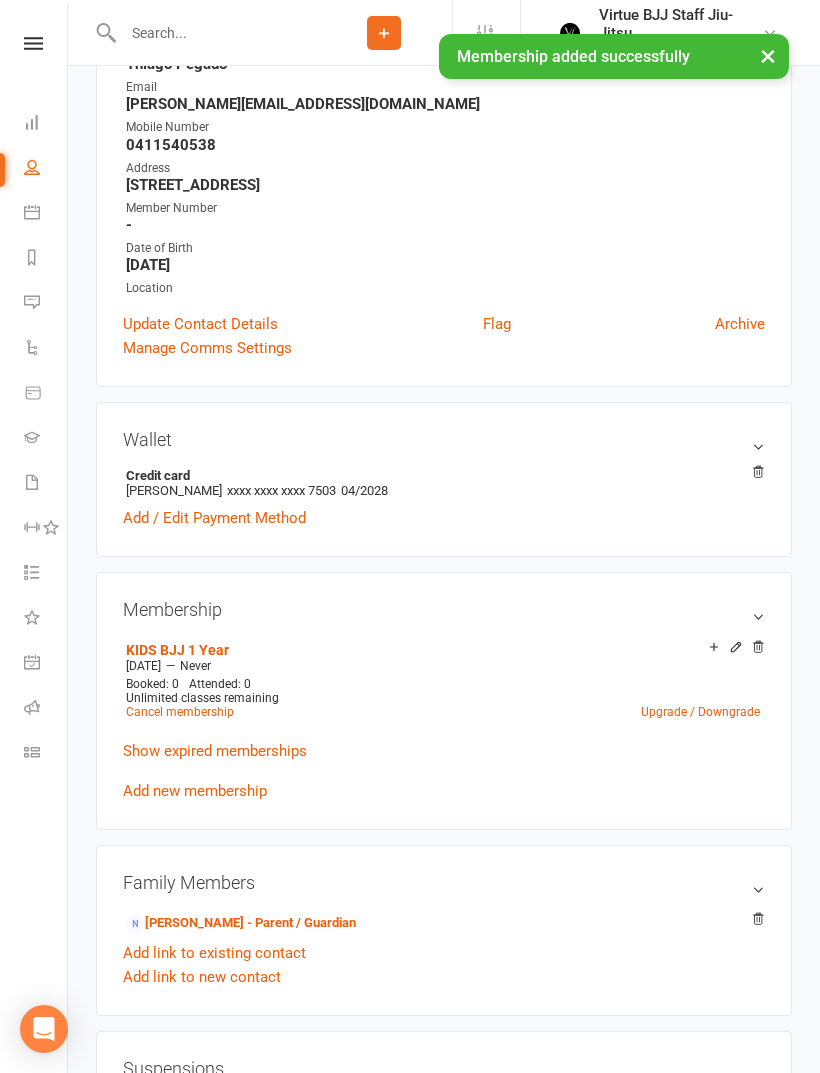 scroll, scrollTop: 0, scrollLeft: 0, axis: both 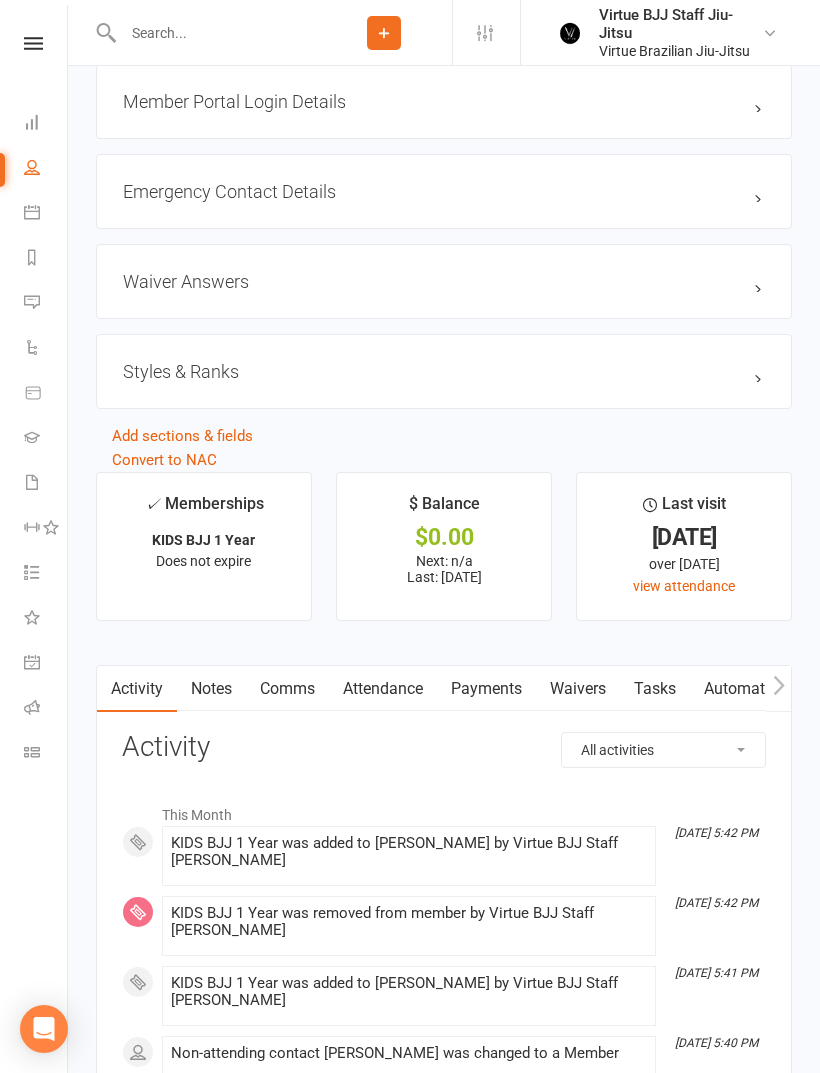 click on "Payments" at bounding box center (486, 689) 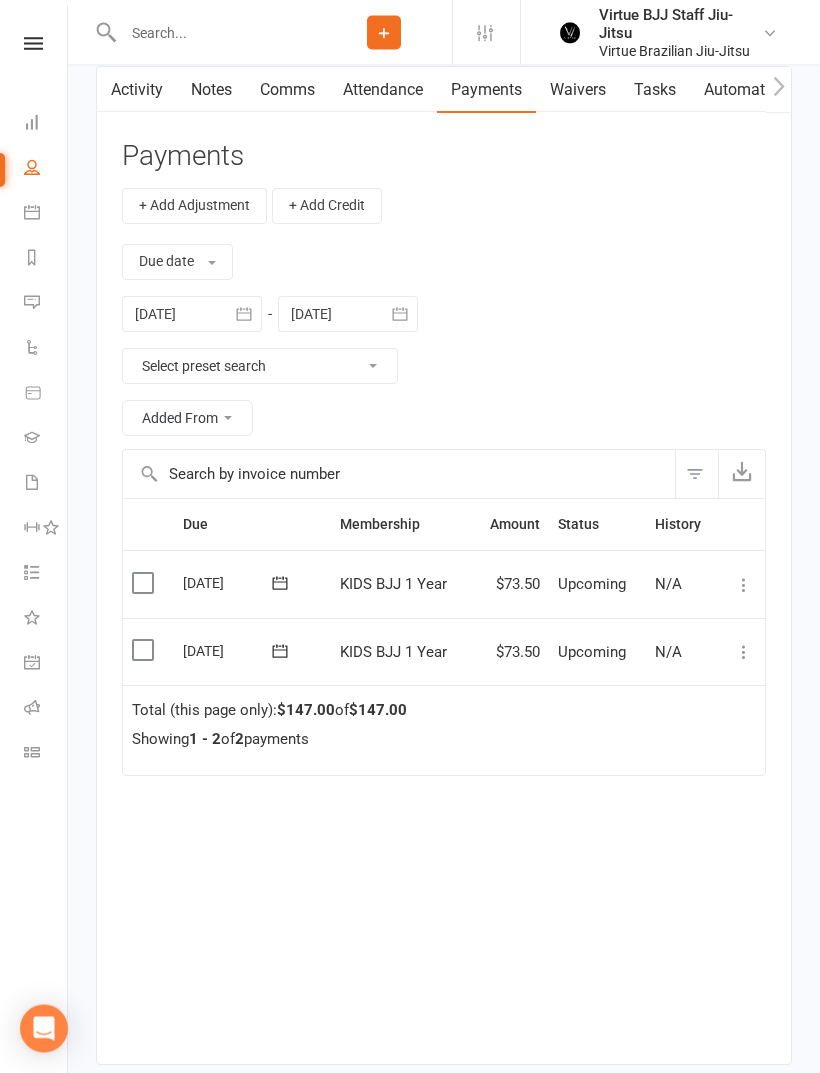 click at bounding box center (744, 653) 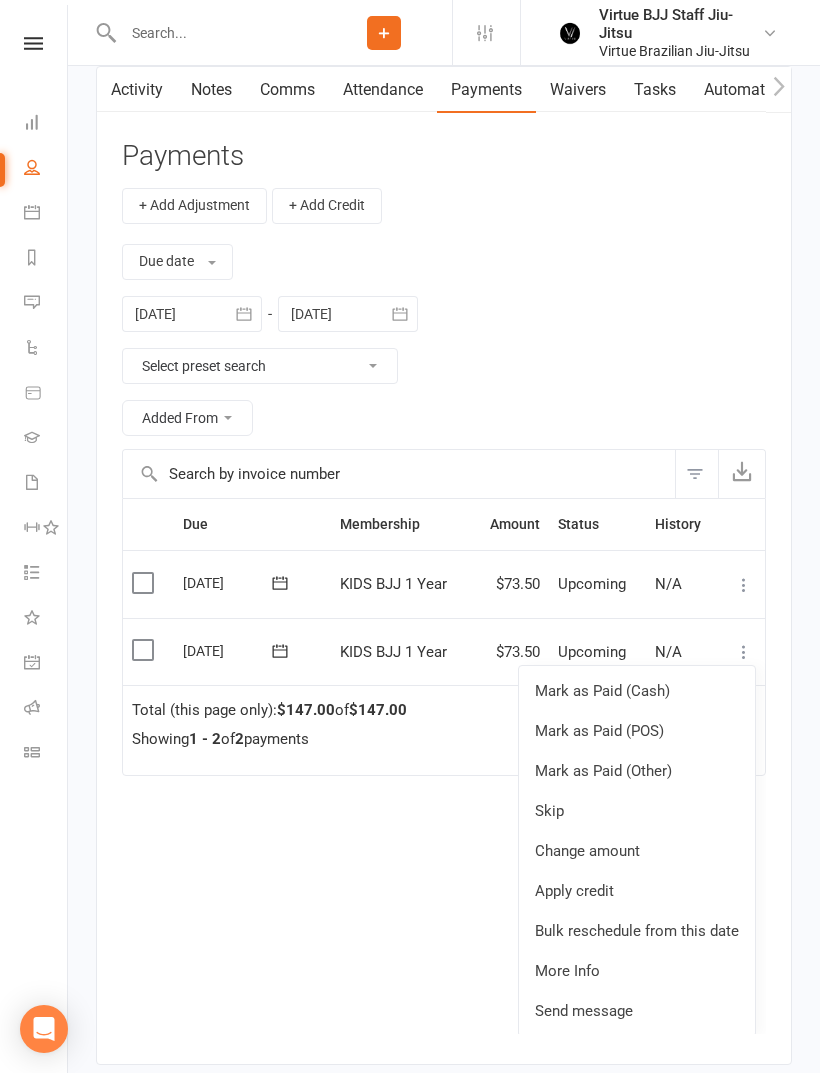 click on "Skip" at bounding box center [637, 811] 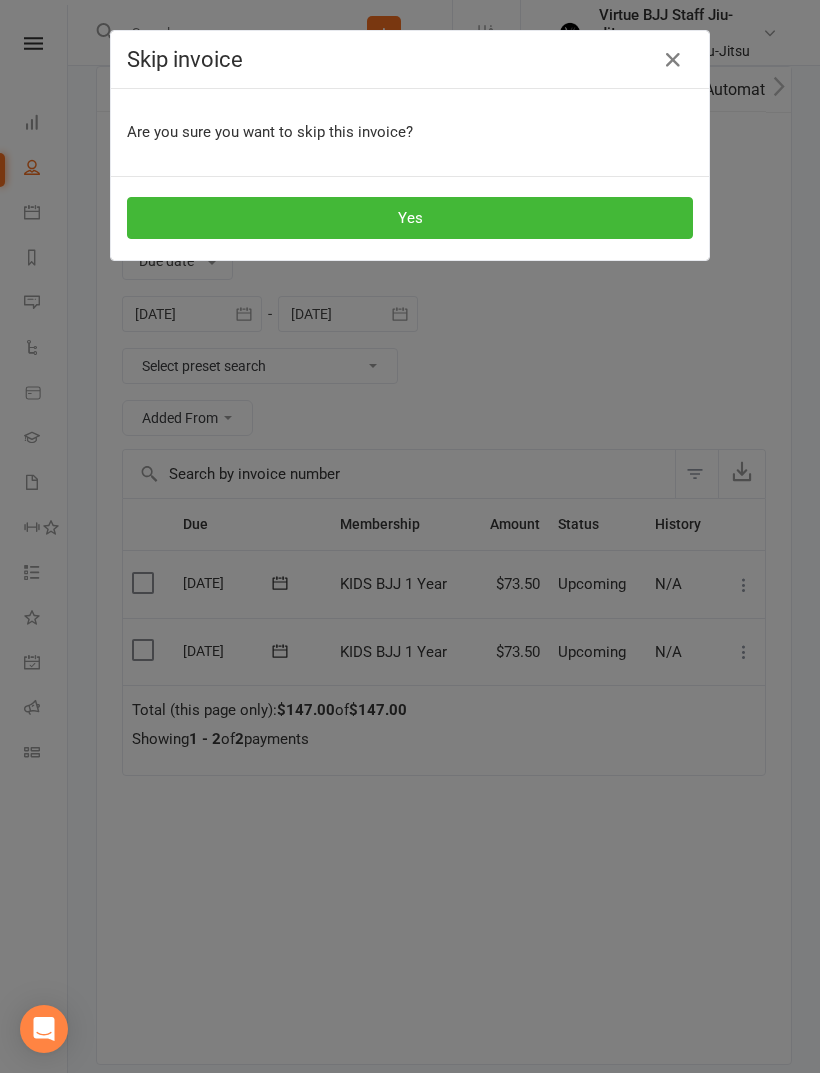 click on "Yes" at bounding box center [410, 218] 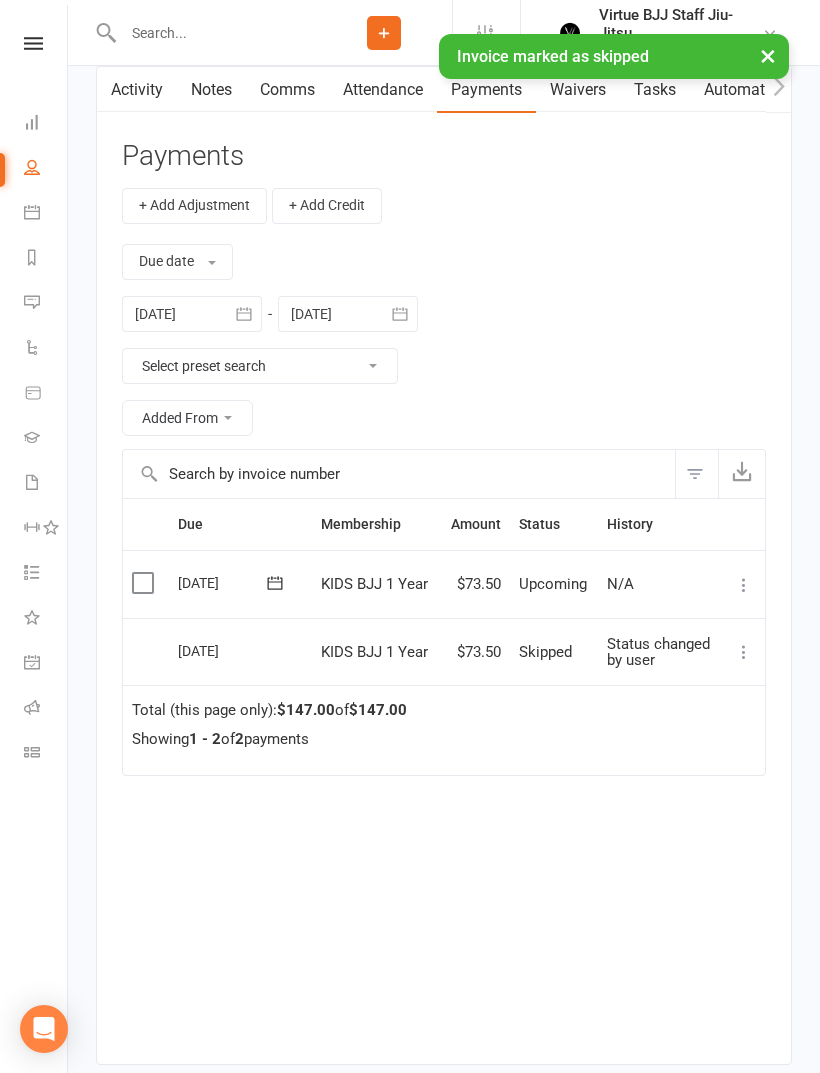 click at bounding box center [744, 585] 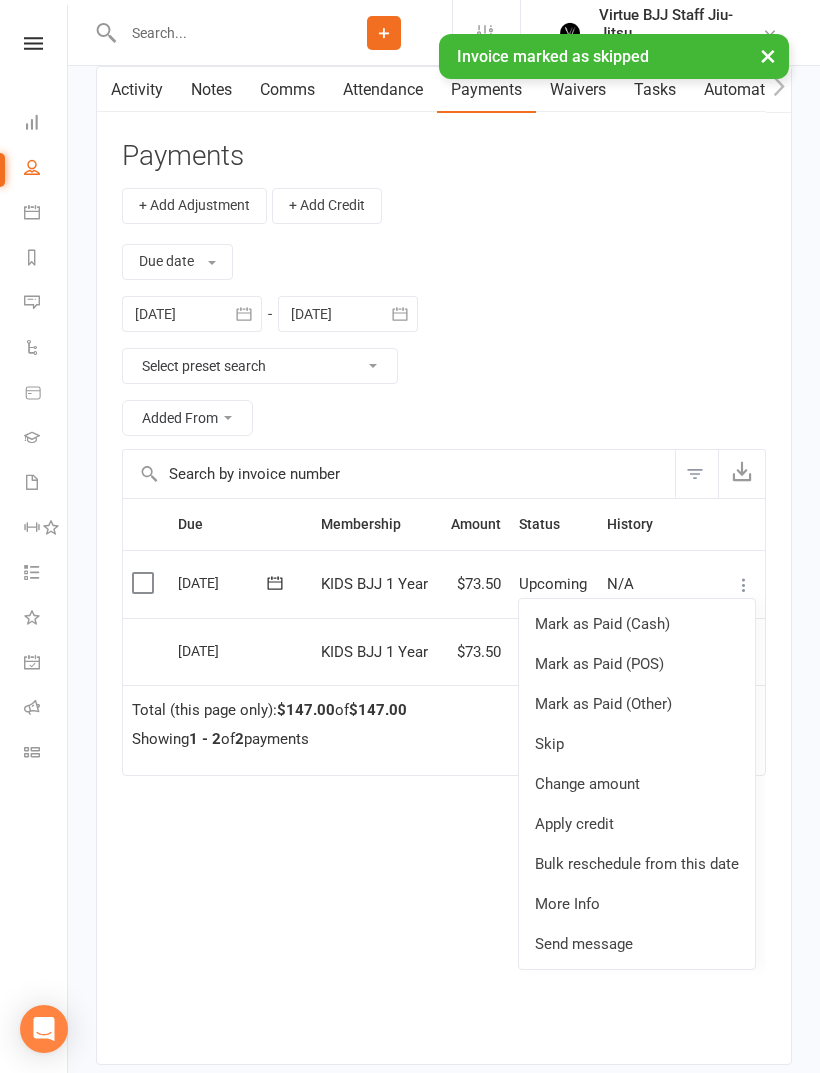 click on "Skip" at bounding box center (637, 744) 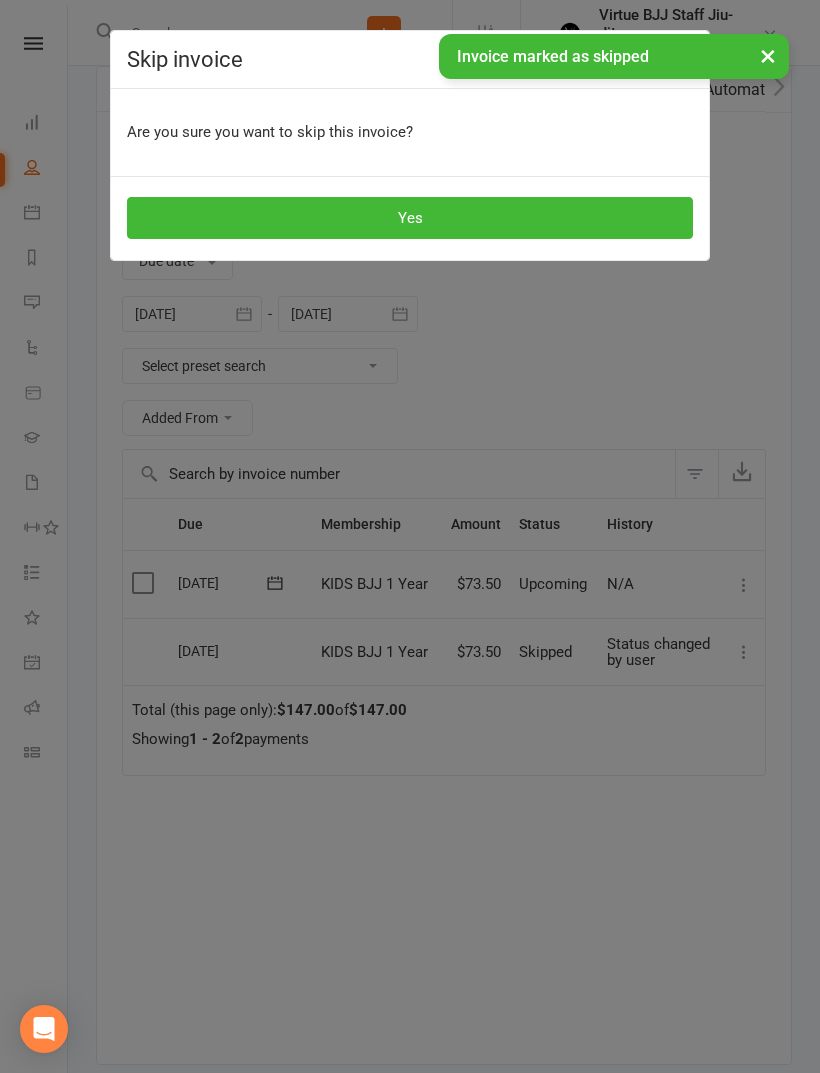 click on "Yes" at bounding box center (410, 218) 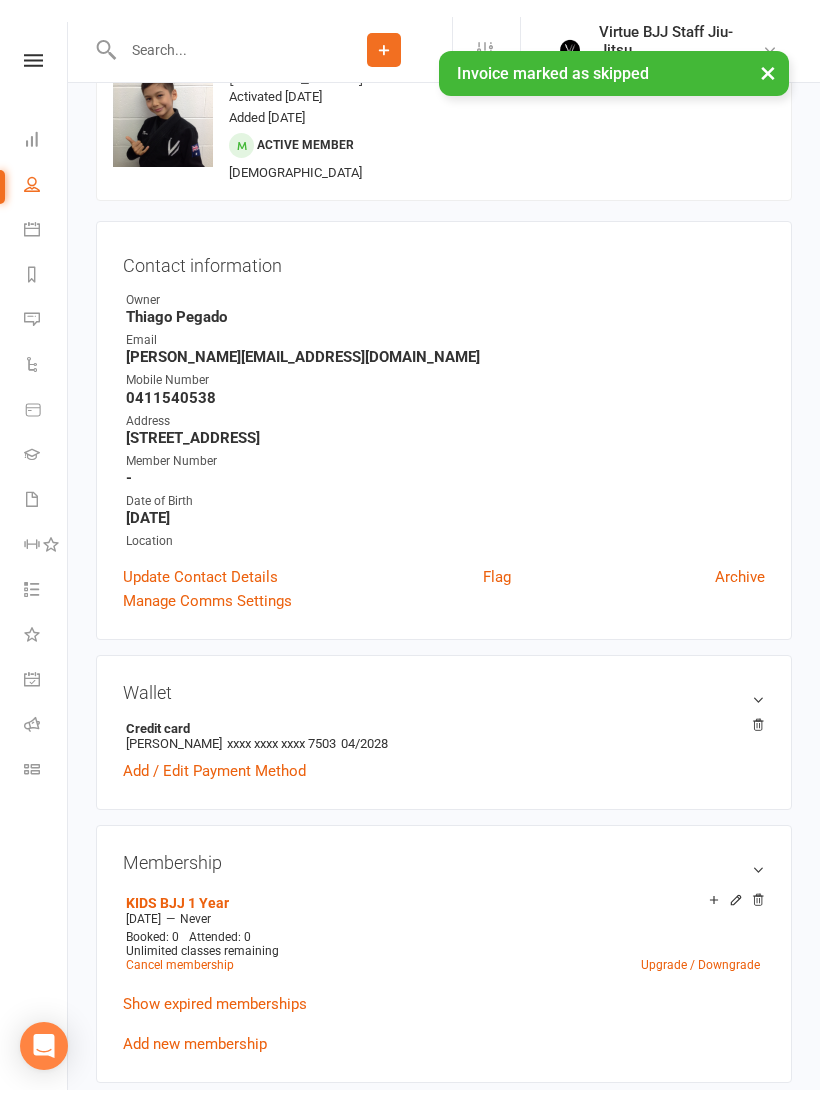 scroll, scrollTop: 0, scrollLeft: 0, axis: both 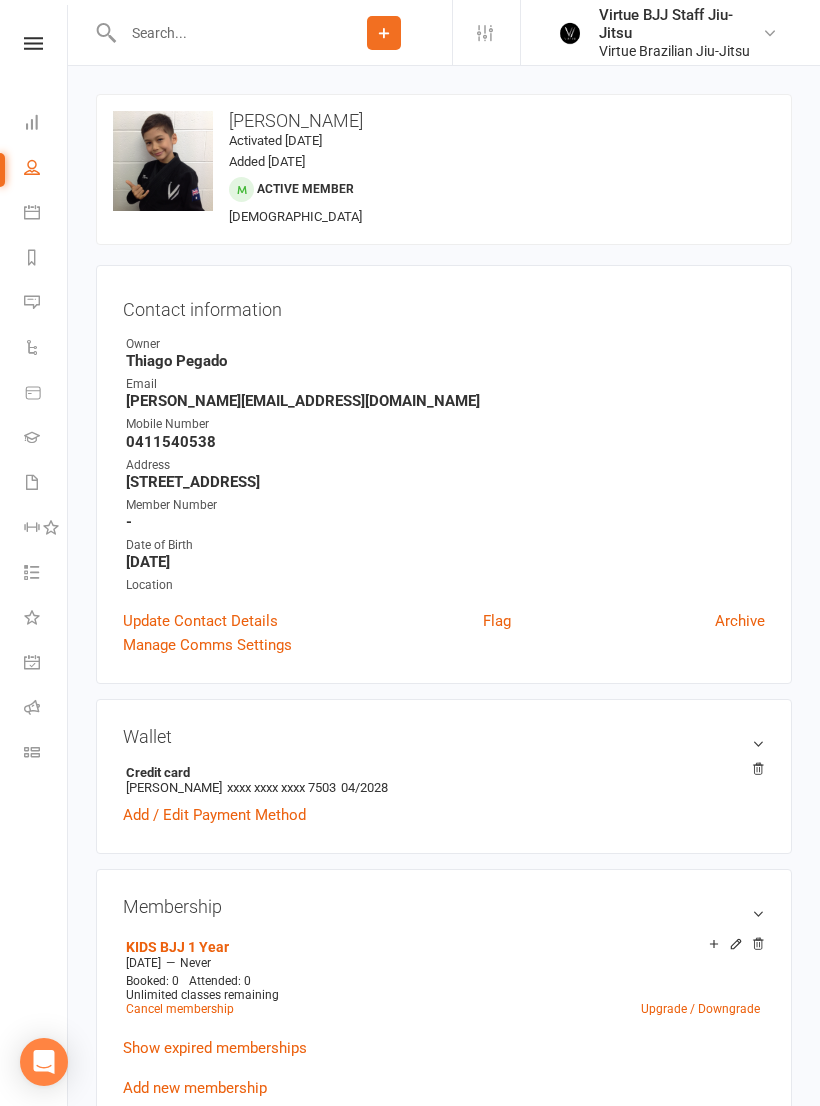 click at bounding box center (32, 752) 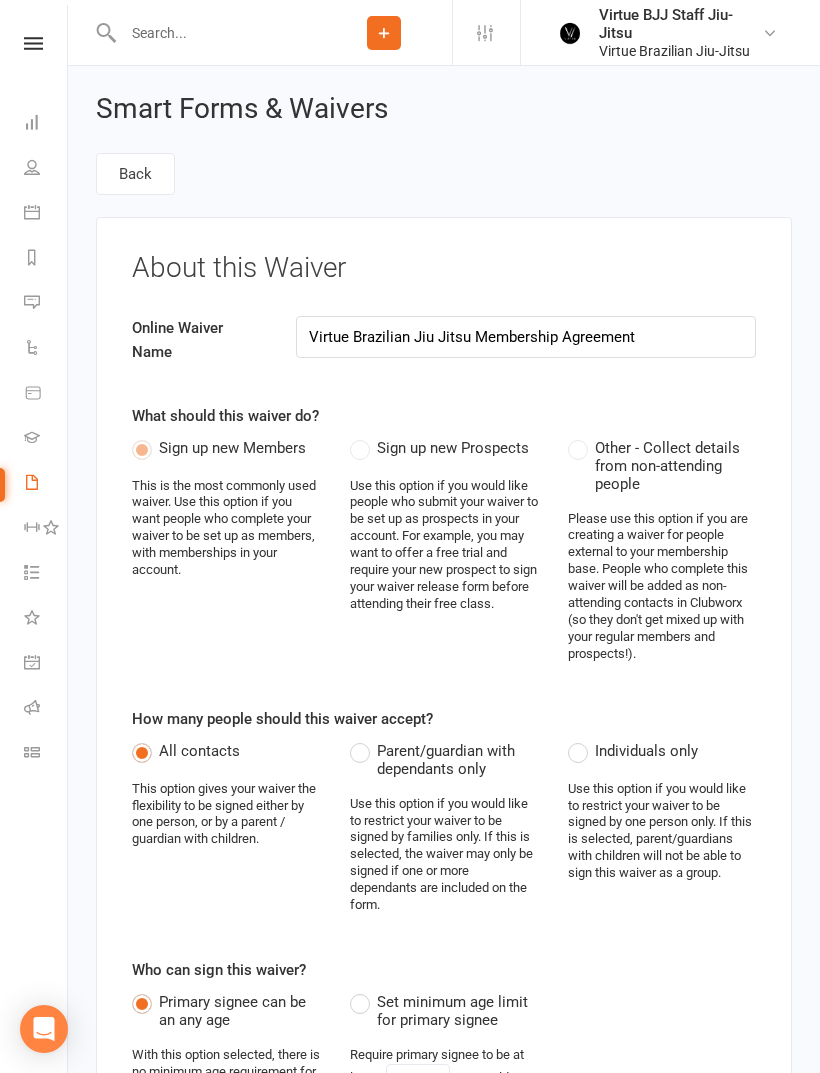 select on "applies_to_all_signees" 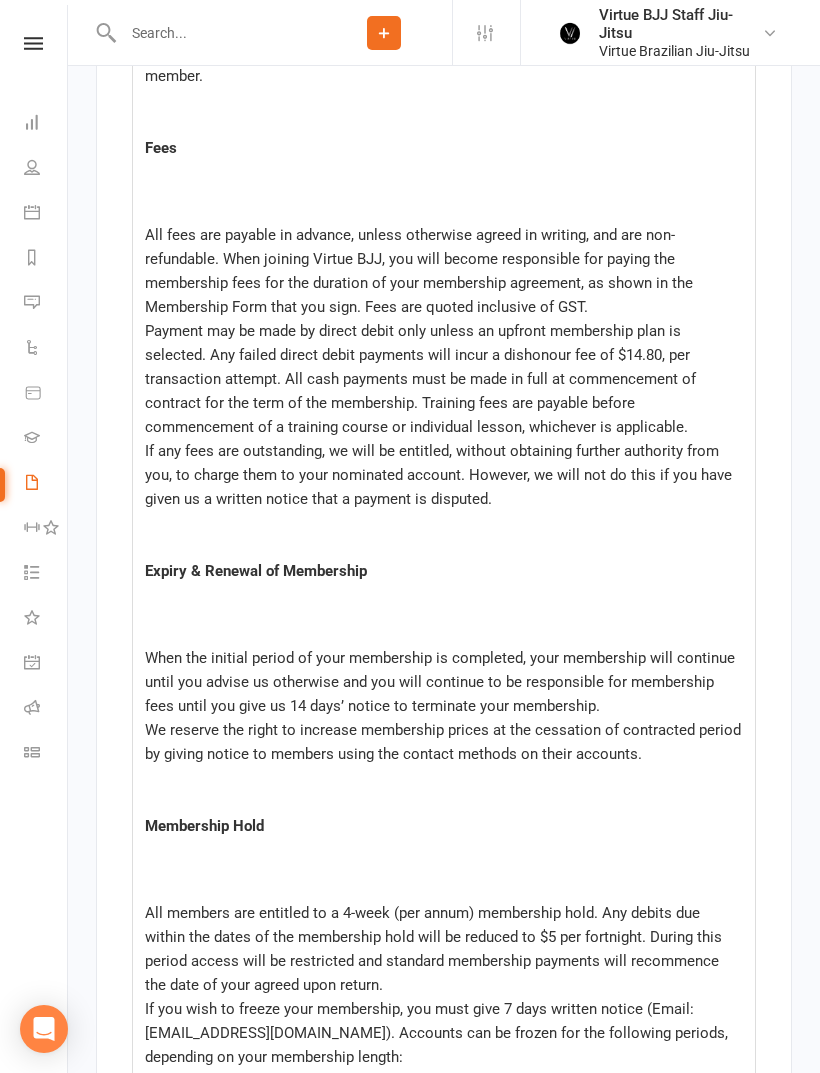scroll, scrollTop: 0, scrollLeft: 0, axis: both 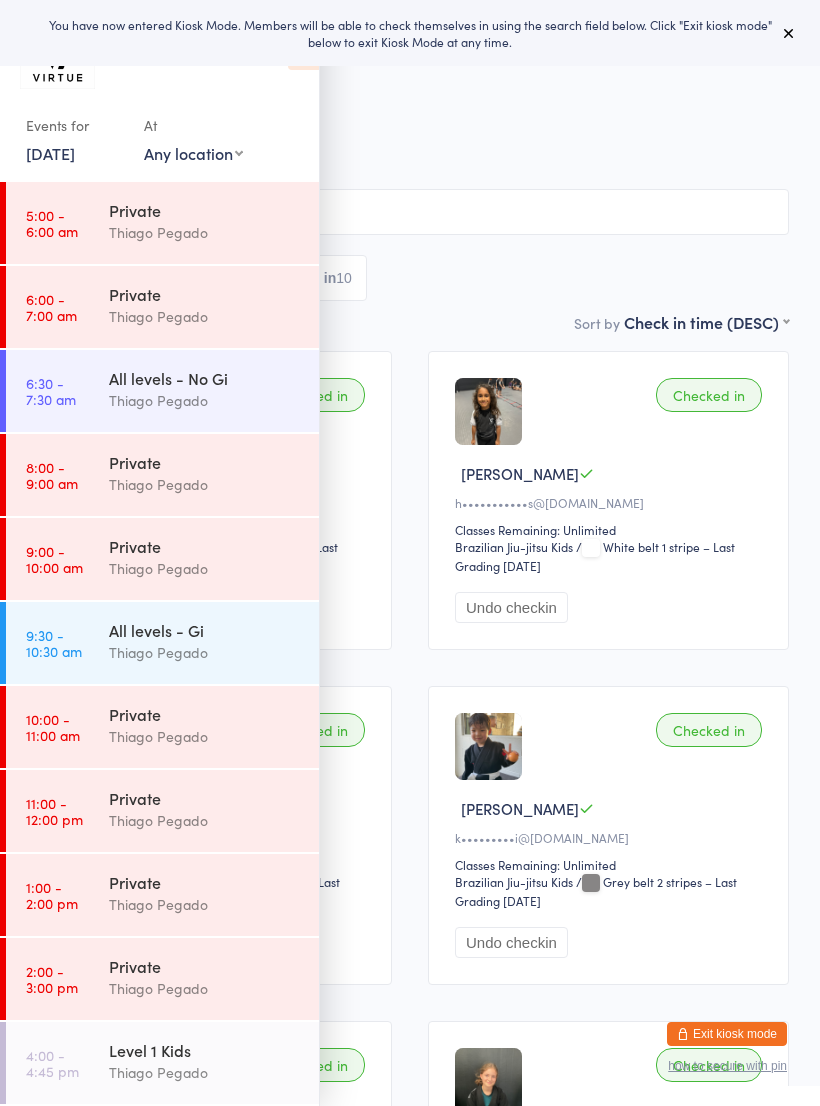 click at bounding box center (789, 33) 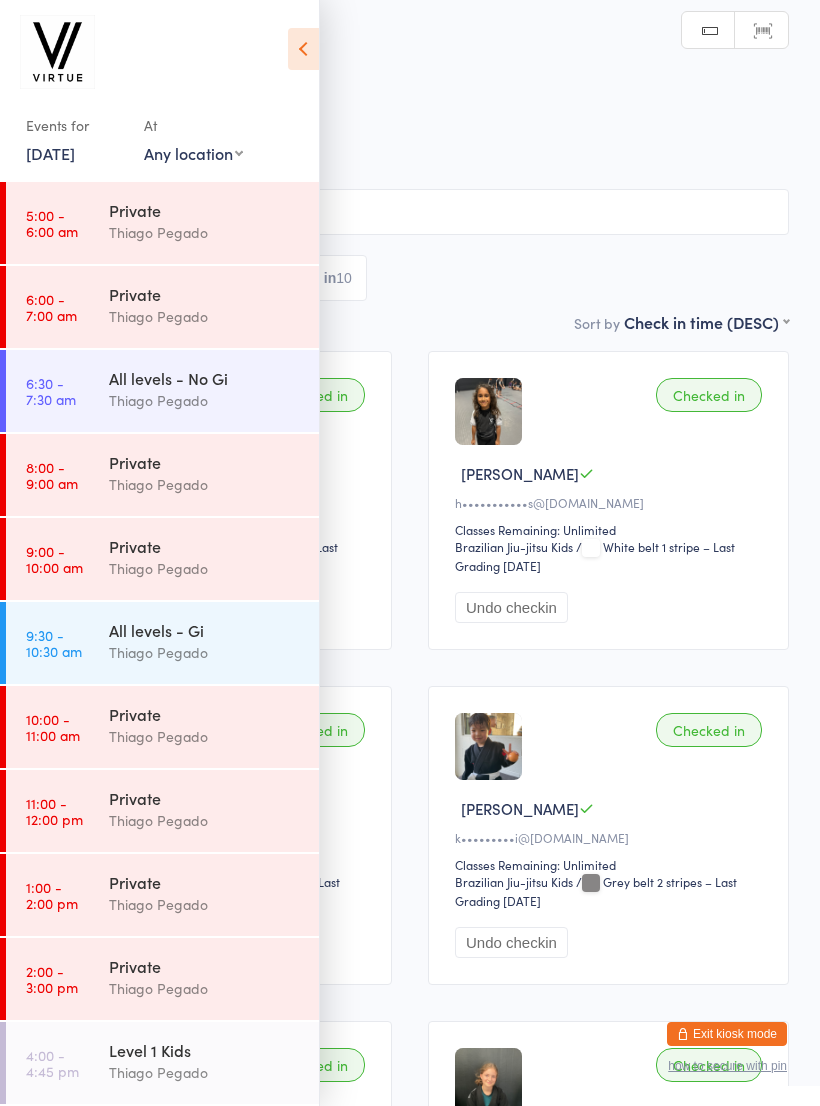 click on "You have now entered Kiosk Mode. Members will be able to check themselves in using the search field below. Click "Exit kiosk mode" below to exit Kiosk Mode at any time. Events for [DATE] [DATE]
[DATE]
Sun Mon Tue Wed Thu Fri Sat
27
29
30
01
02
03
04
05
28
06
07
08
09
10
11
12
29
13
14
15
16
17
18
19
30
20
21
22
23
24
25
26
31" at bounding box center (410, 553) 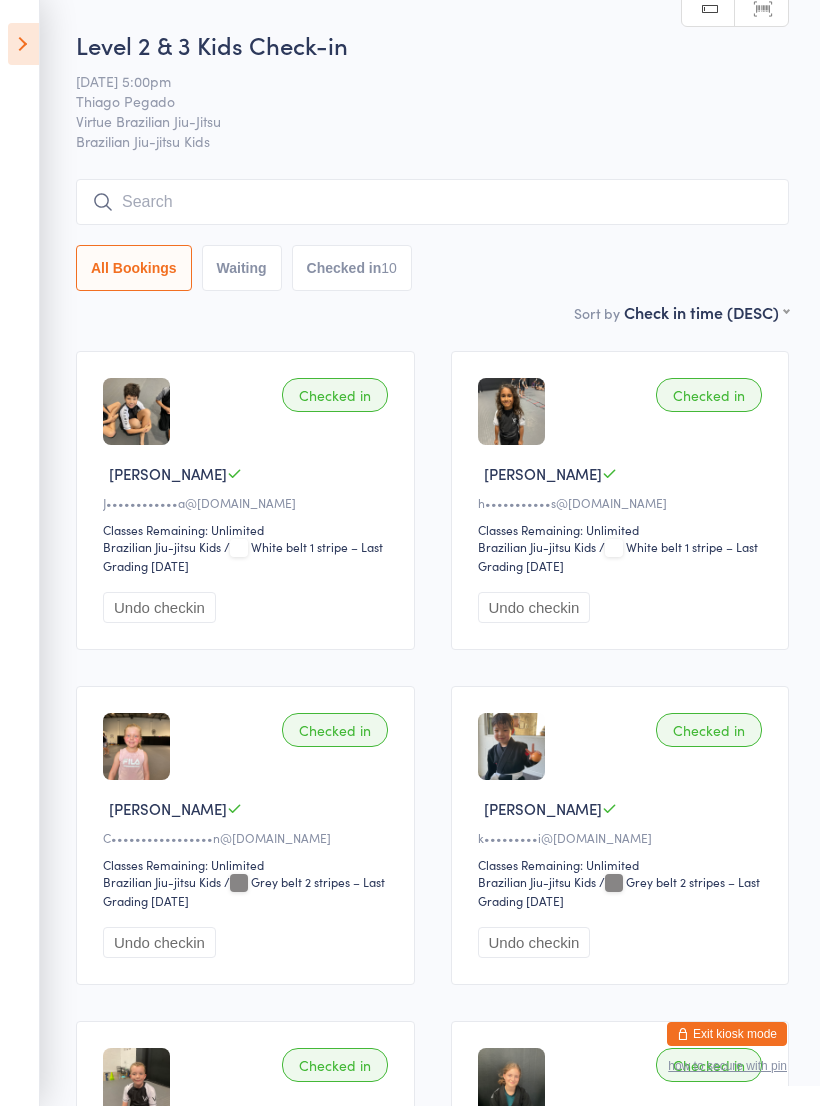 click at bounding box center [432, 202] 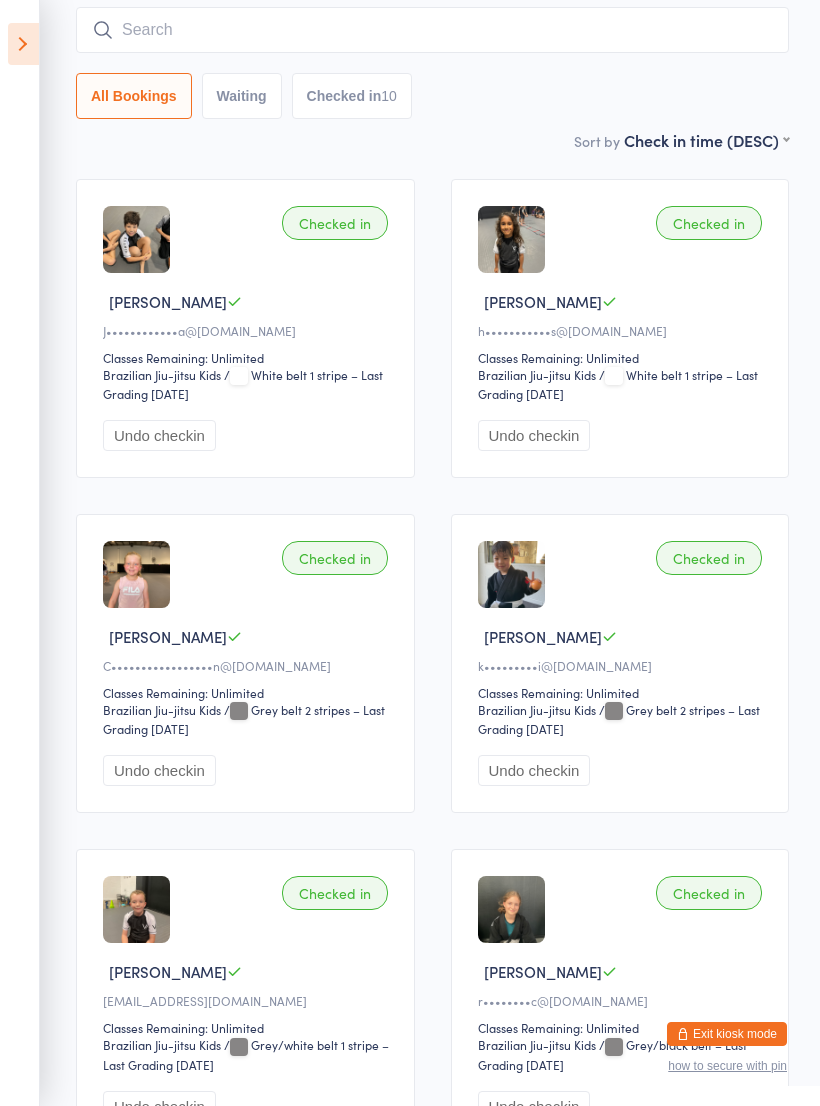 scroll, scrollTop: 0, scrollLeft: 0, axis: both 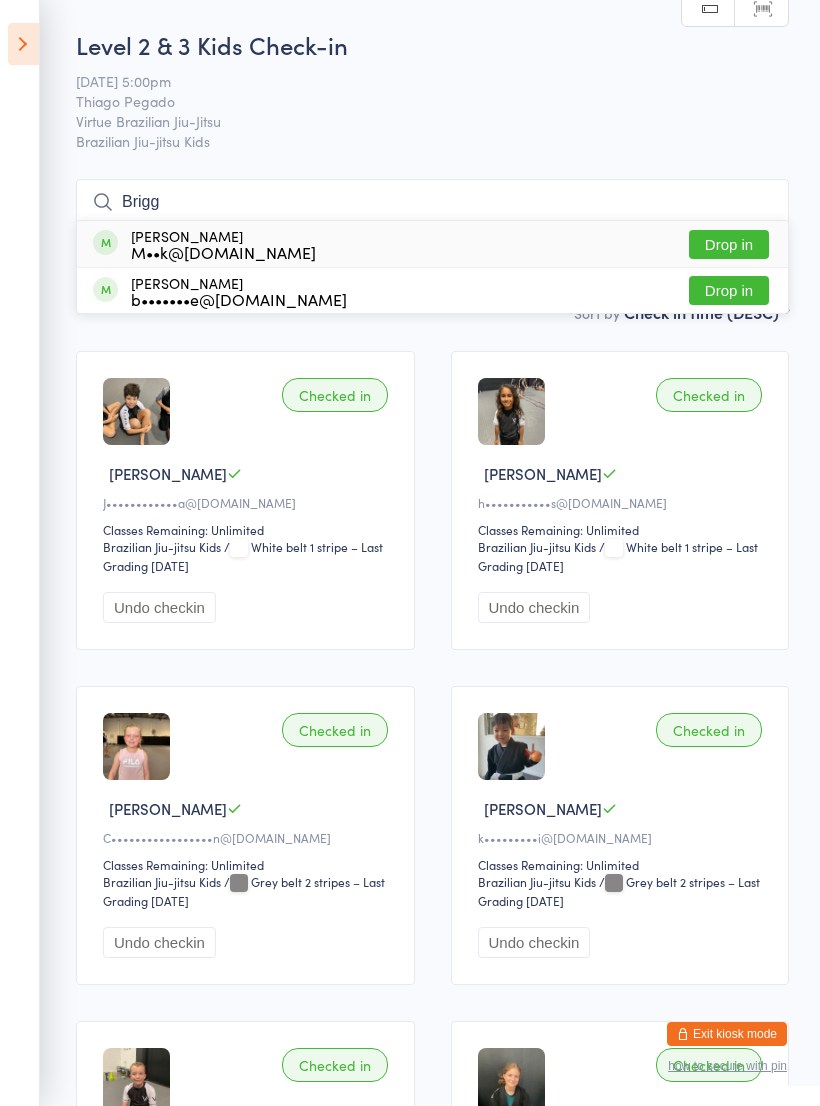 type on "Brigg" 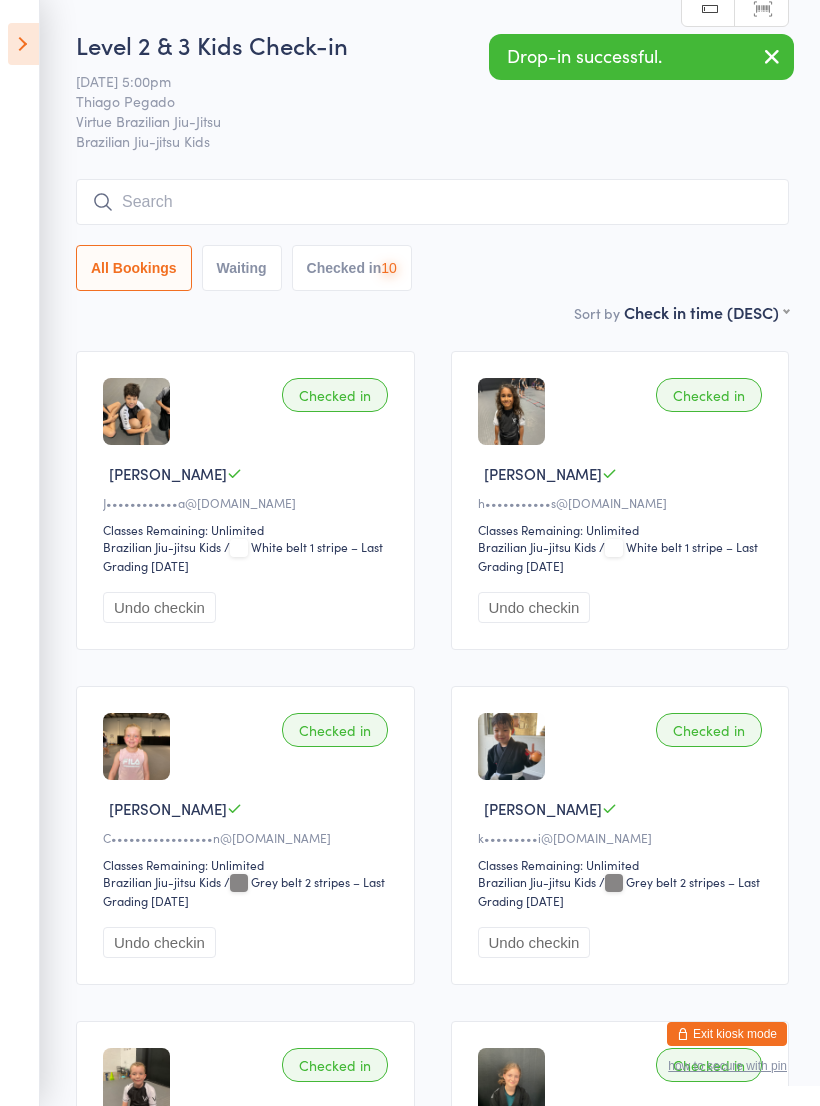 click at bounding box center [432, 202] 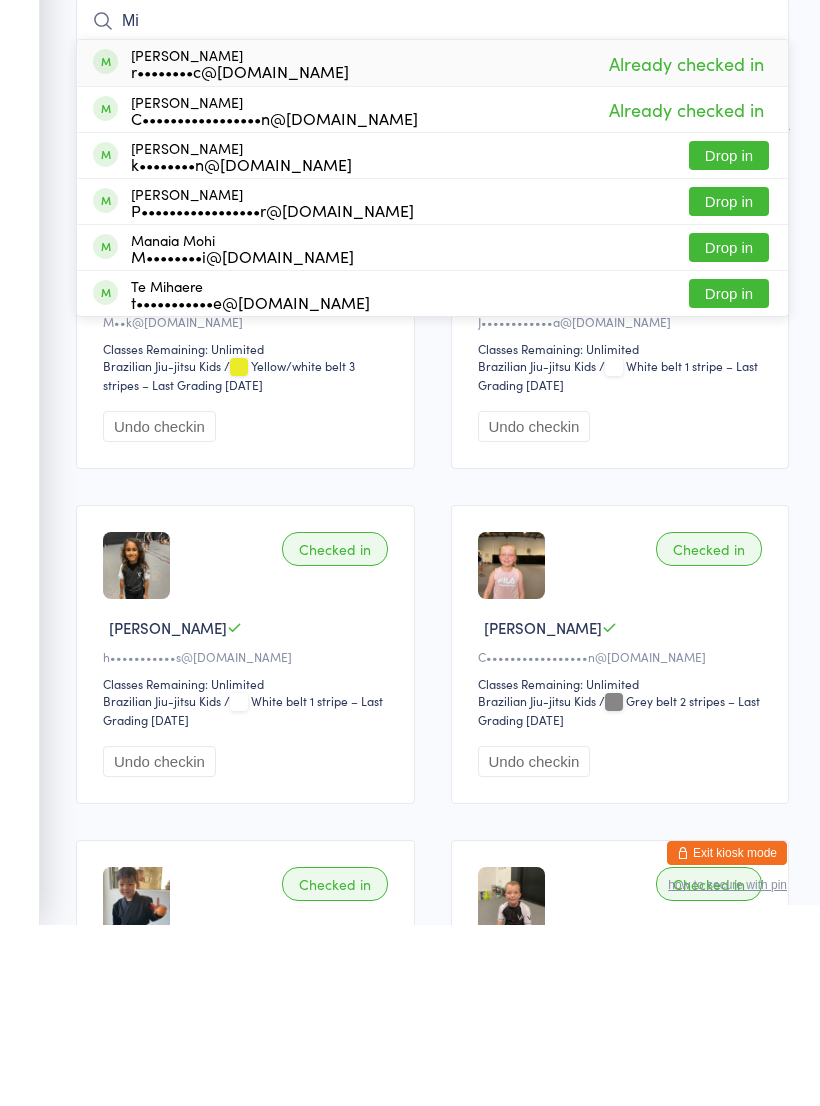 type on "M" 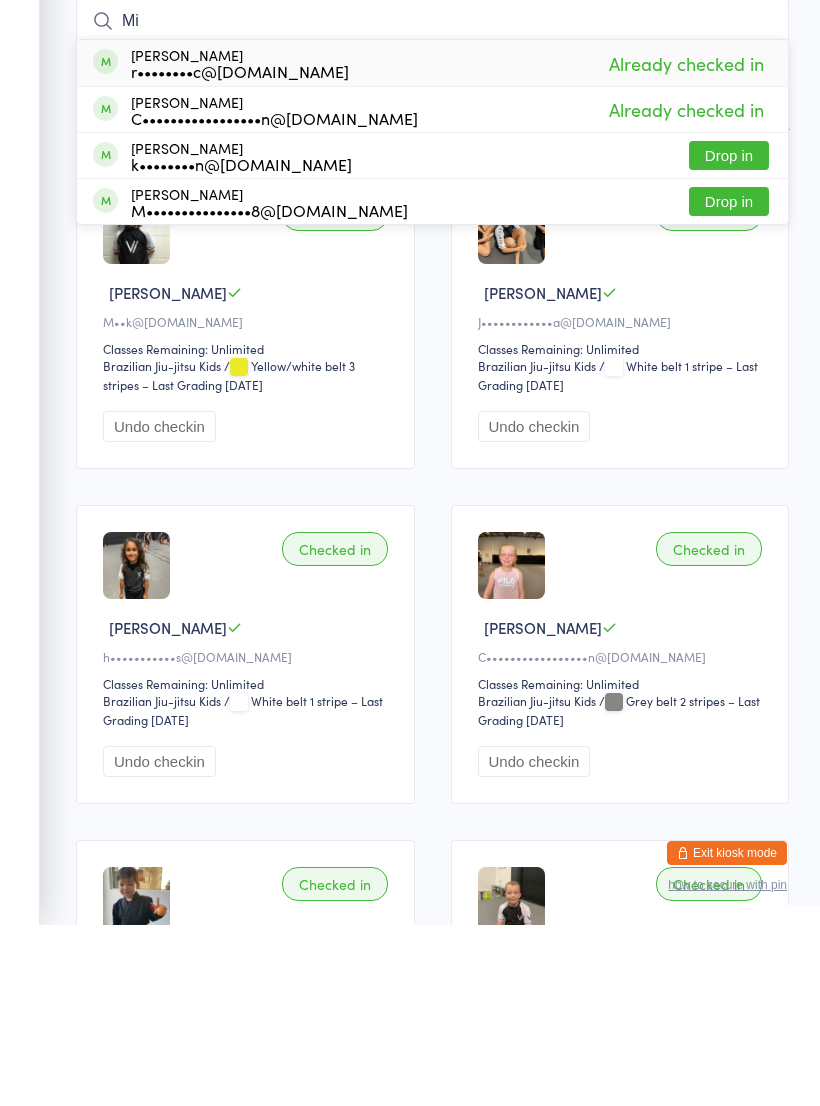 type on "M" 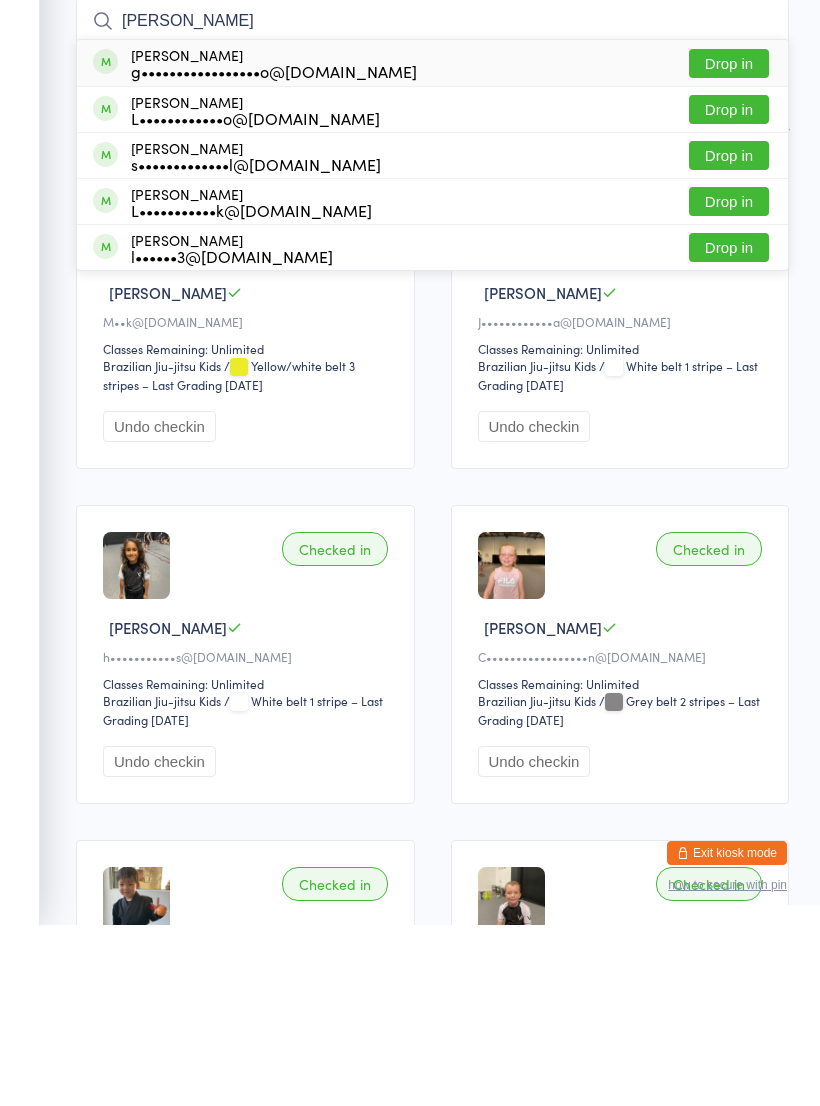 type on "[PERSON_NAME]" 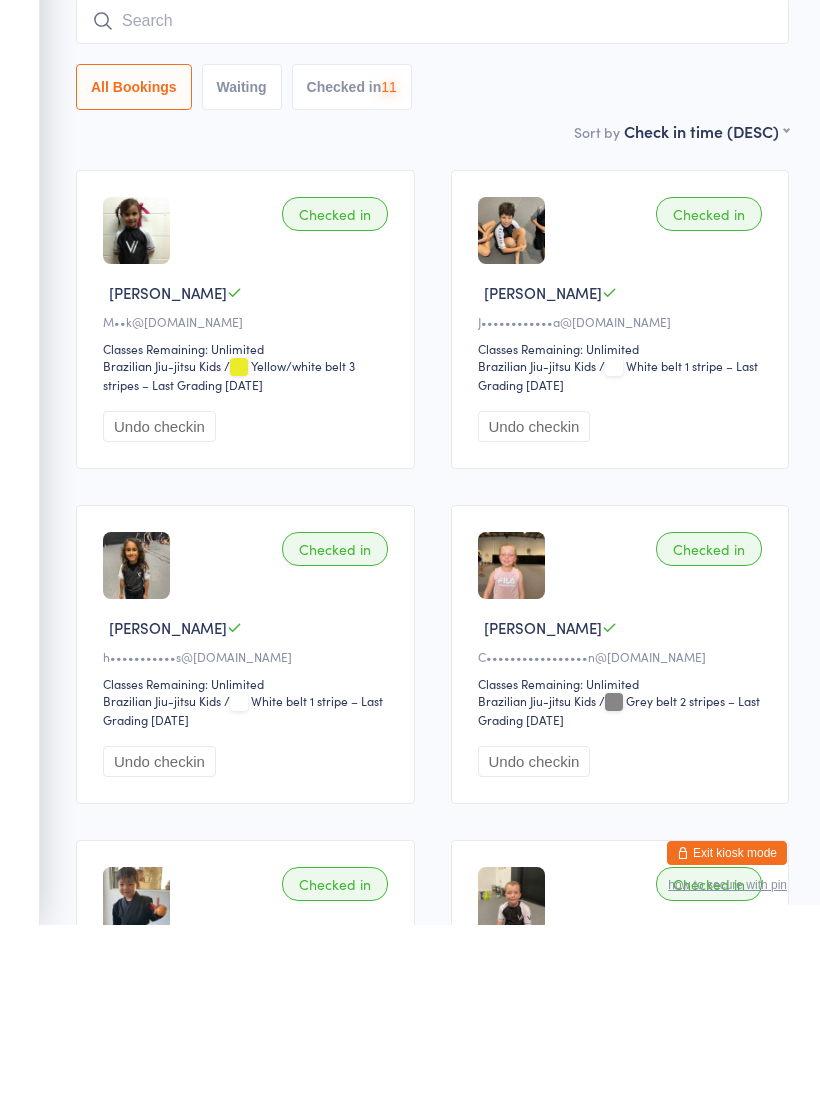 click at bounding box center (432, 202) 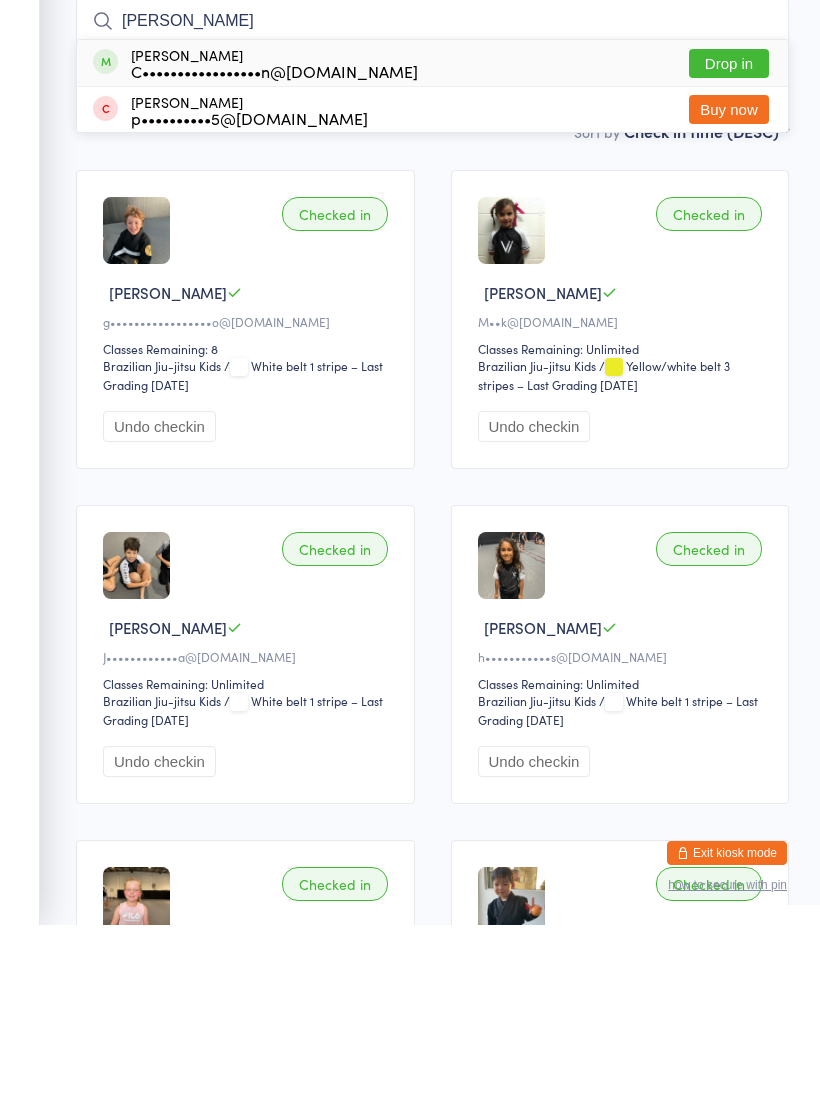 type on "[PERSON_NAME]" 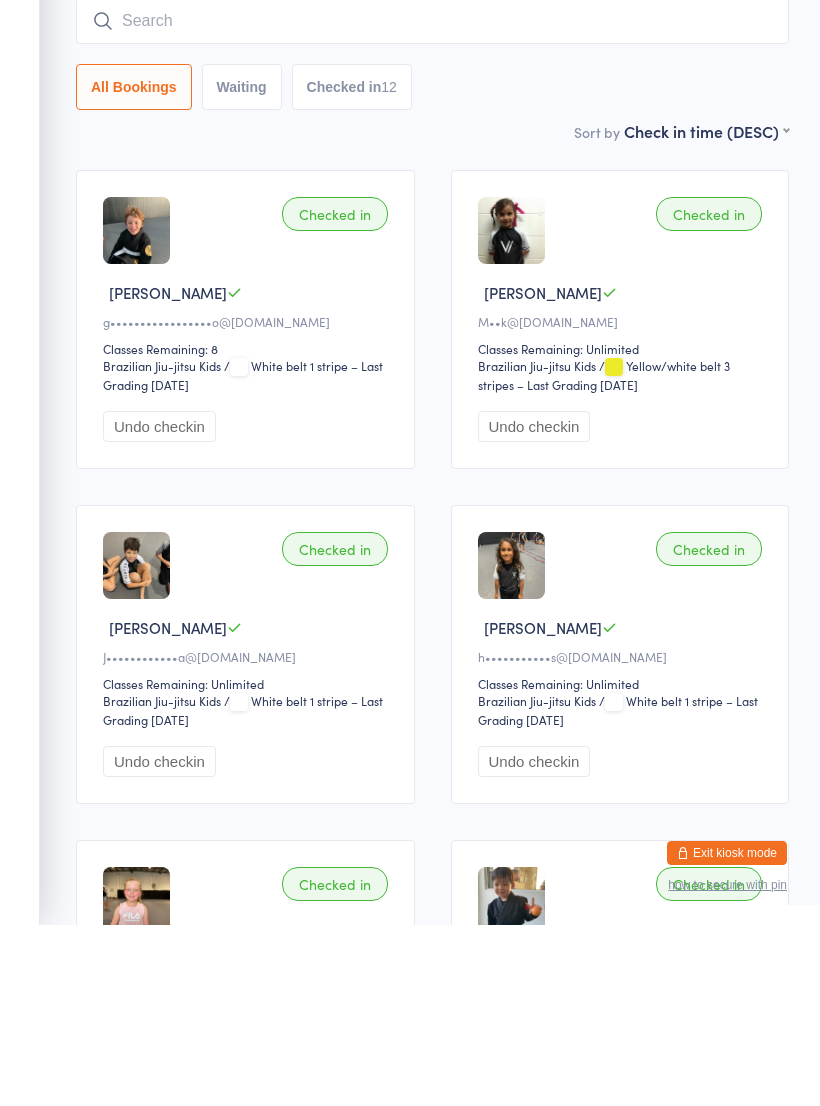 scroll, scrollTop: 181, scrollLeft: 0, axis: vertical 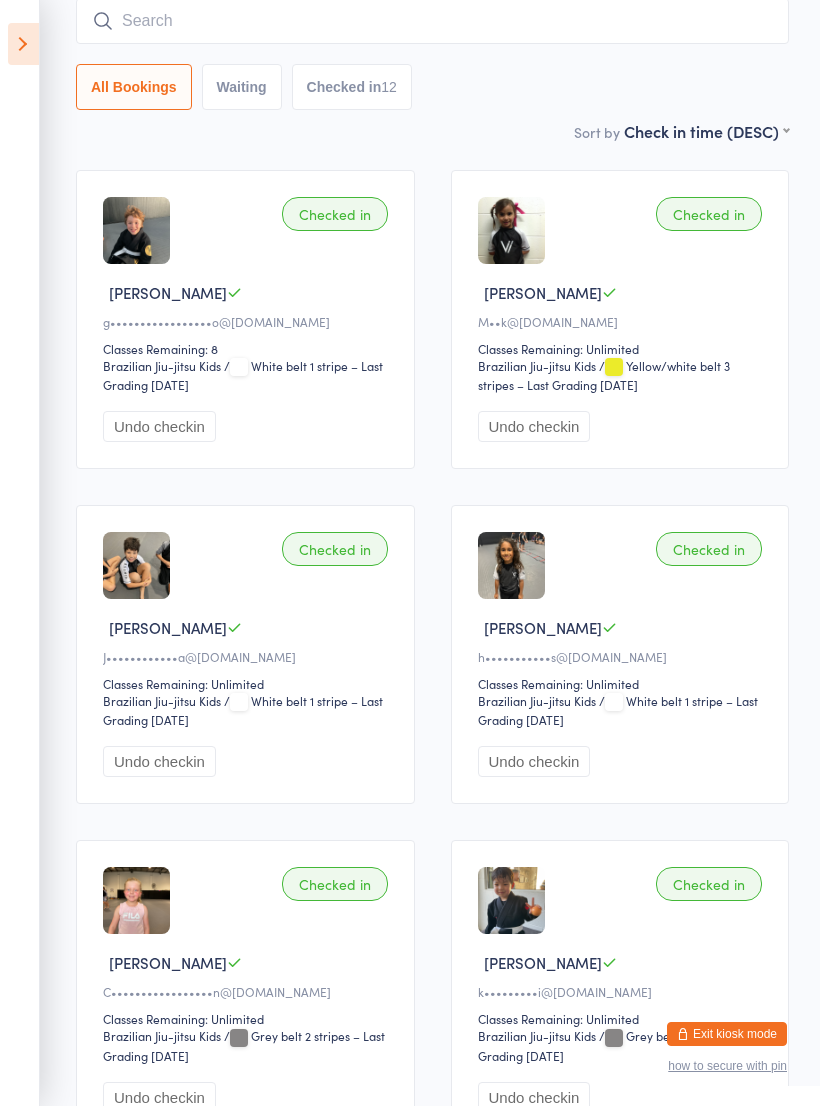click on "Drop-in successful." at bounding box center [0, 0] 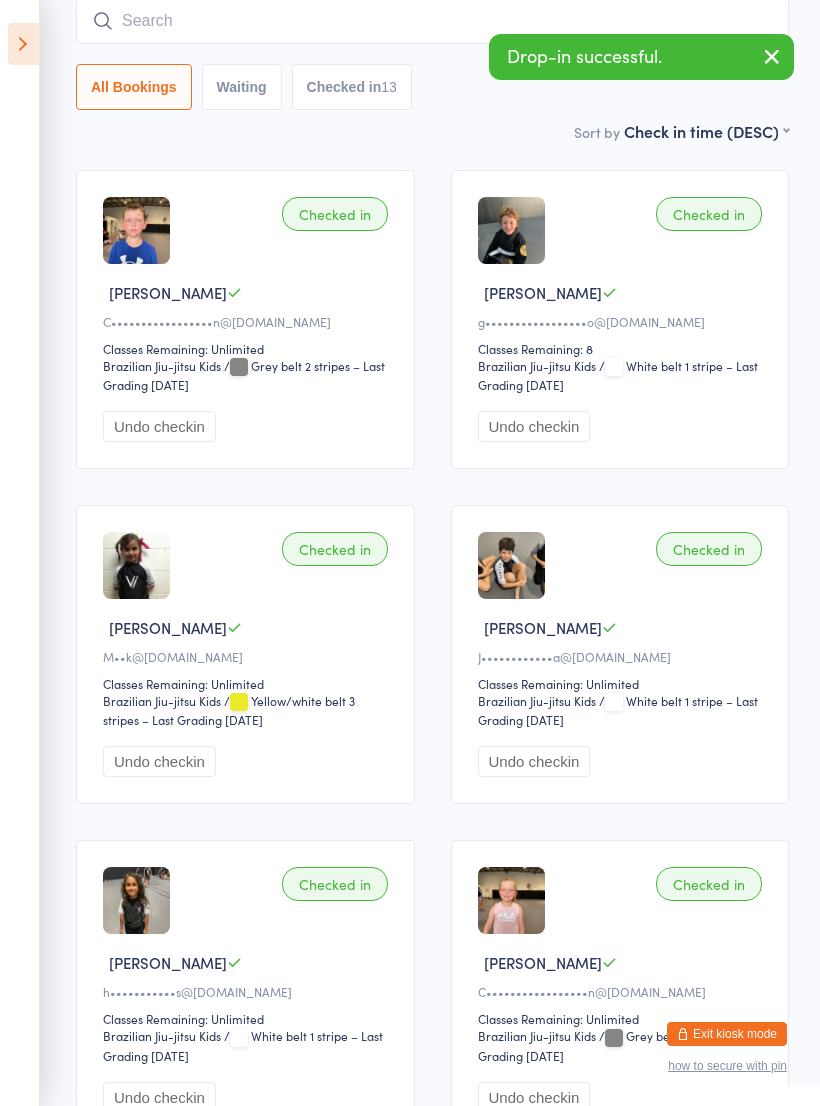 click at bounding box center [432, 21] 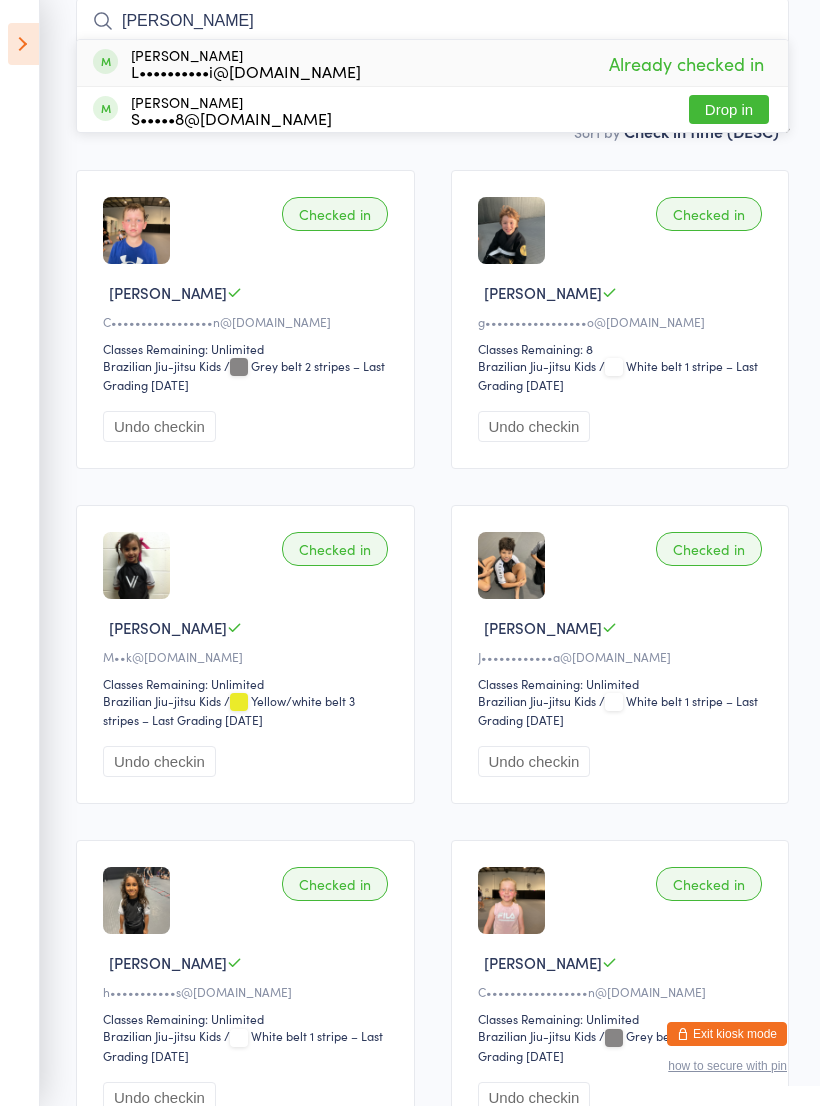 type on "J" 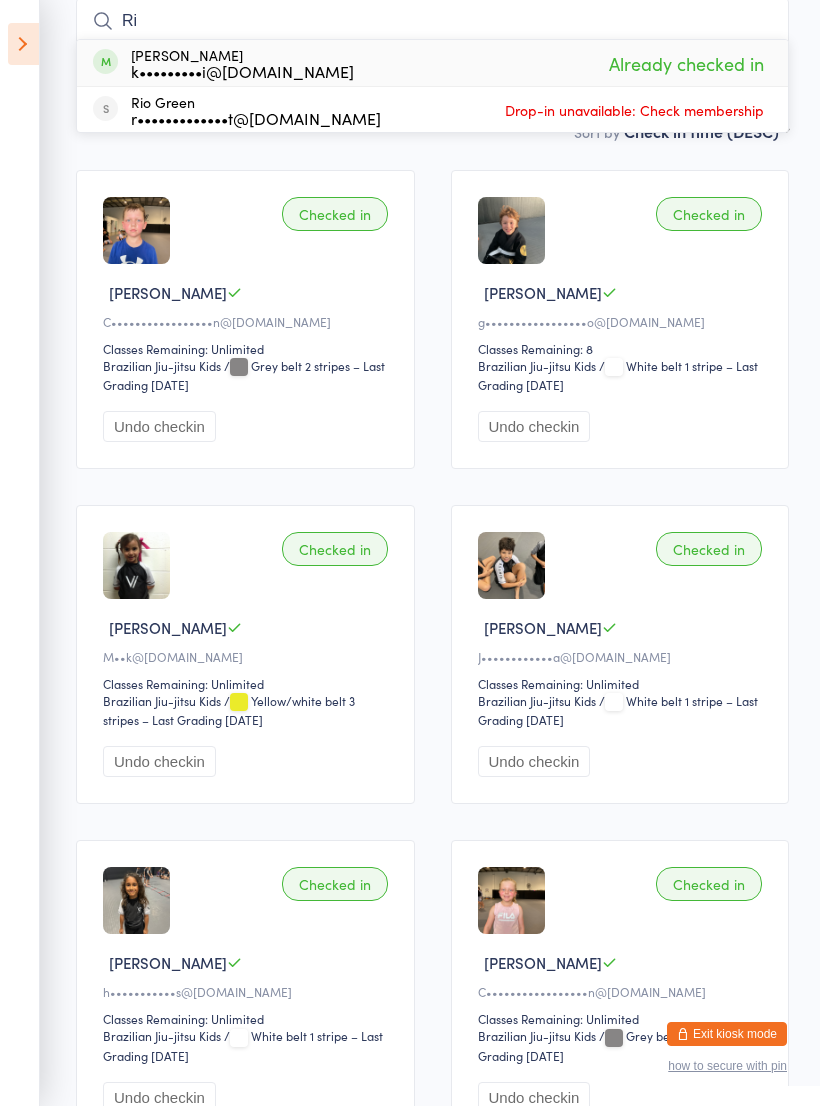 type on "R" 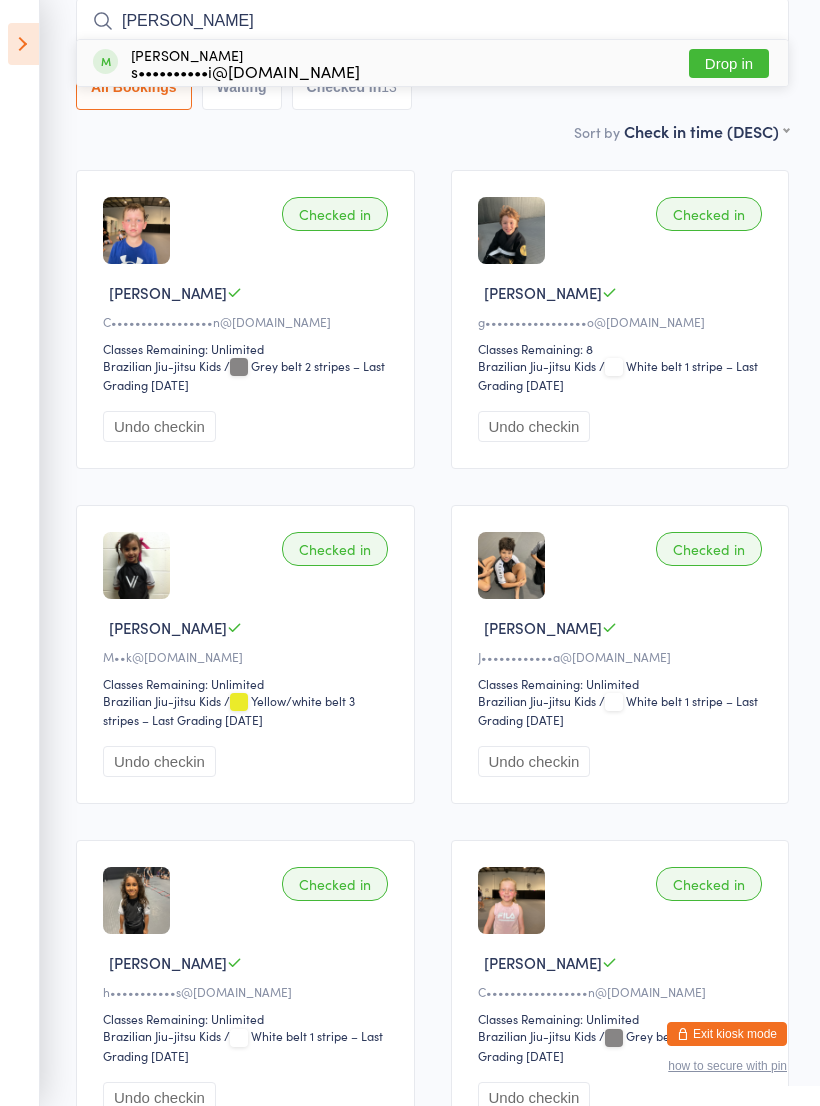 type on "Omar" 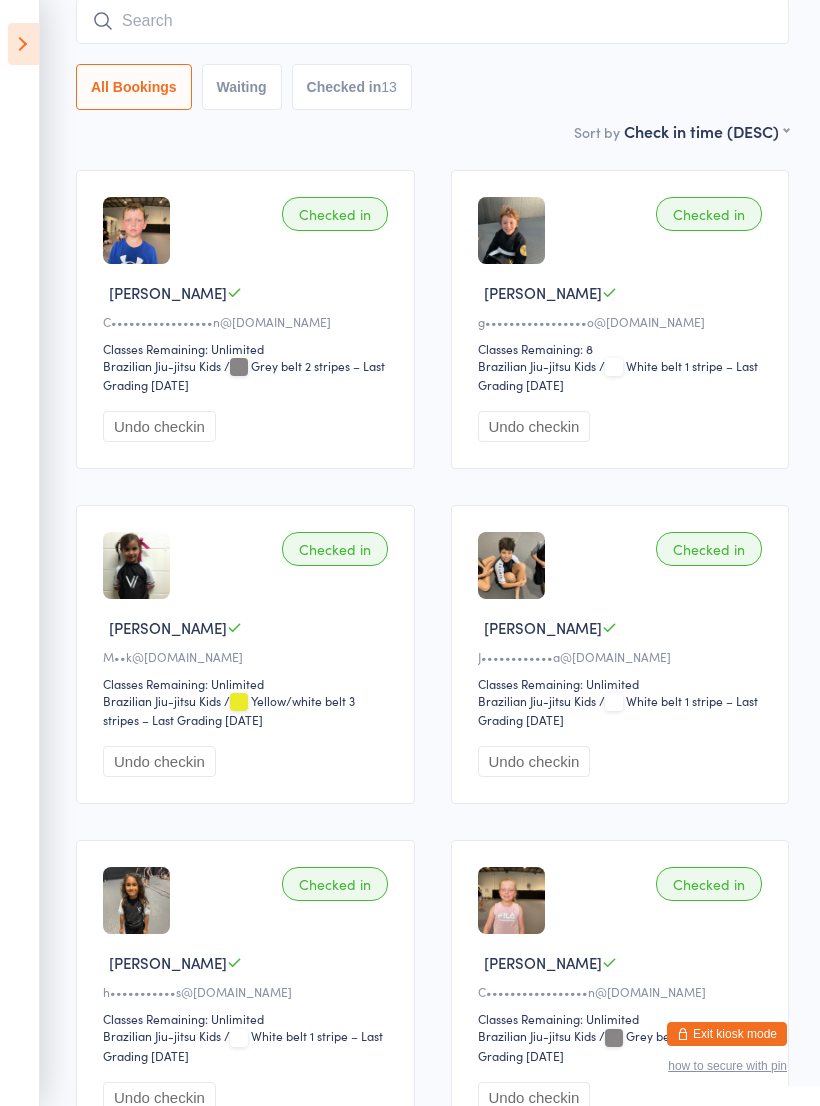 click at bounding box center (432, 21) 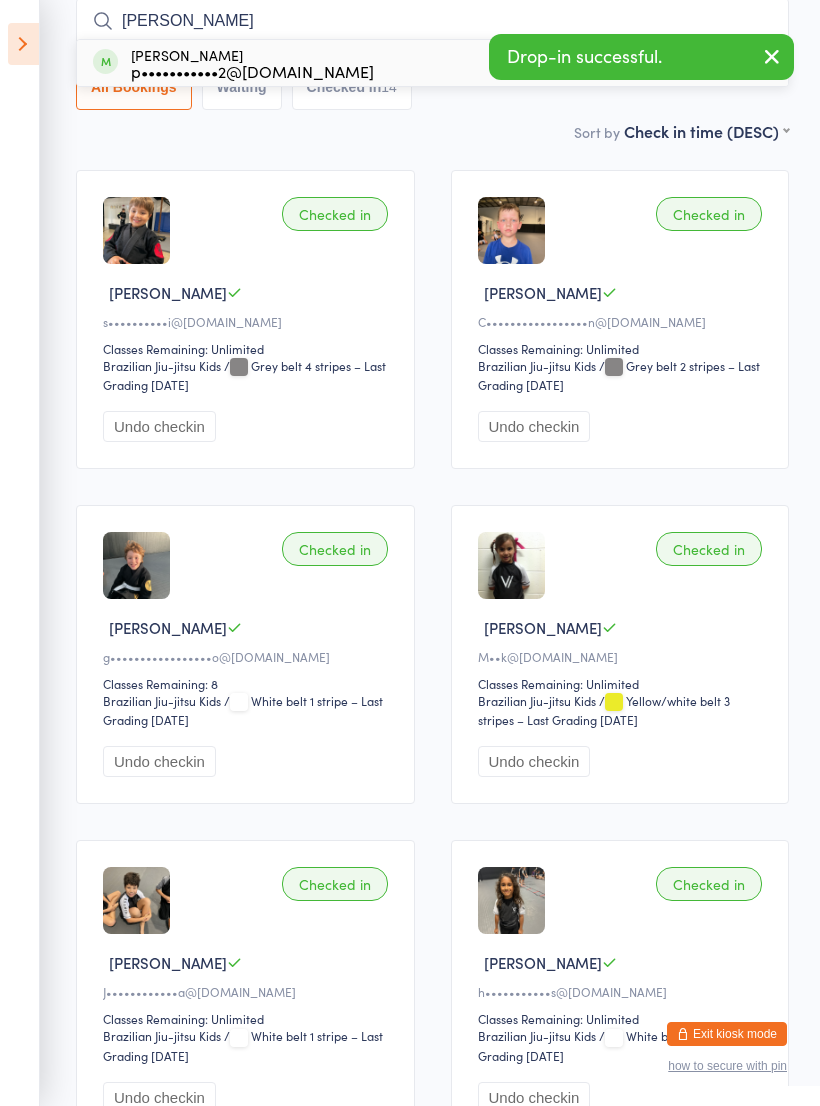 type on "Jed" 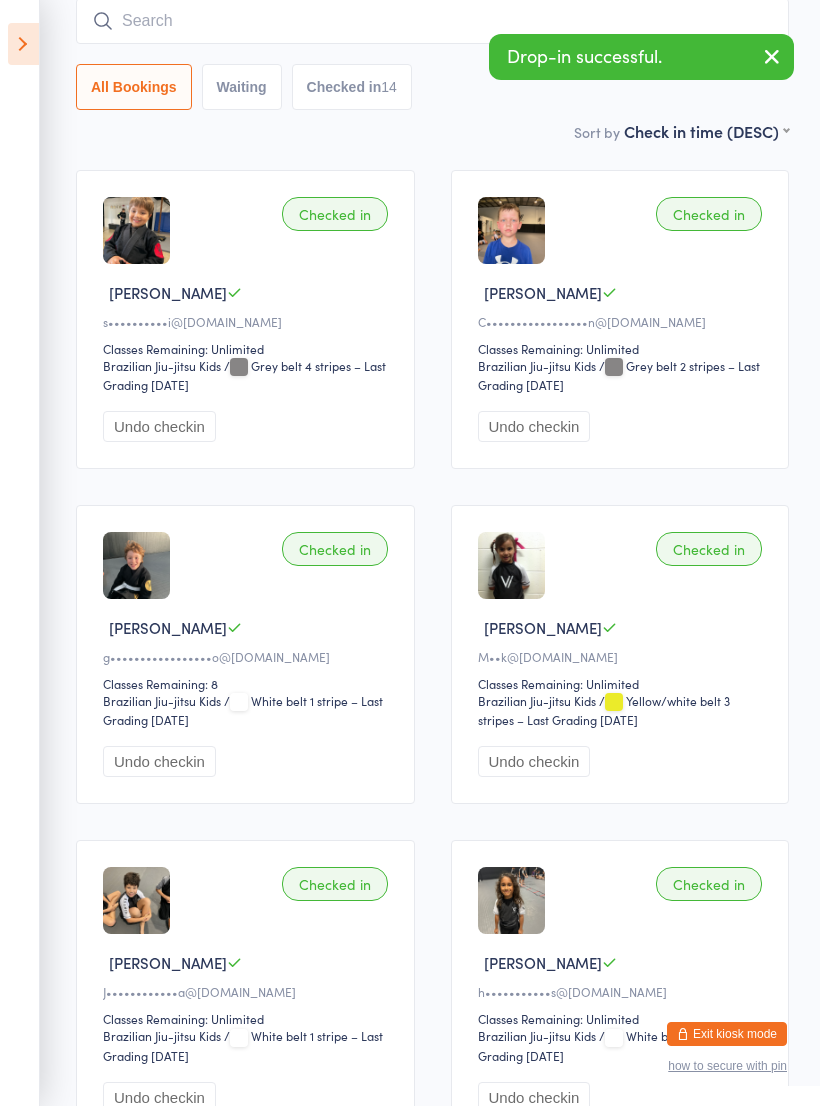 click at bounding box center (432, 21) 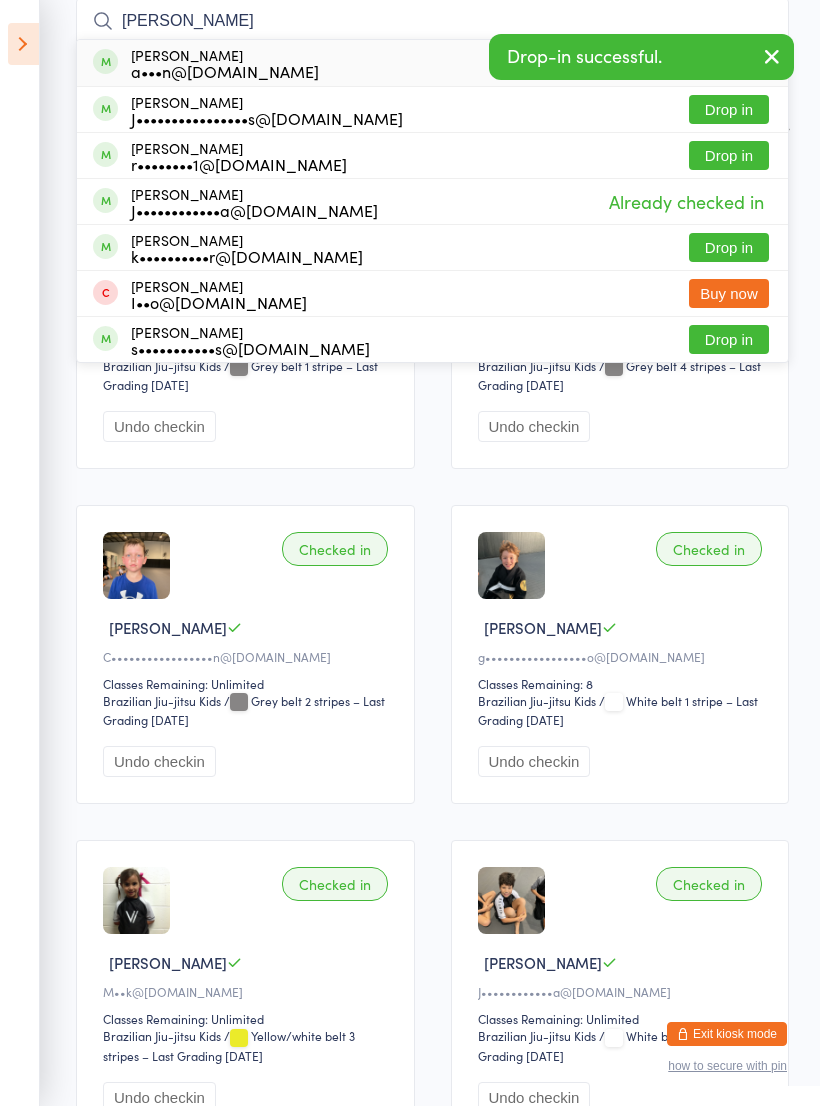 type on "Carlo" 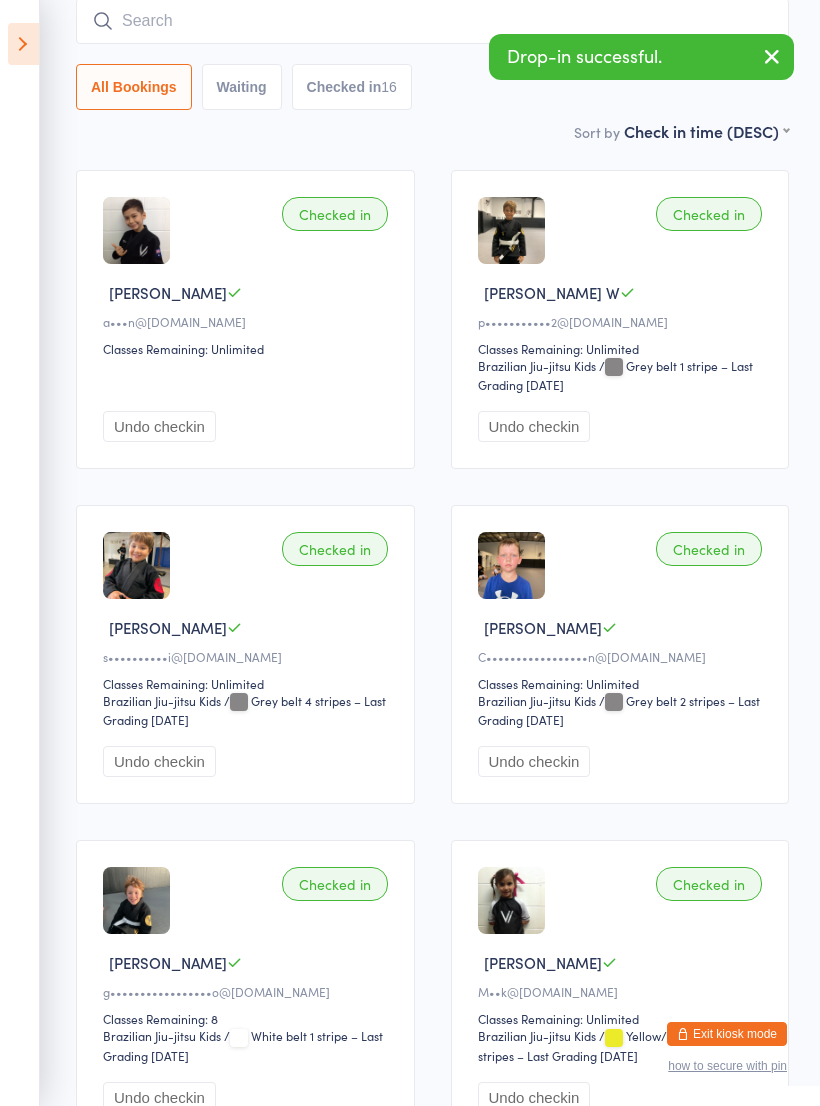 click at bounding box center (432, 21) 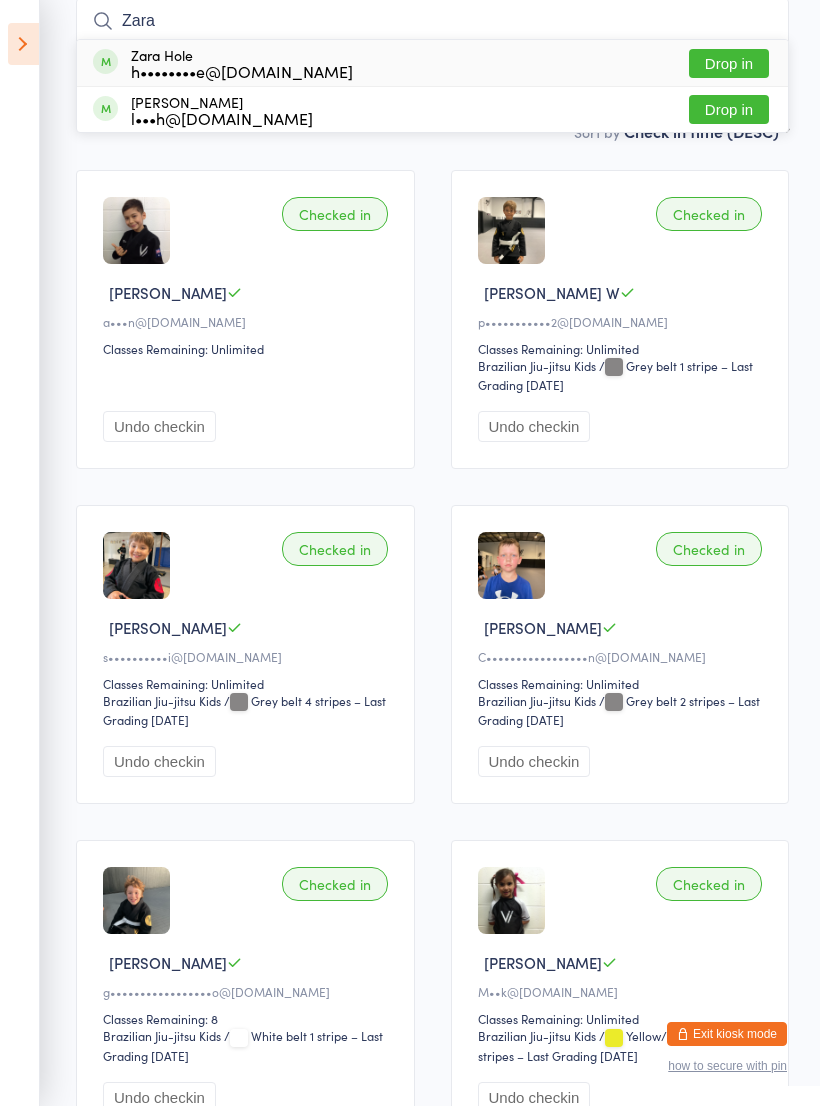 type on "Zara" 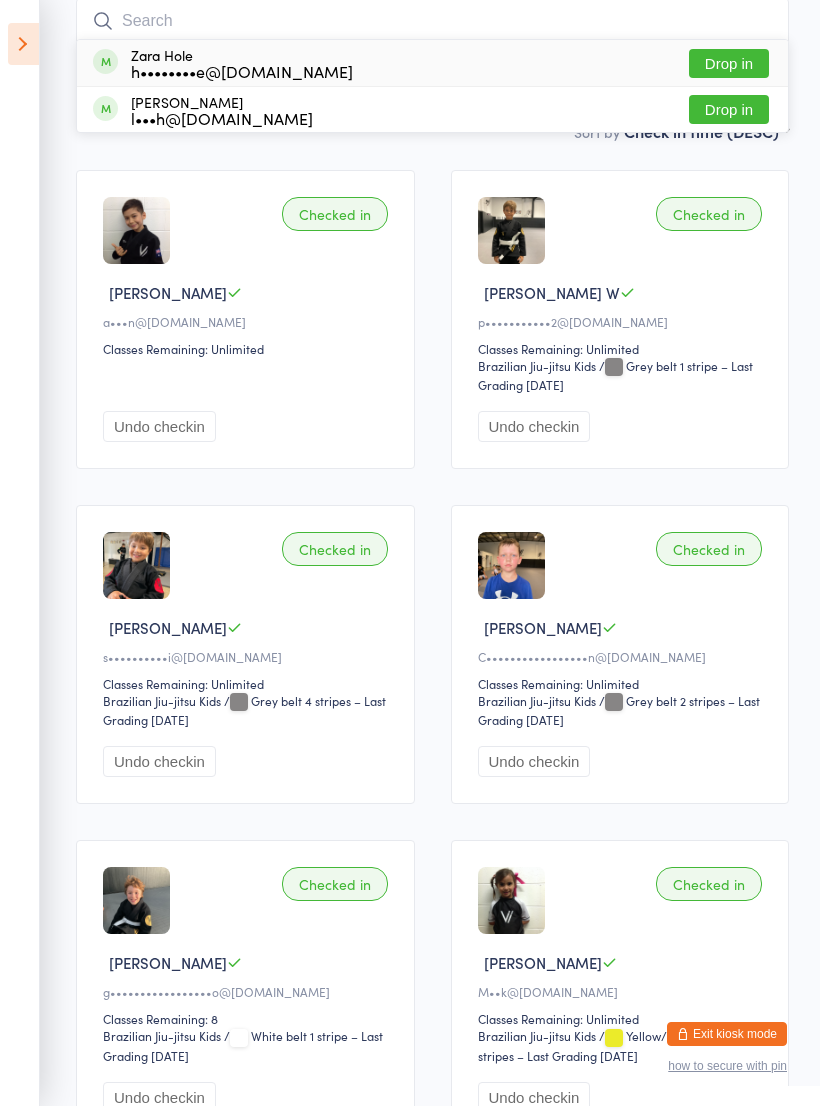 click at bounding box center (432, 21) 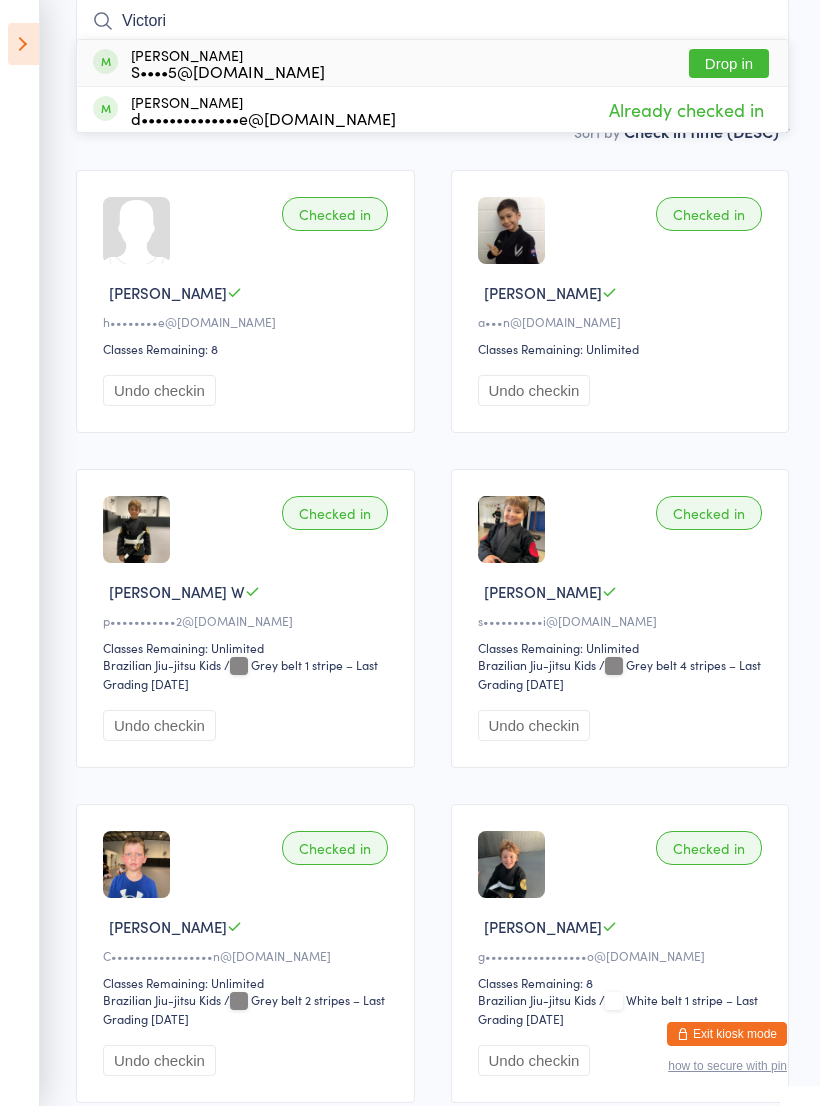 type on "Victori" 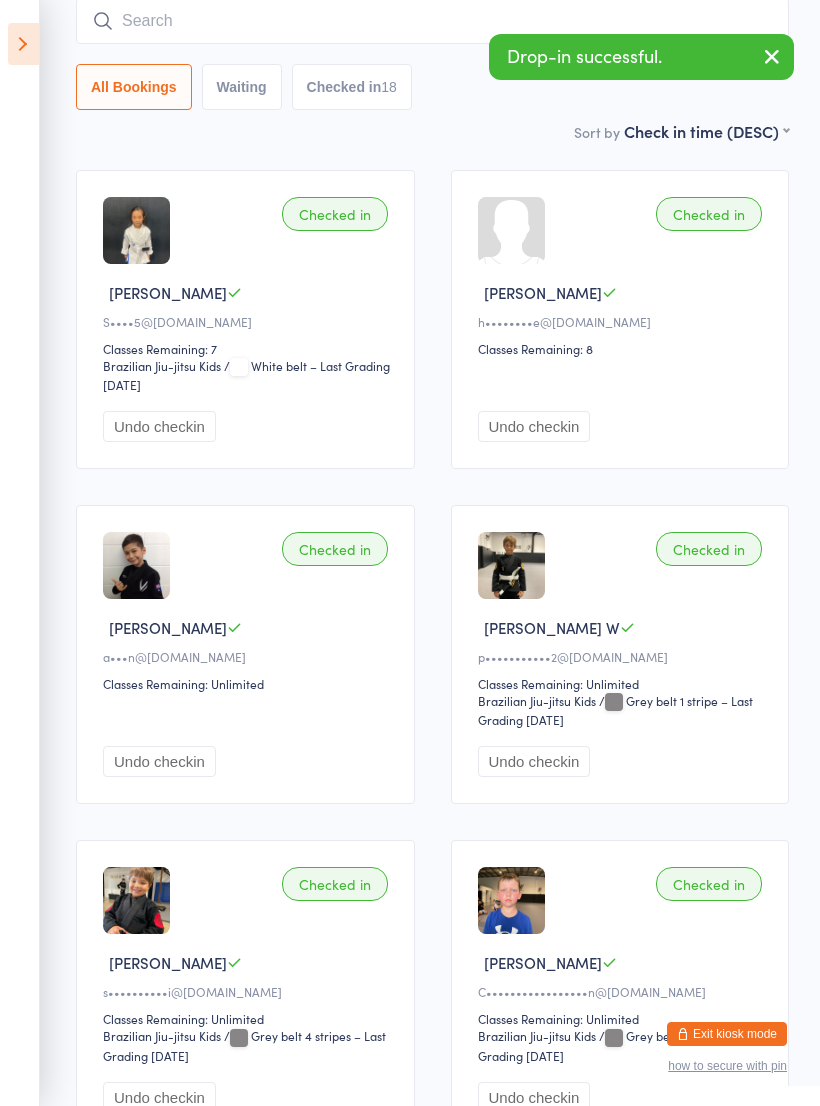 click on "Undo checkin" at bounding box center (159, 426) 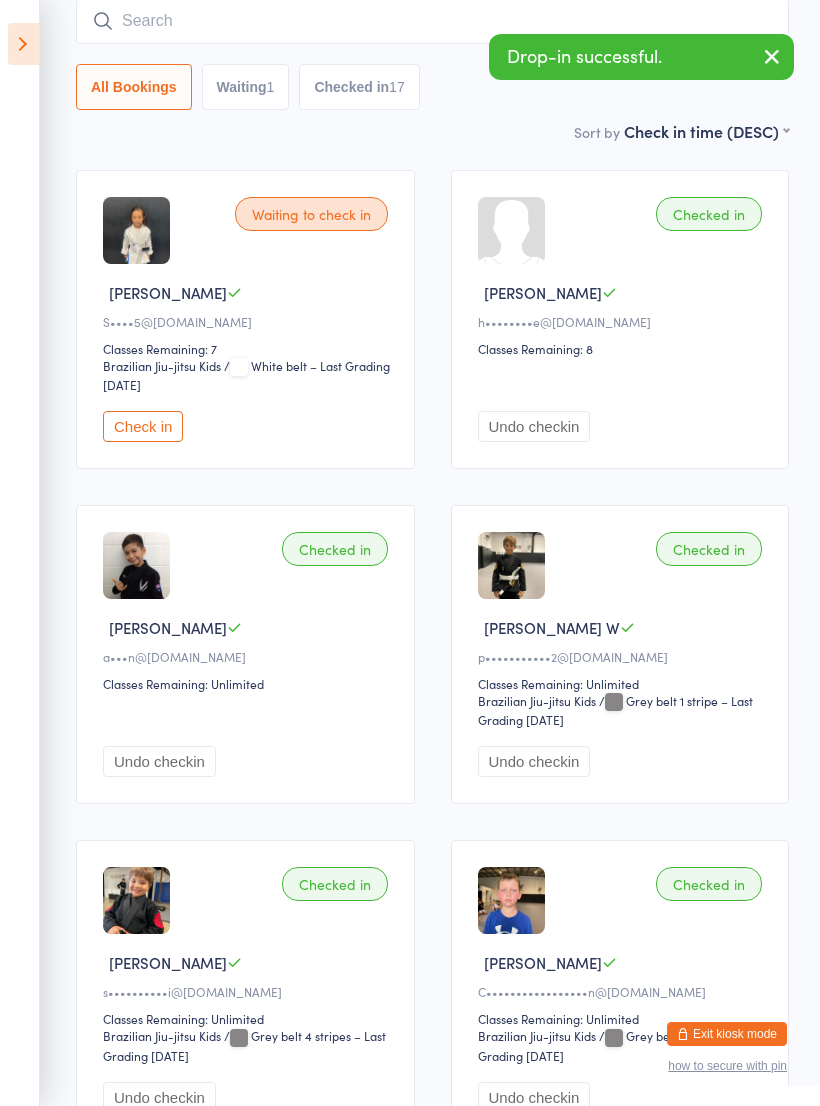 click at bounding box center (432, 21) 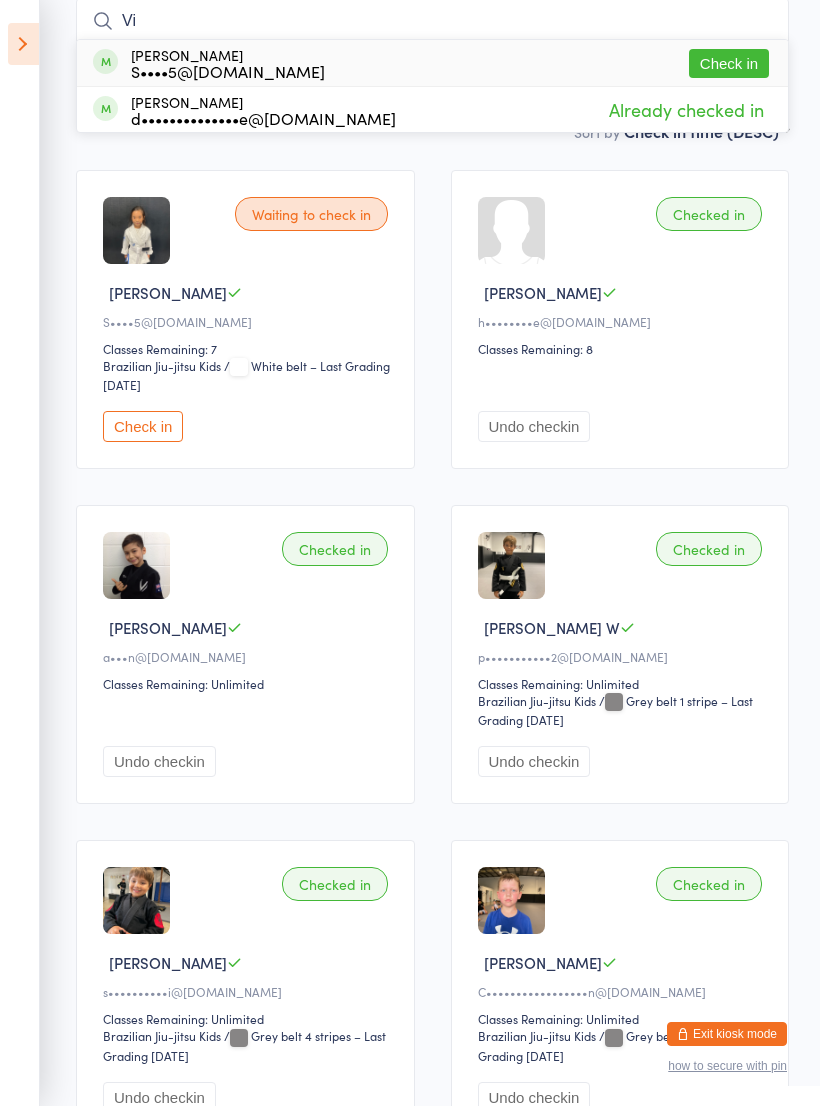 type on "V" 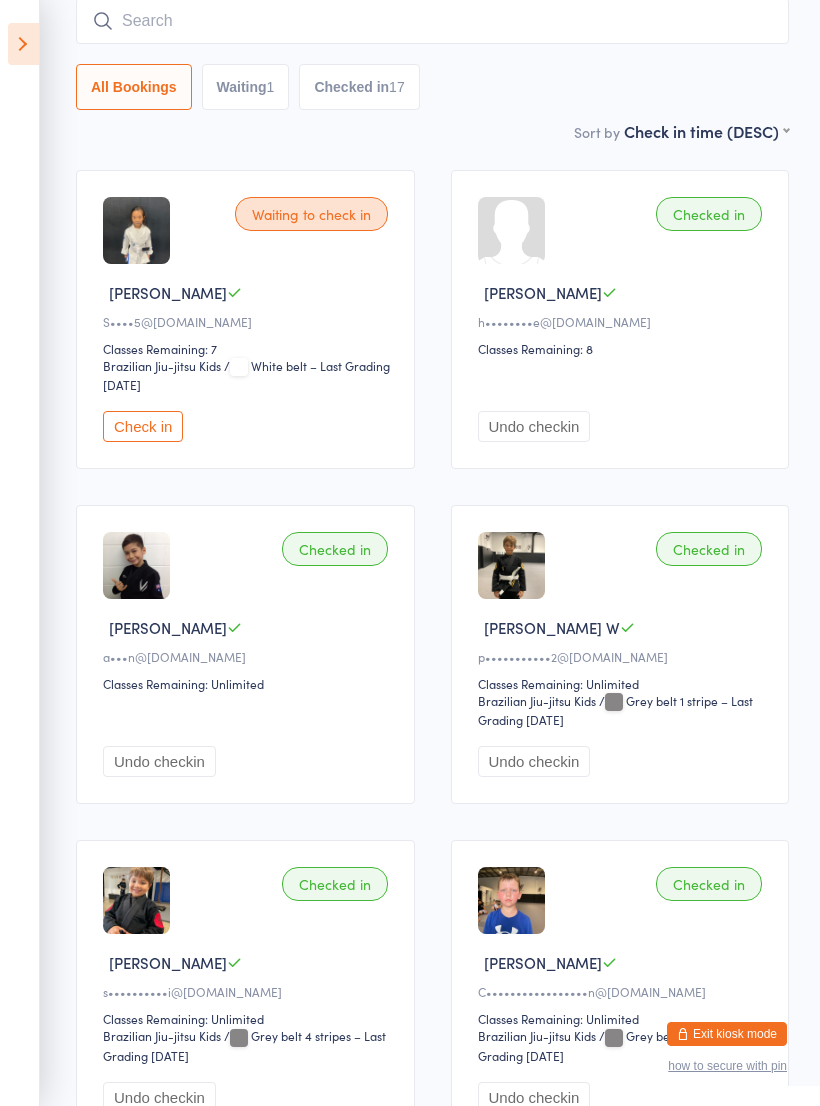 click at bounding box center (432, 21) 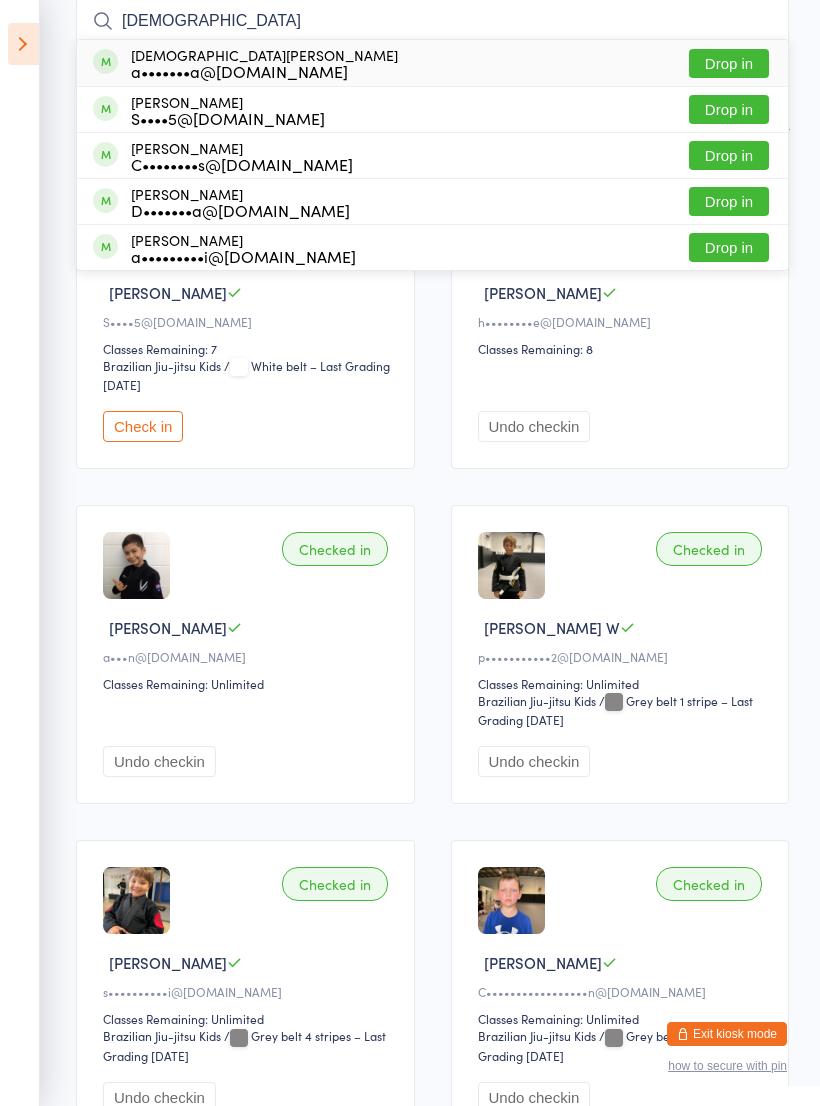 type on "Arian" 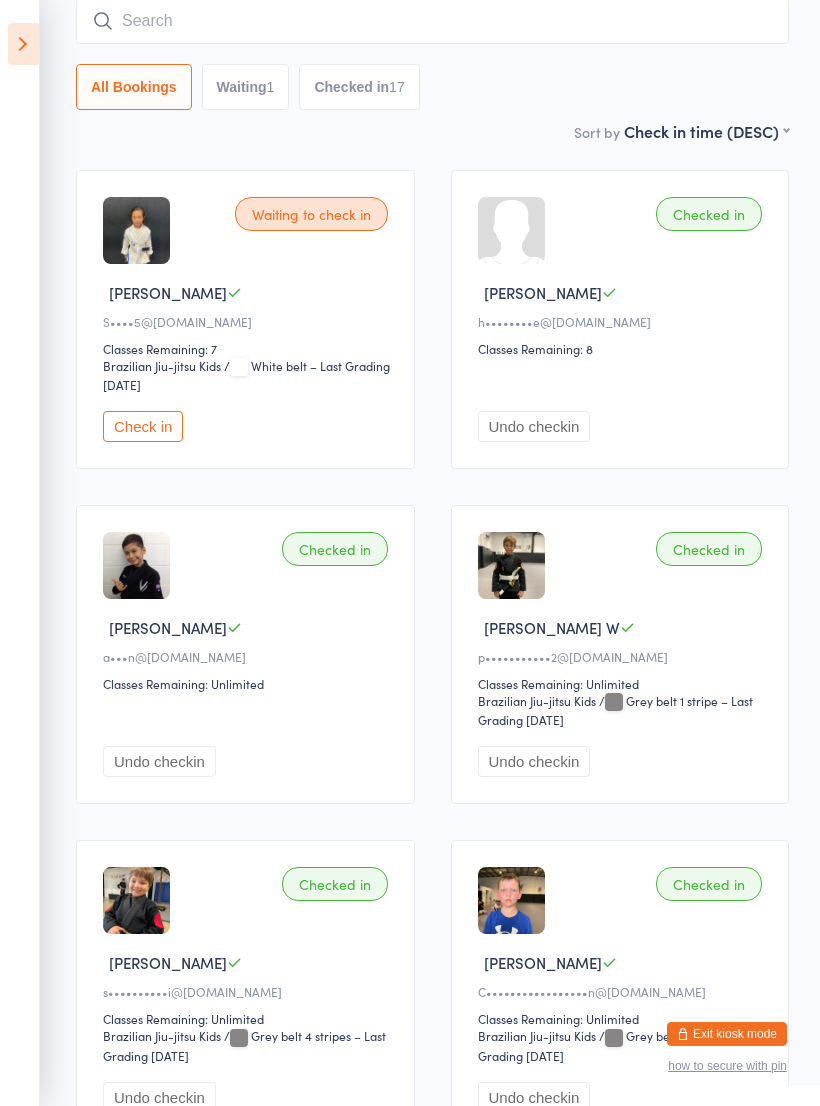 click at bounding box center [432, 21] 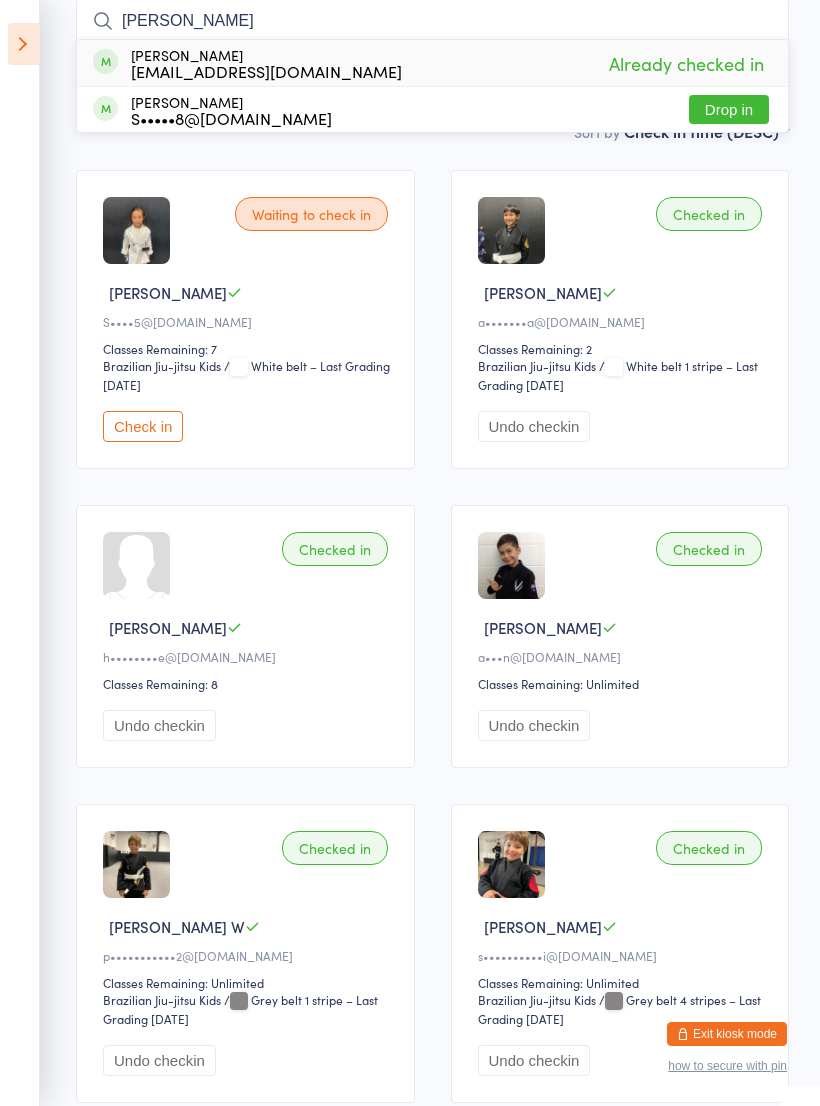 type on "J" 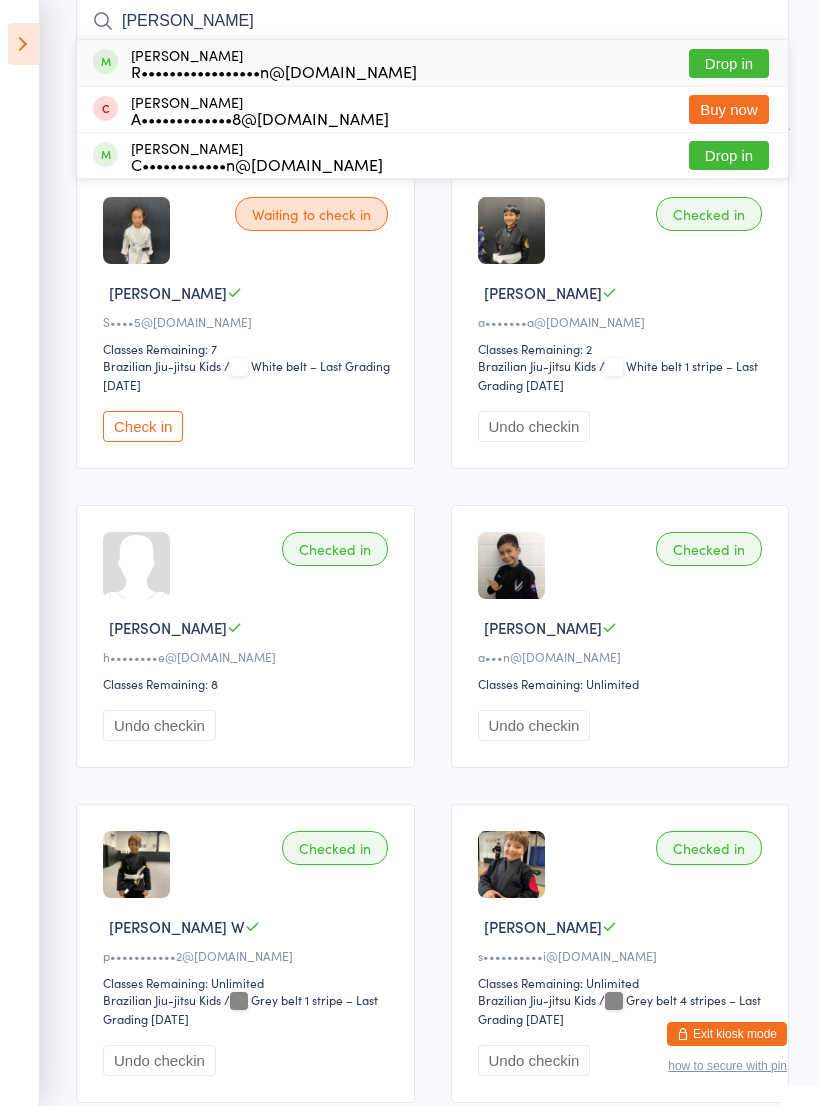 type on "Alana" 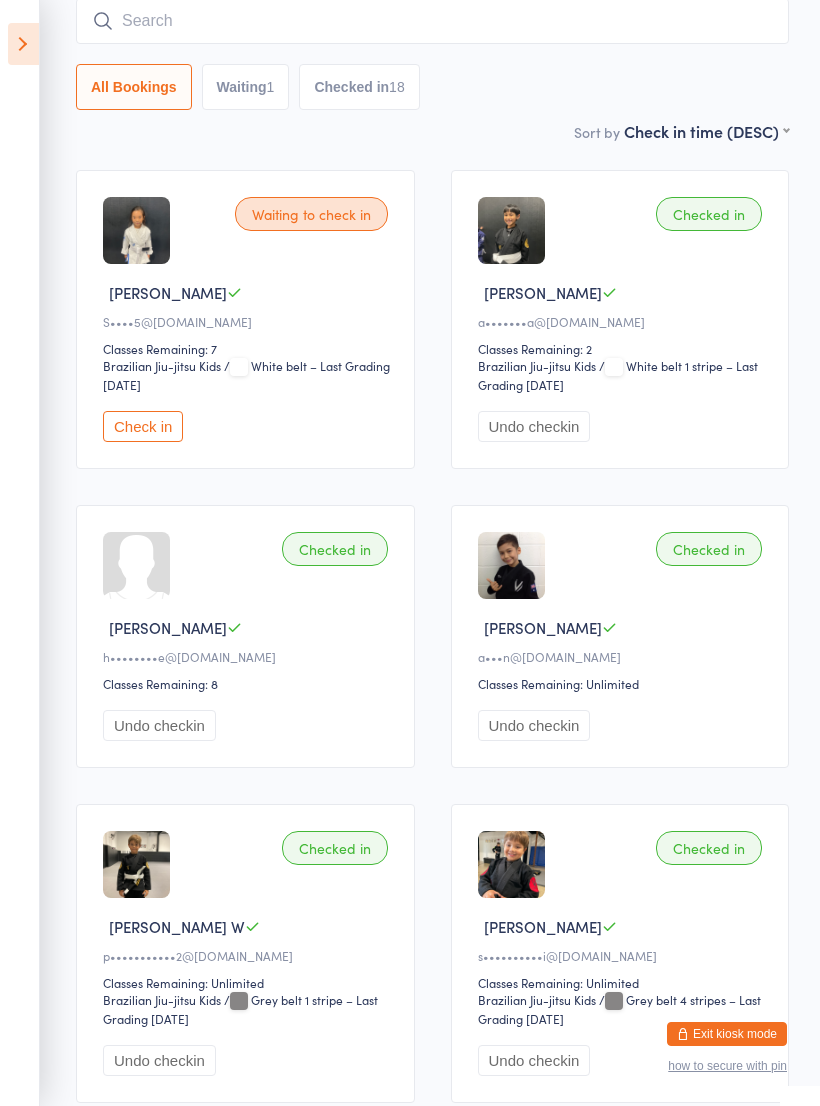 click at bounding box center [432, 21] 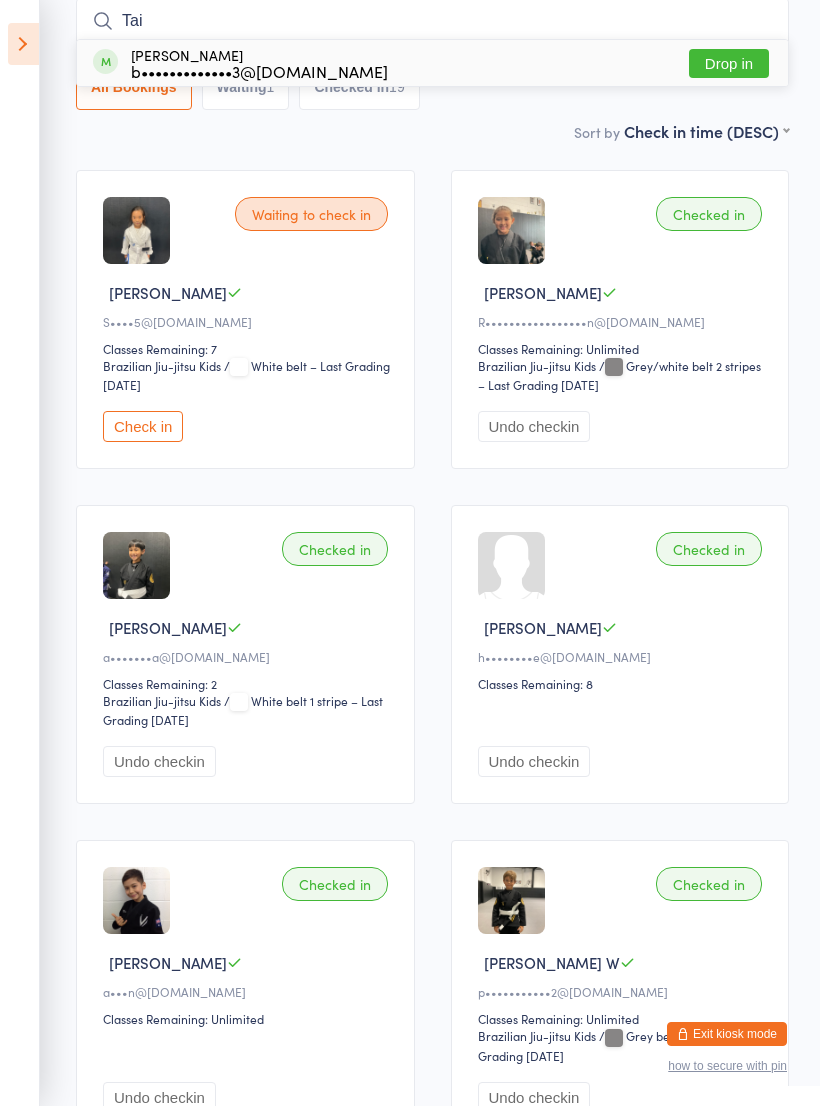 type on "Tai" 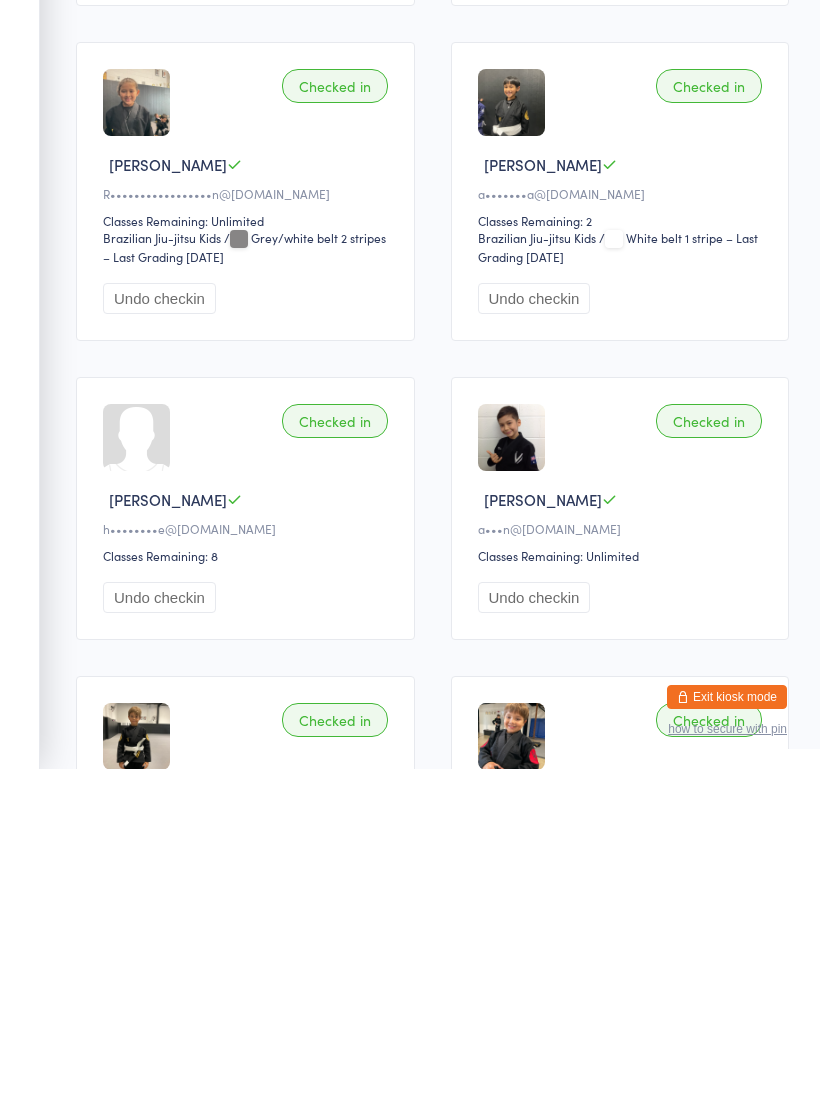 click on "Exit kiosk mode" at bounding box center (727, 1034) 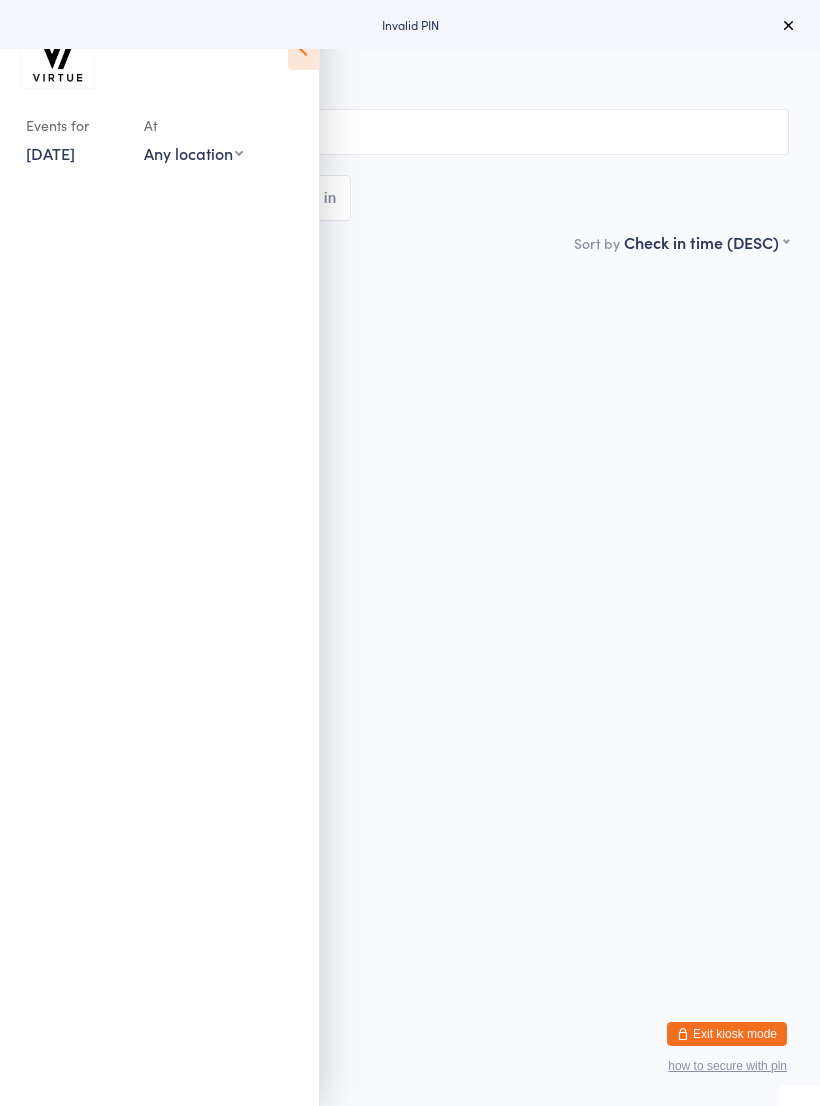 scroll, scrollTop: 0, scrollLeft: 0, axis: both 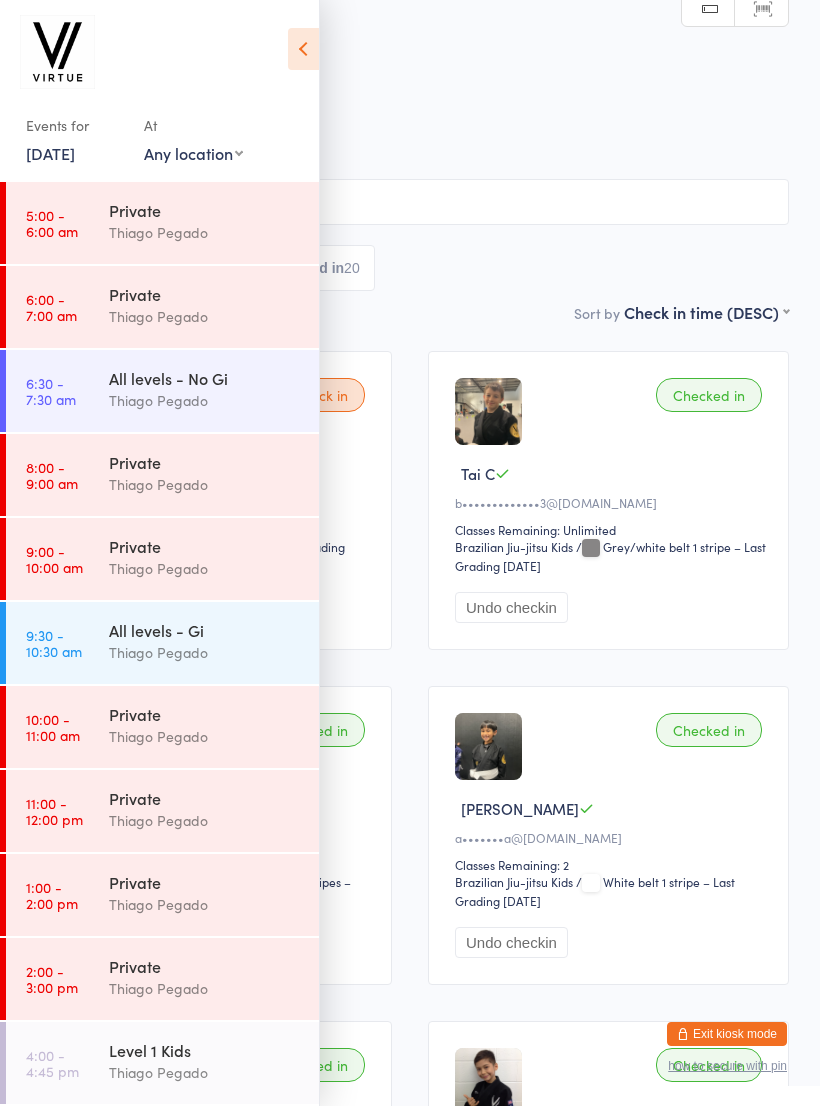 click on "Exit kiosk mode" at bounding box center [727, 1034] 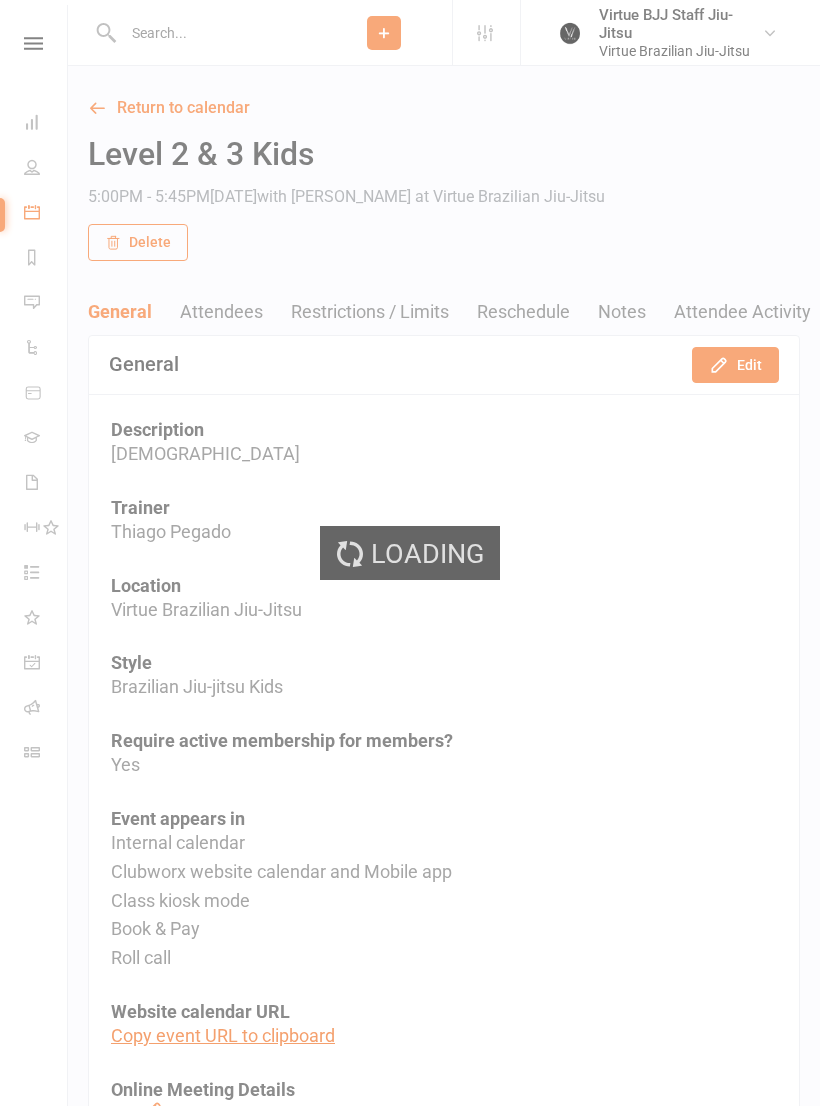 scroll, scrollTop: 0, scrollLeft: 0, axis: both 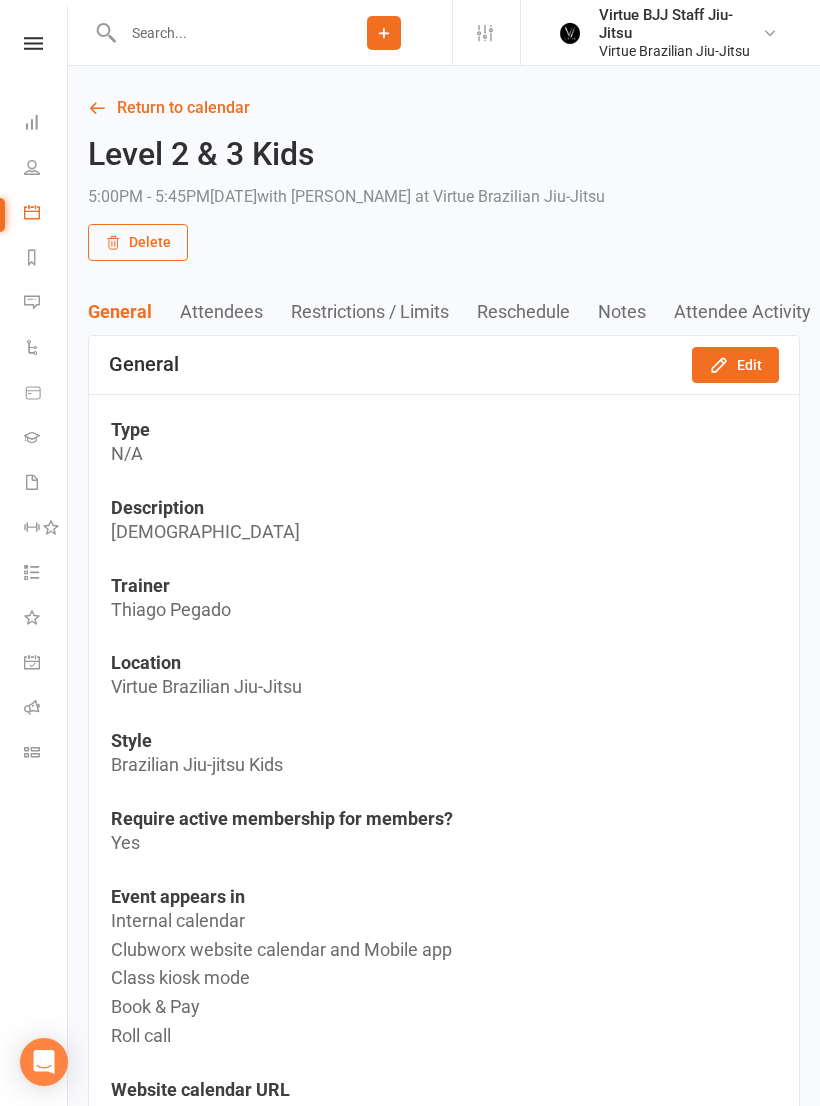 click at bounding box center [216, 33] 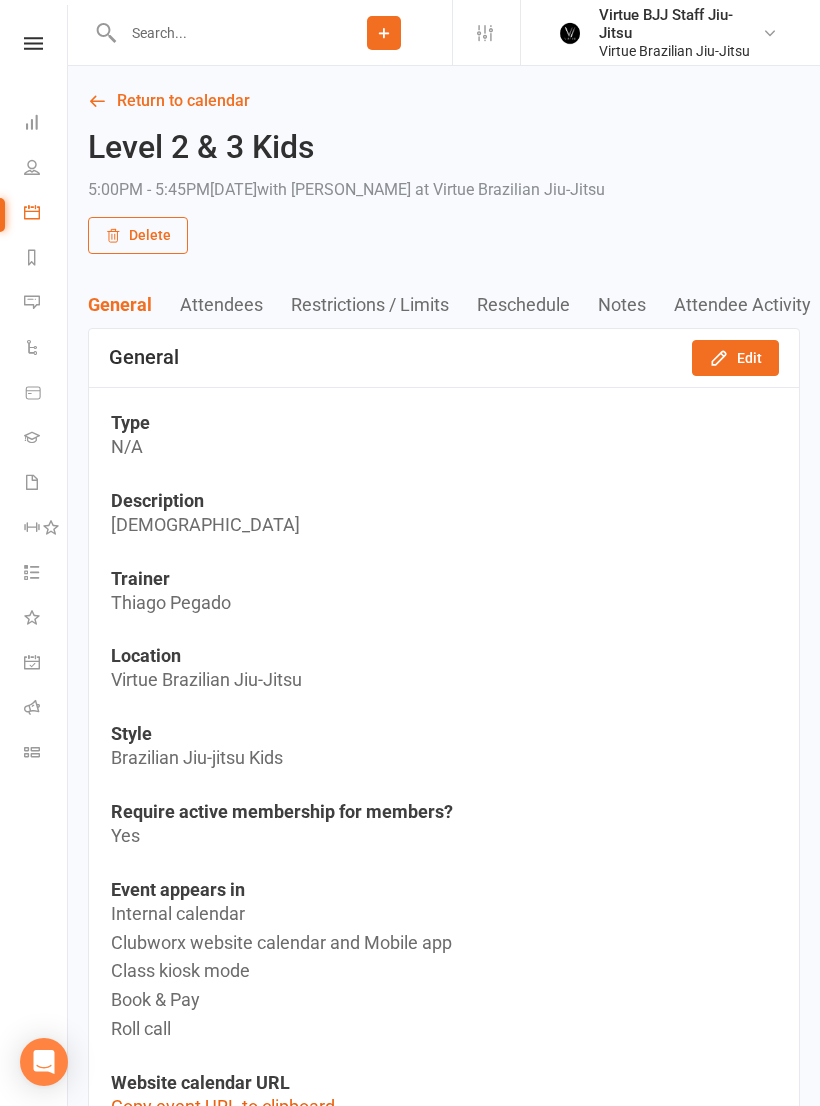 scroll, scrollTop: 0, scrollLeft: 0, axis: both 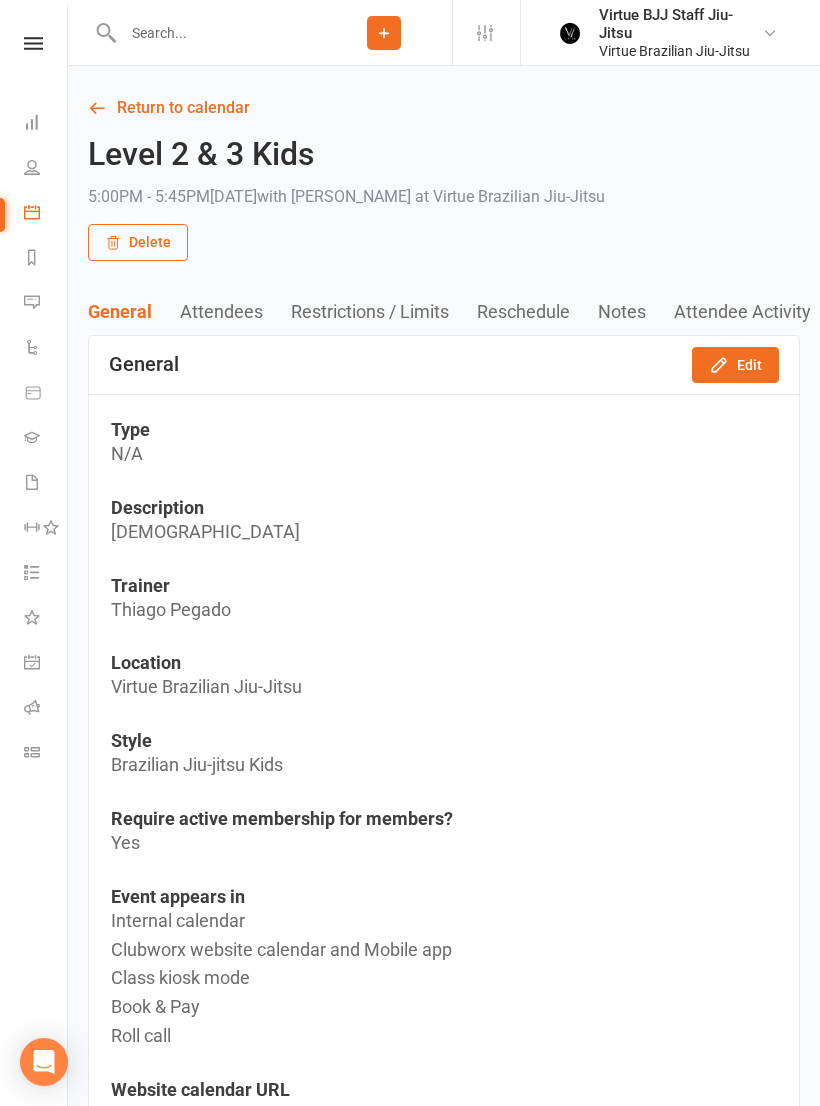 click on "Calendar" at bounding box center (46, 214) 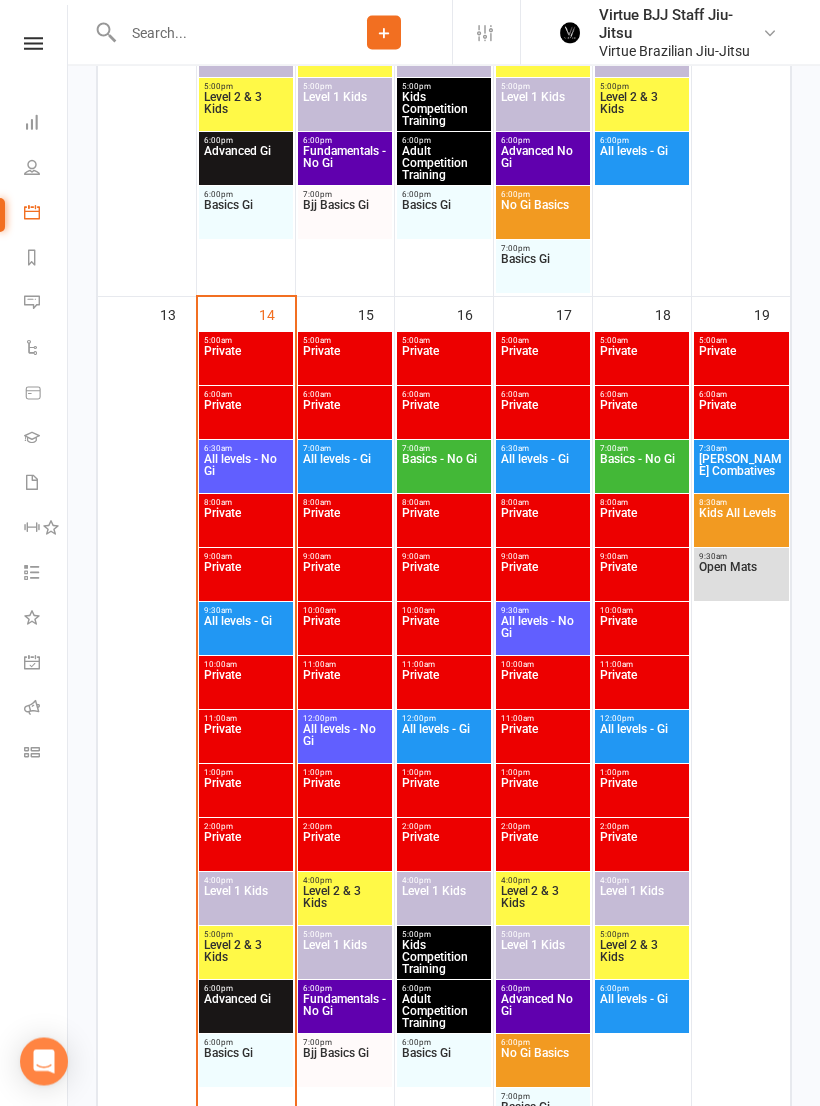 scroll, scrollTop: 1840, scrollLeft: 0, axis: vertical 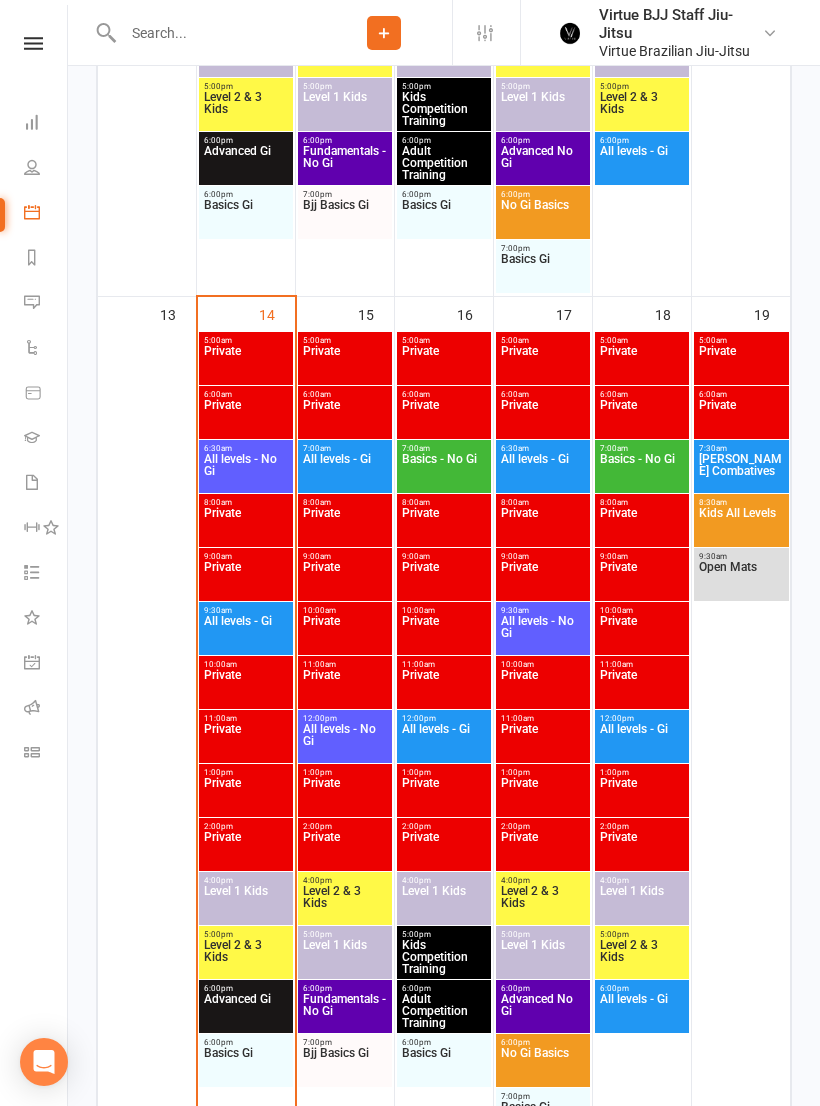 click on "Level 2 & 3 Kids" at bounding box center (246, 957) 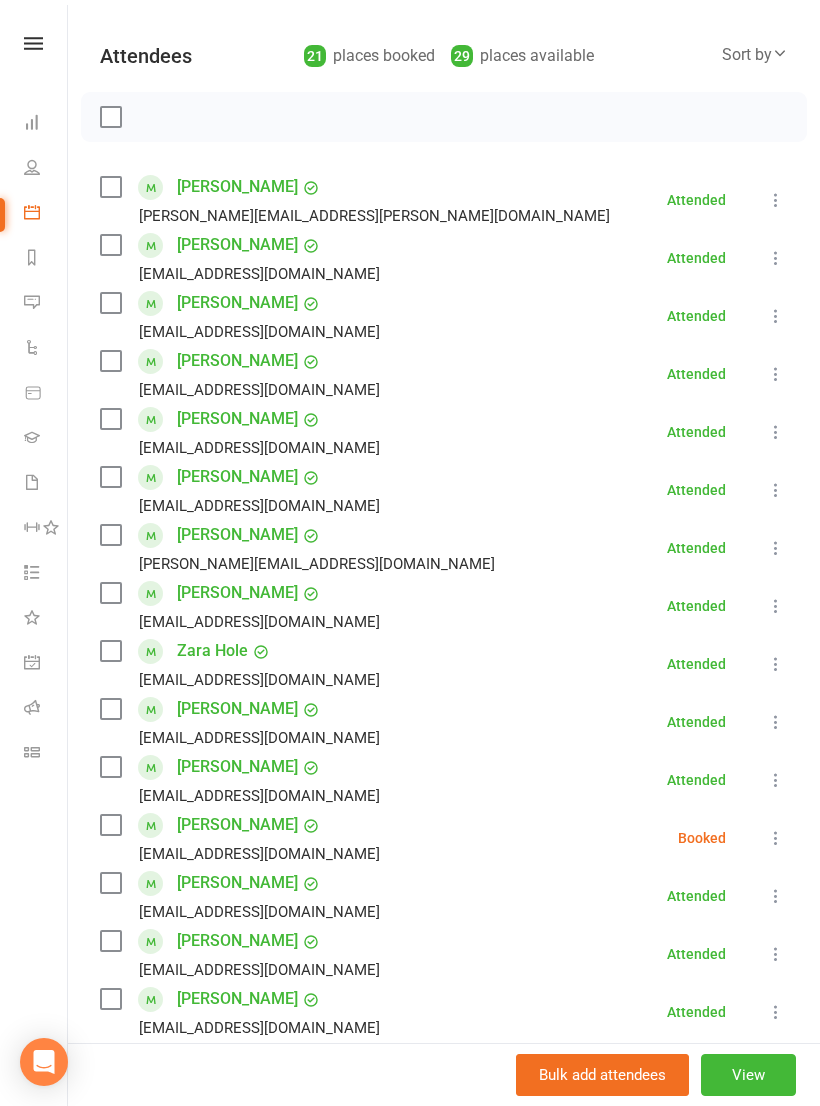 scroll, scrollTop: 218, scrollLeft: 0, axis: vertical 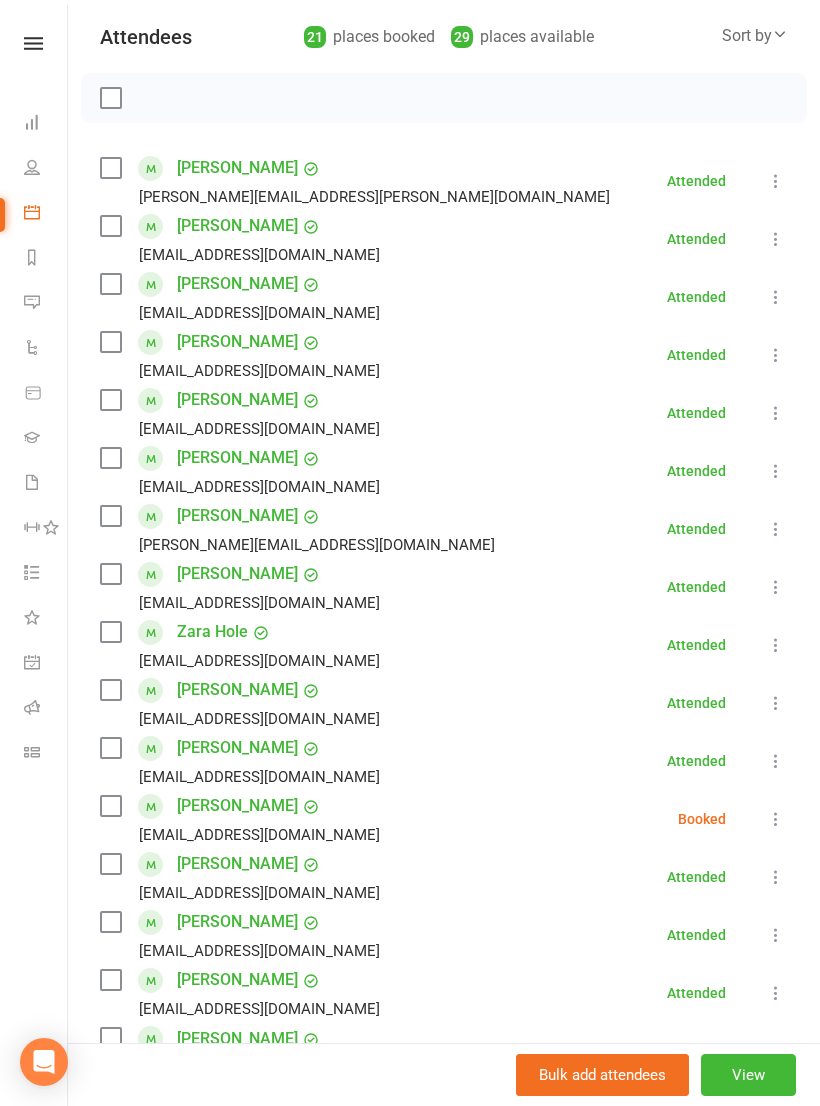 click at bounding box center [776, 819] 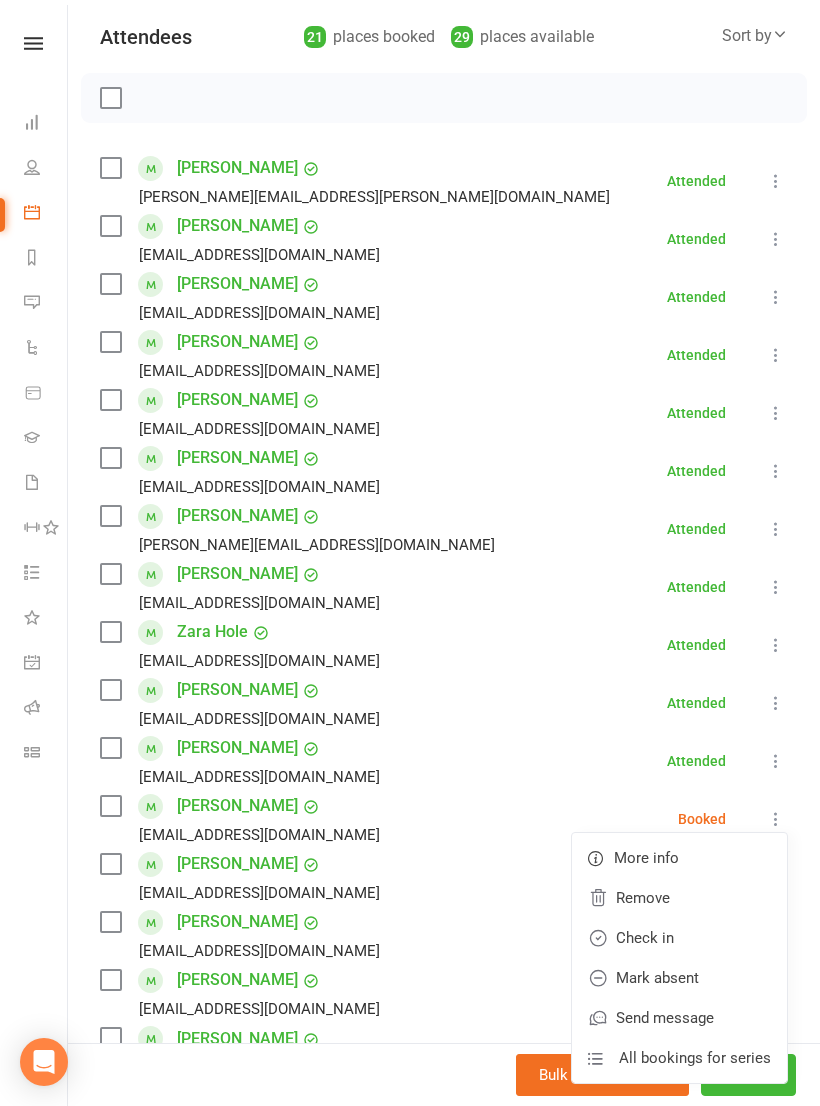 click on "Remove" at bounding box center [679, 898] 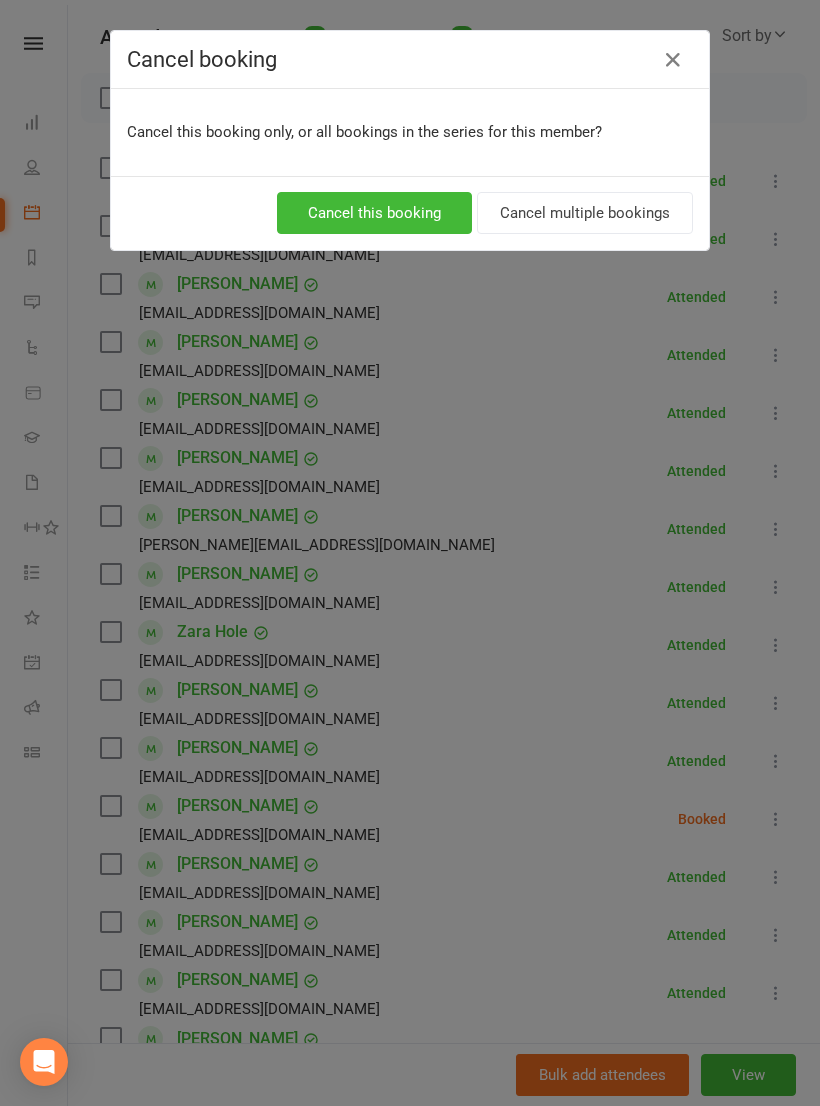 click on "Cancel this booking" at bounding box center (374, 213) 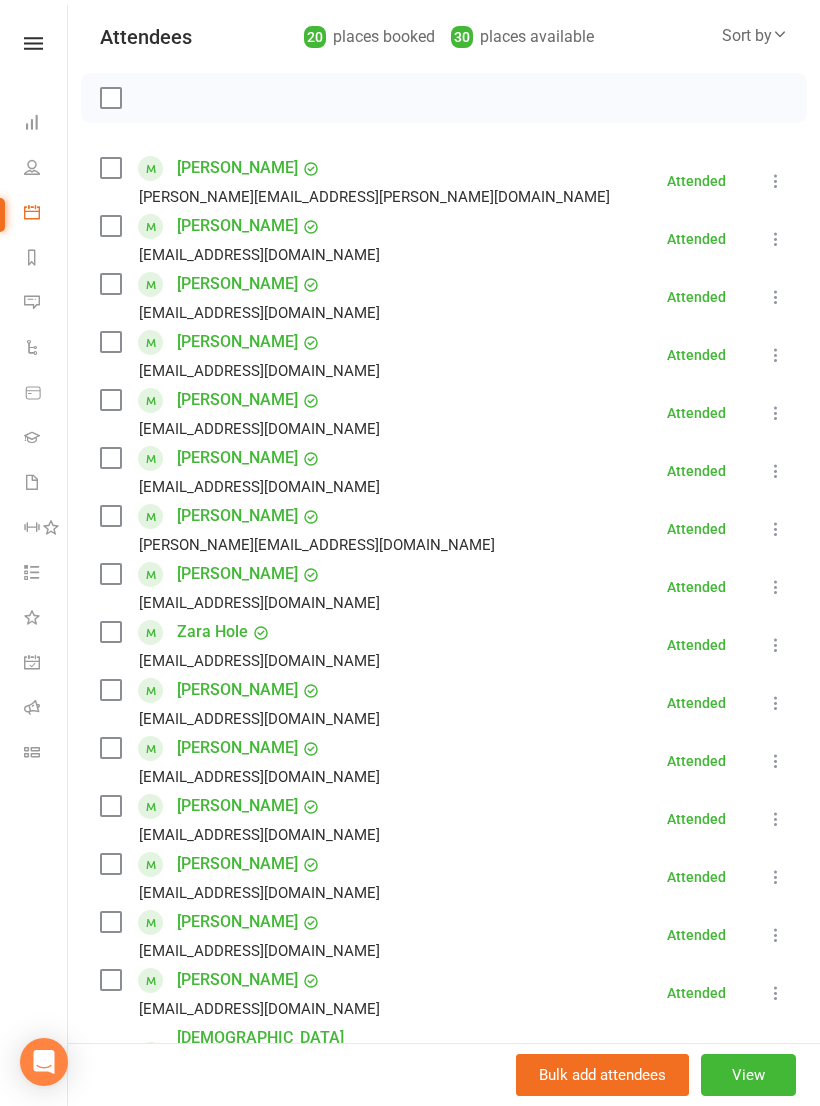 click on "Class check-in" at bounding box center [46, 754] 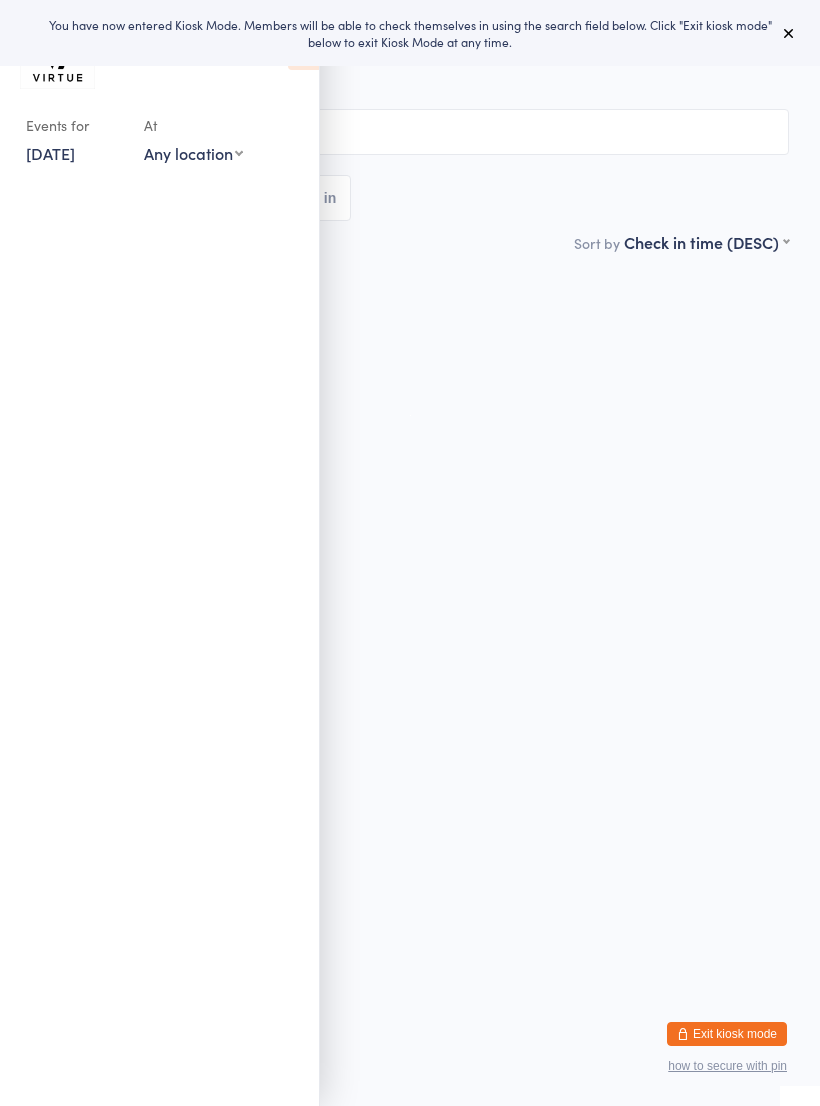 scroll, scrollTop: 0, scrollLeft: 0, axis: both 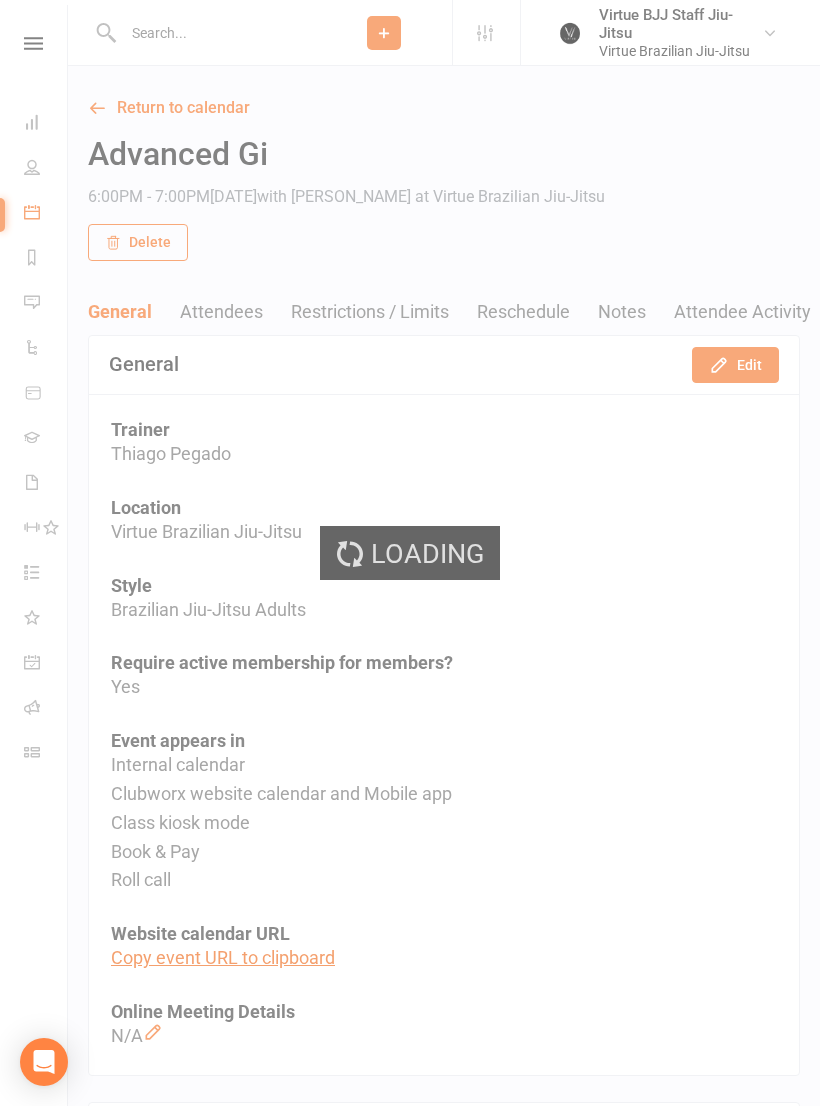 click at bounding box center [216, 33] 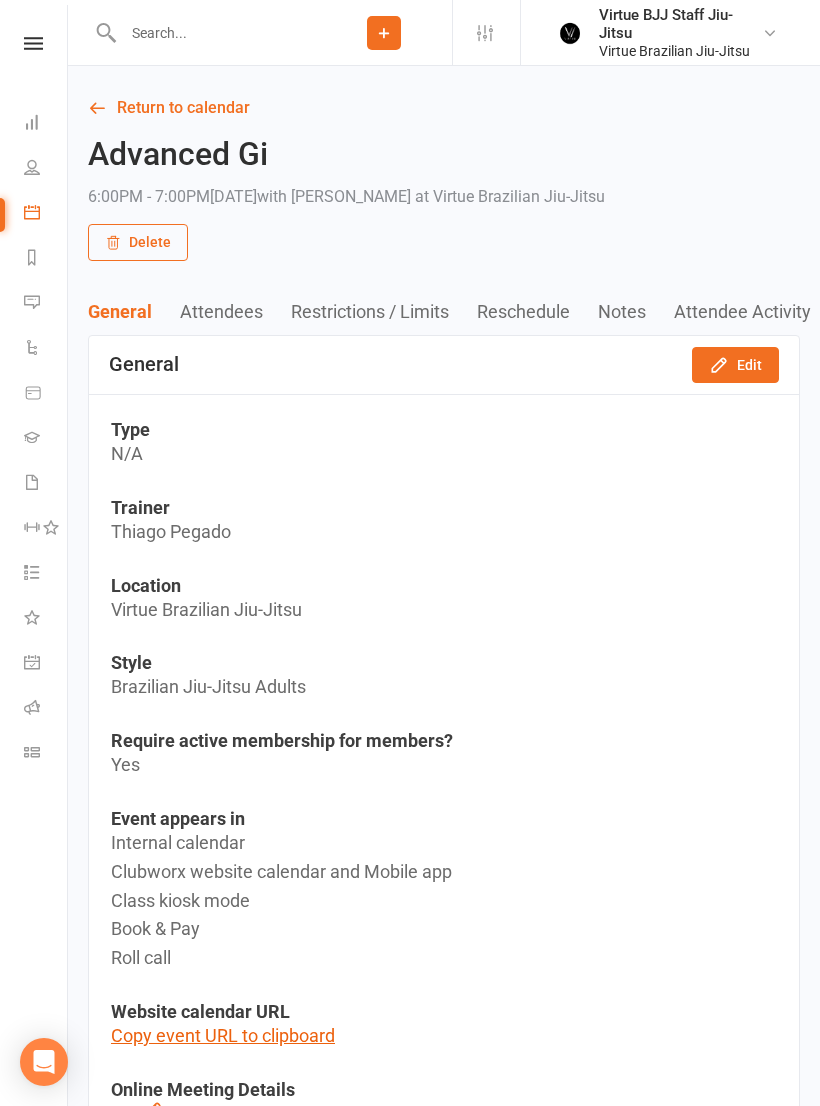 click at bounding box center [216, 33] 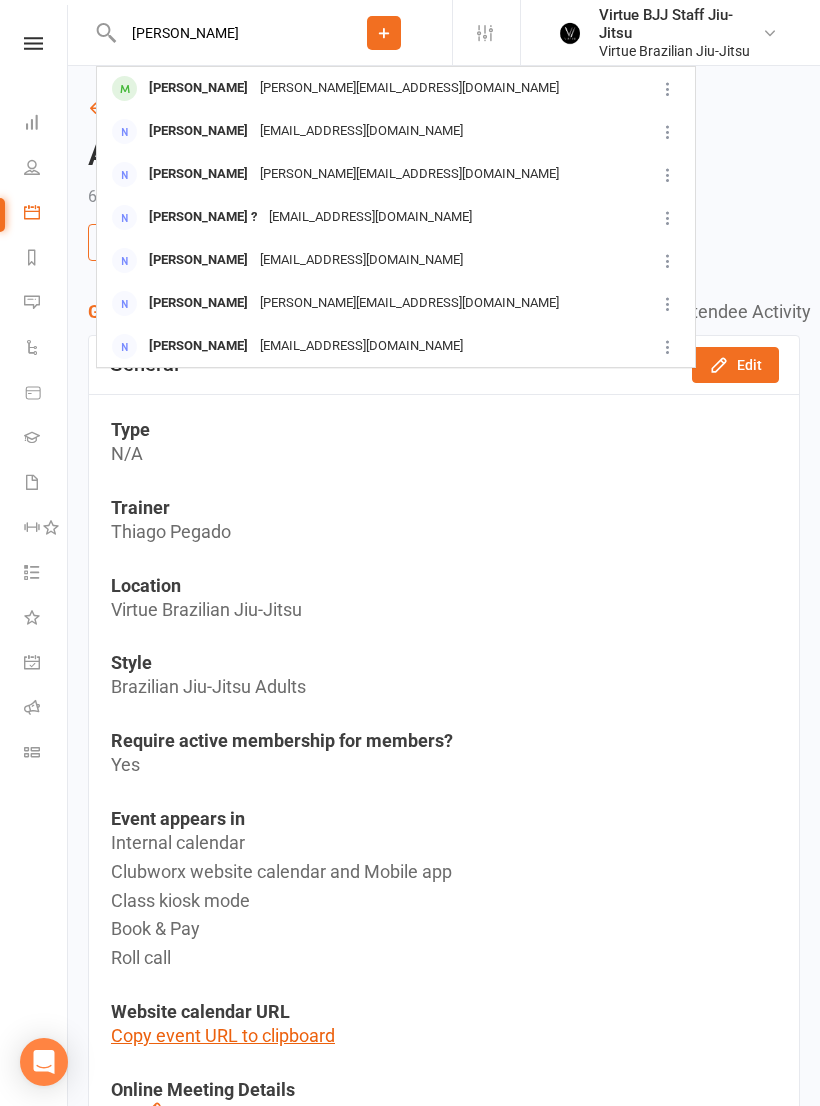 type on "Carlo" 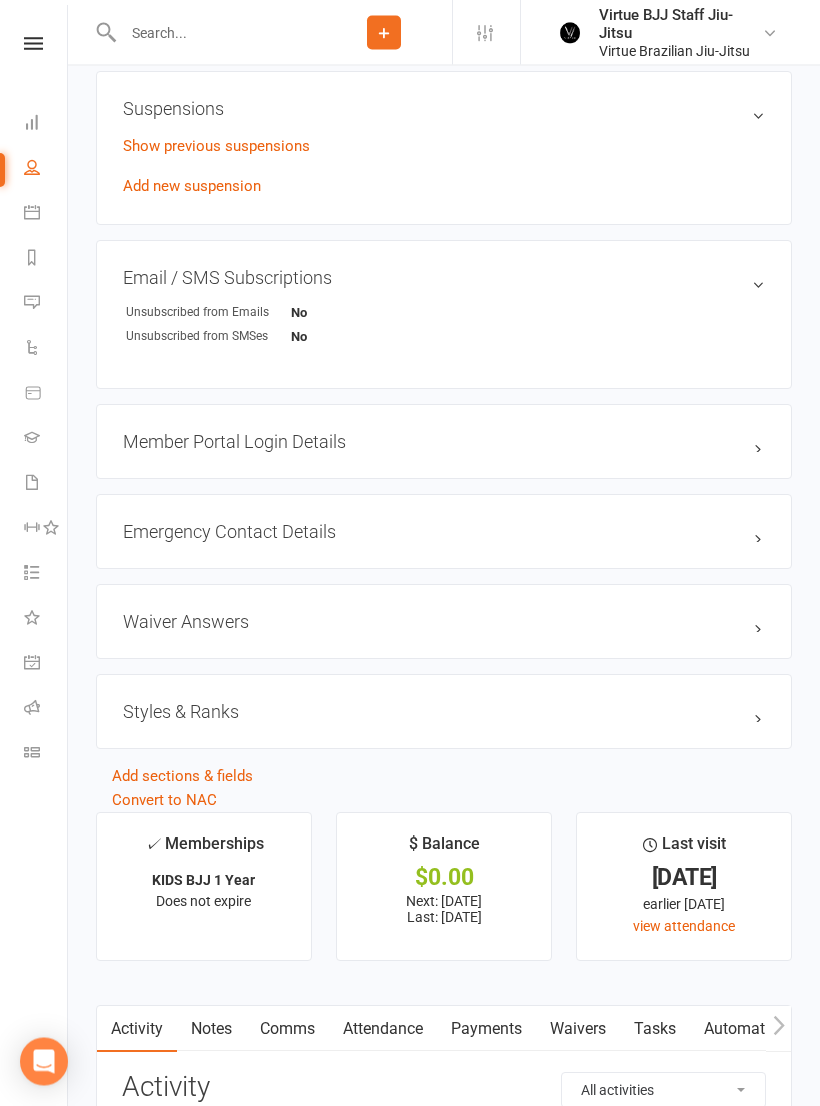 scroll, scrollTop: 1311, scrollLeft: 0, axis: vertical 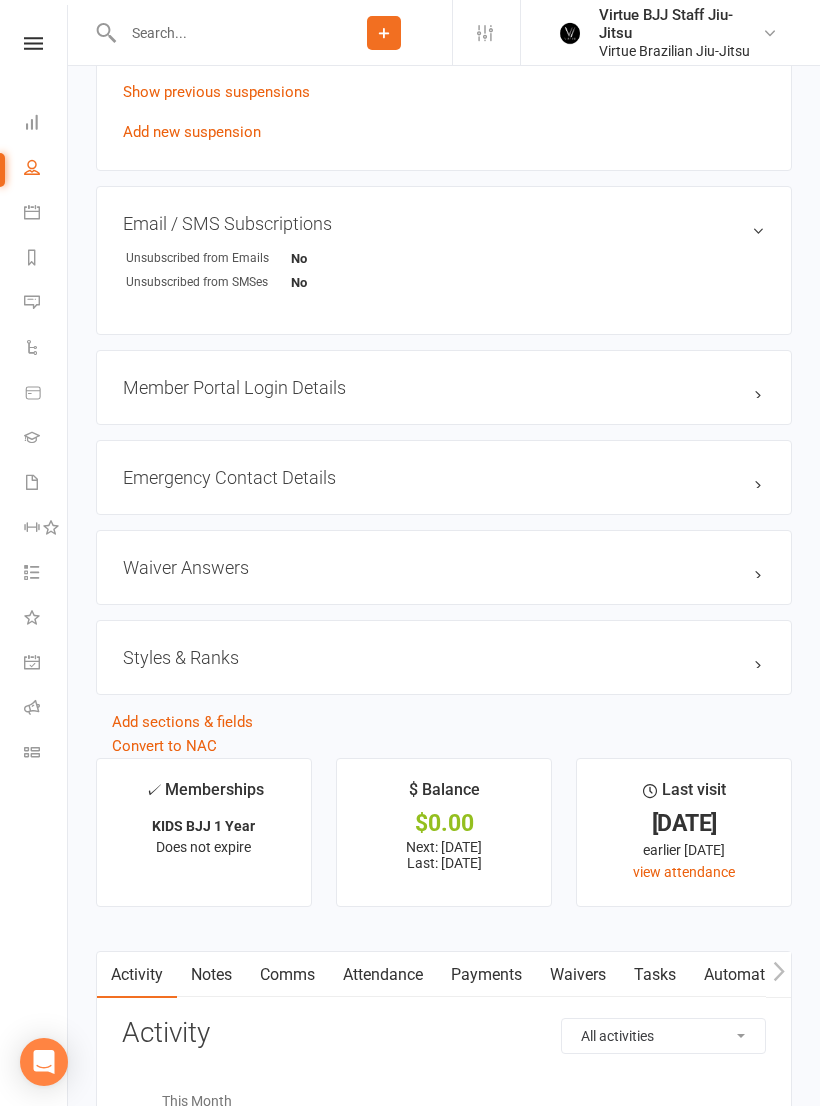 click on "Styles & Ranks" at bounding box center (444, 657) 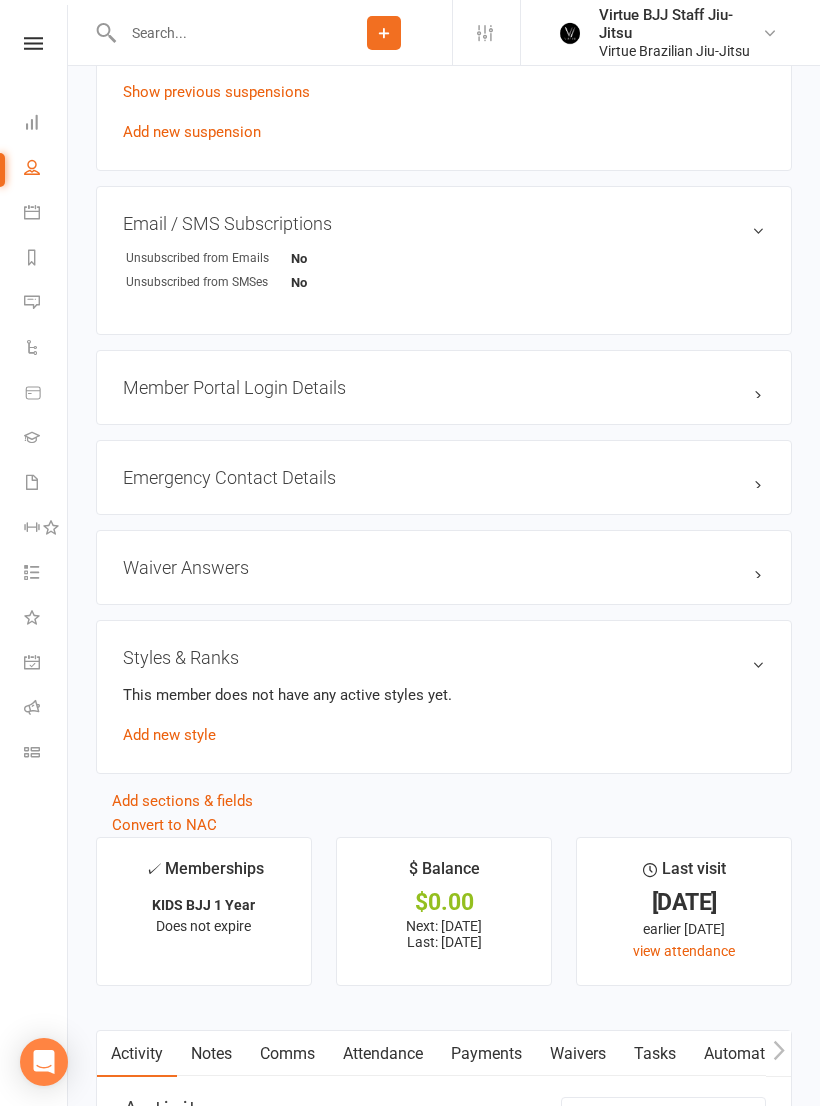 click on "Add new style" at bounding box center [169, 735] 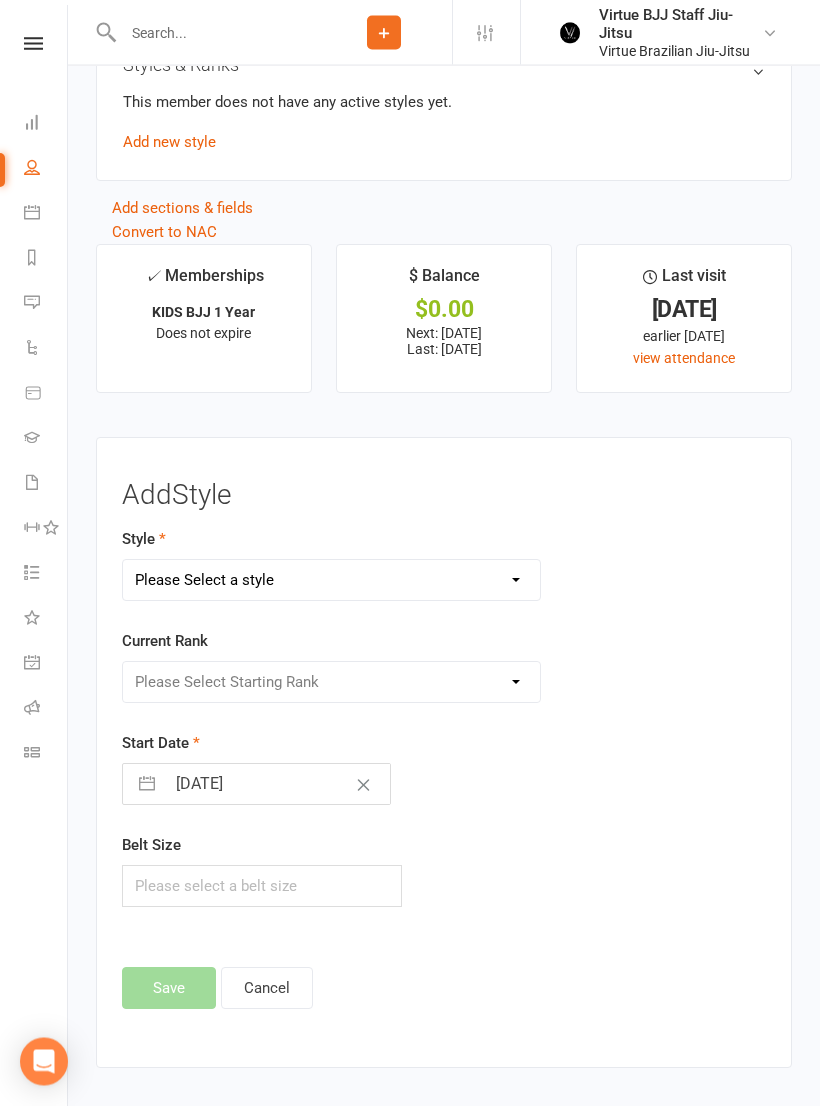scroll, scrollTop: 1904, scrollLeft: 0, axis: vertical 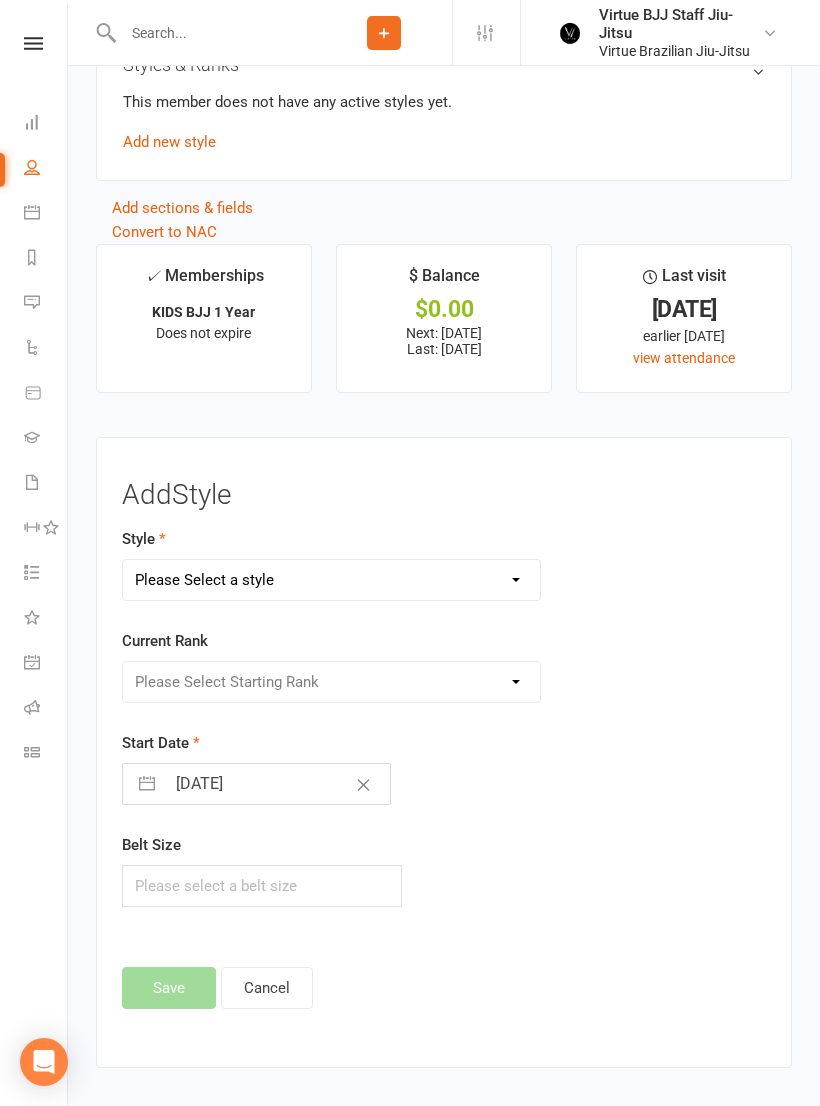 click on "Please Select a style Brazilian Jiu-Jitsu Adults Brazilian Jiu-jitsu Kids" at bounding box center (331, 580) 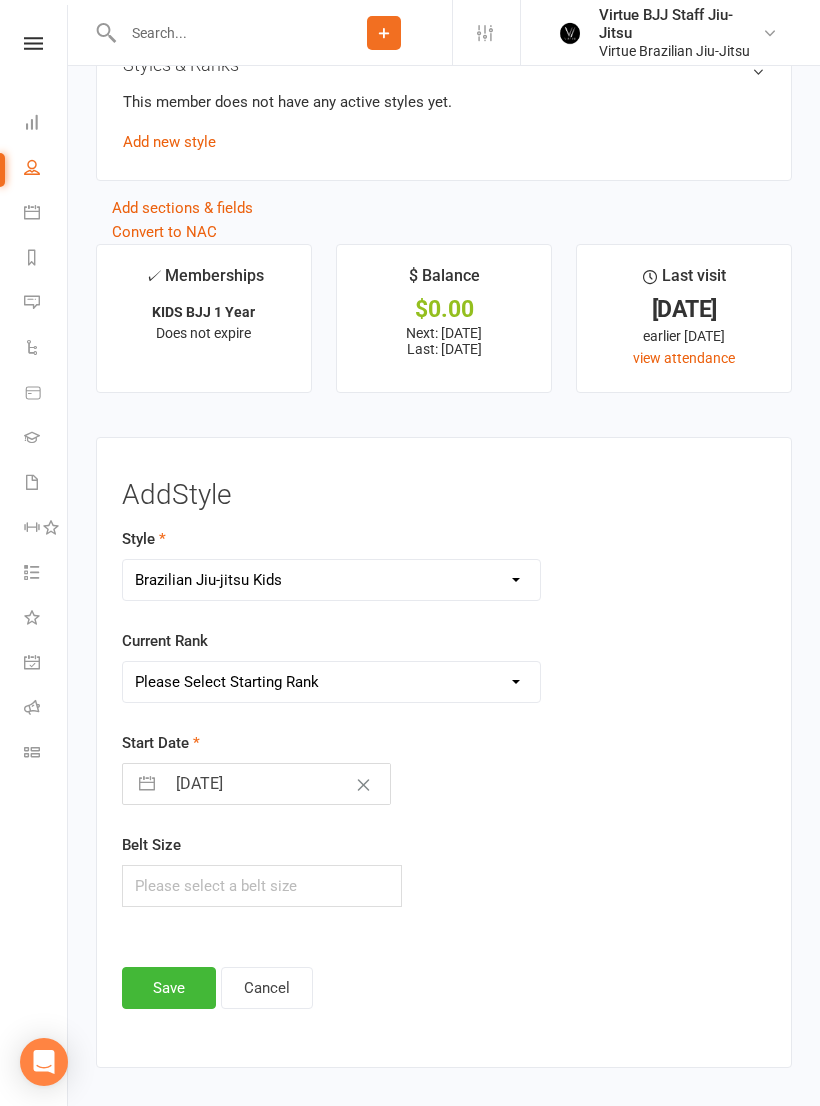 click on "Current Rank Please Select Starting Rank White belt White belt 1 stripe White belt 2 stripes White belt 3 stripes White belt 4 stripes White belt Red stripe Grey/white belt Grey/white belt 1 stripe Grey/white belt 2 stripes Grey/white belt 3 stripes Grey/white belt 4 stripes Grey/white belt Red stripe Grey belt Grey belt 1 stripe Grey belt 2 stripes Grey belt 3 stripes Grey belt 4 stripes Grey belt Red stripe Grey/black belt Grey/black belt 1 stripe Grey/black belt 2 stripes Grey/black belt 3 stripes Grey/black belt 4 stripes Grey/black belt Red stripe Yellow/white belt Yellow/white belt 1 stripe Yellow/white belt 2 stripes Yellow/white belt 3 stripes Yellow/white belt 4 stripes Yellow/white belt Red stripe Yellow belt Yellow belt 1 stripe Yellow belt 2 stripes Yellow belt 3 stripes Yellow belt 4 stripes Yellow belt Red stripe Yellow/black belt Yellow/black belt 1 stripe Yellow/black belt 2 stripes Yellow/black belt 3 stripes Yellow/black belt 4 stripes Yellow/black belt Red stripe Orange/white belt" at bounding box center [331, 666] 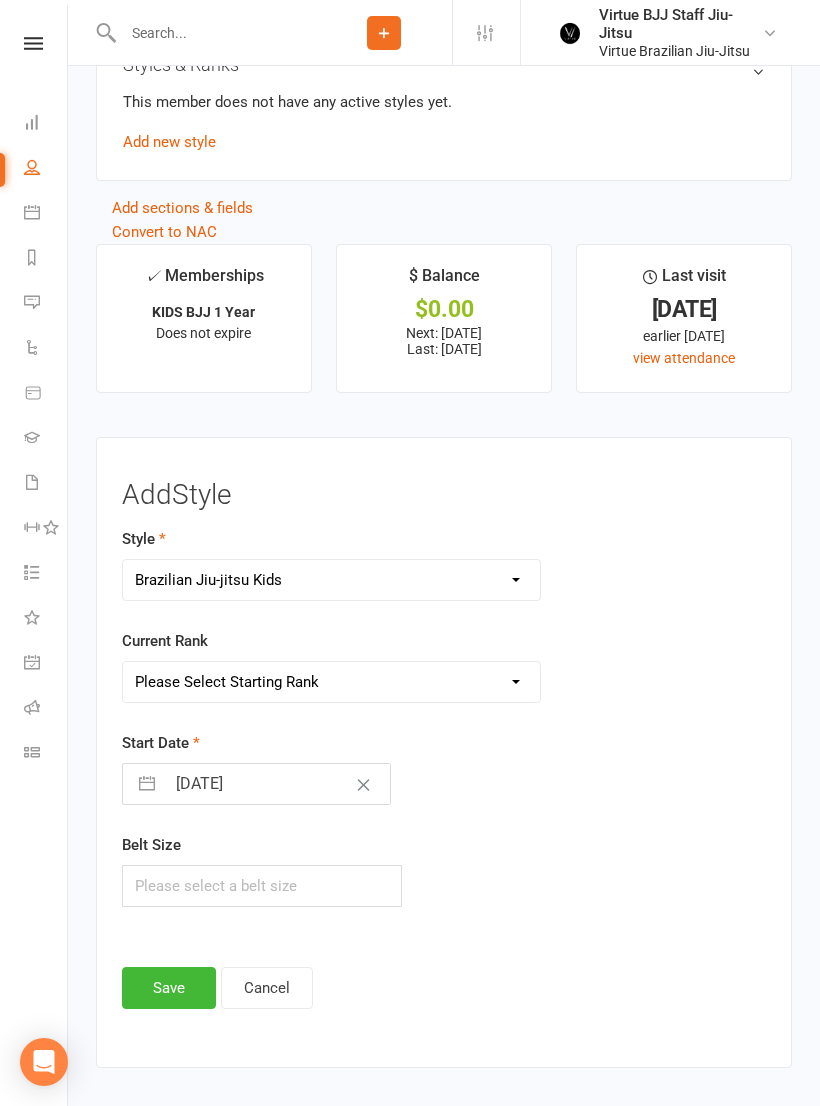 select on "27399" 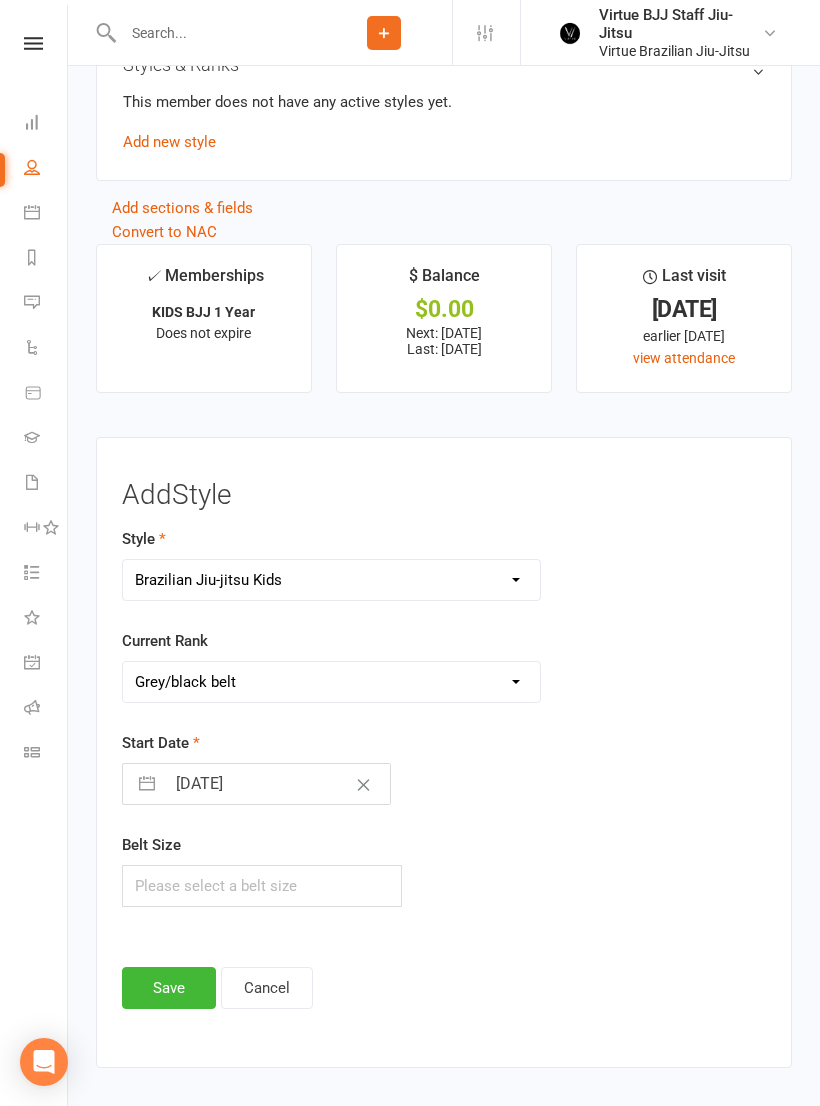 click on "Save" at bounding box center (169, 988) 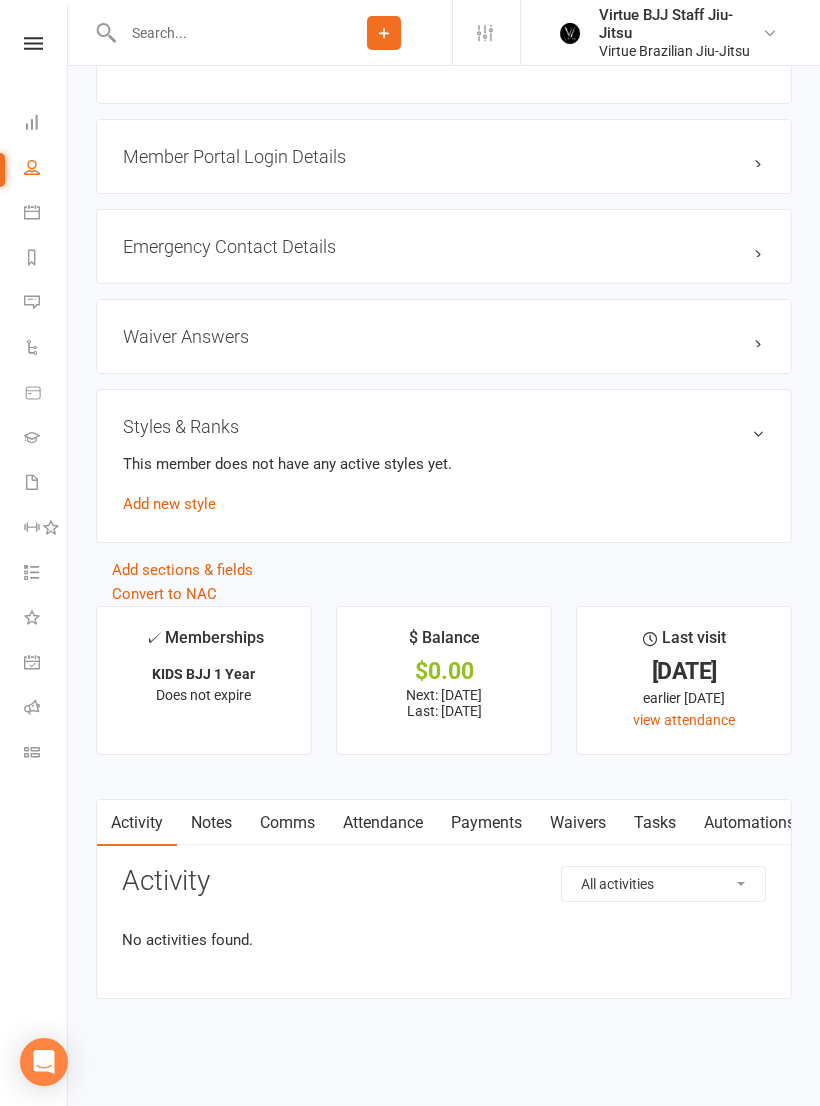 scroll, scrollTop: 1532, scrollLeft: 0, axis: vertical 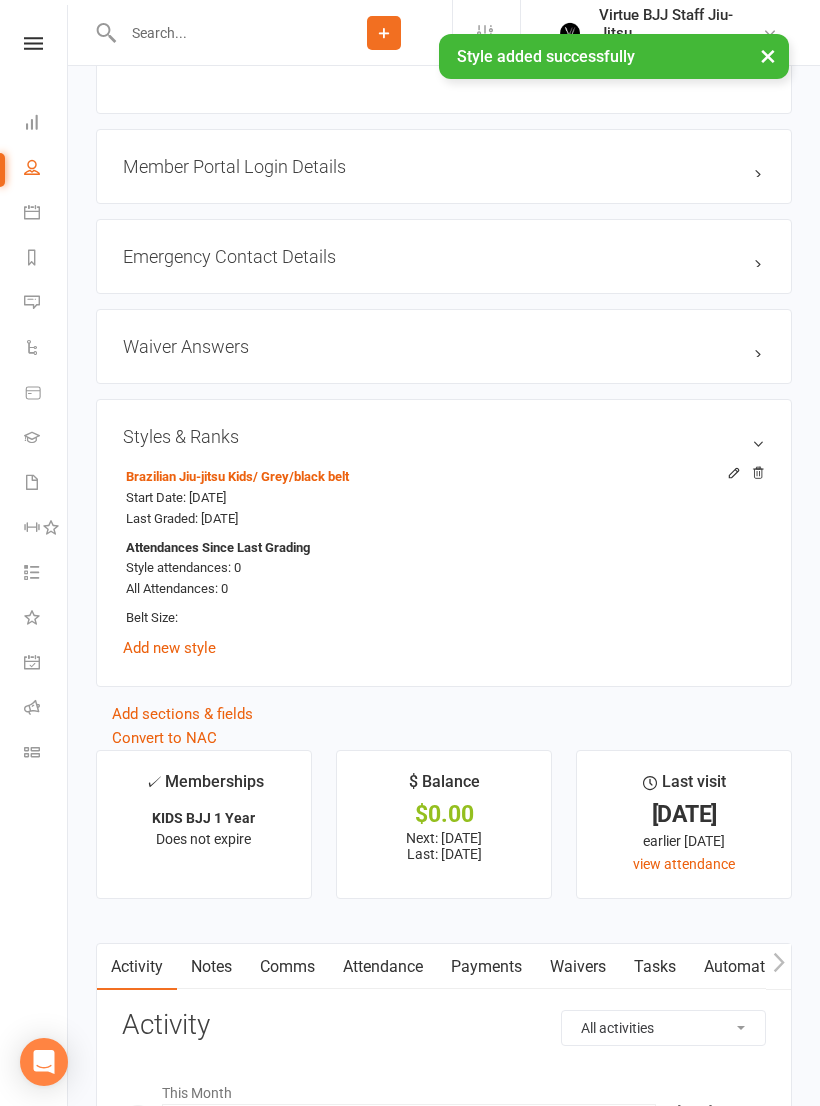 click at bounding box center (216, 33) 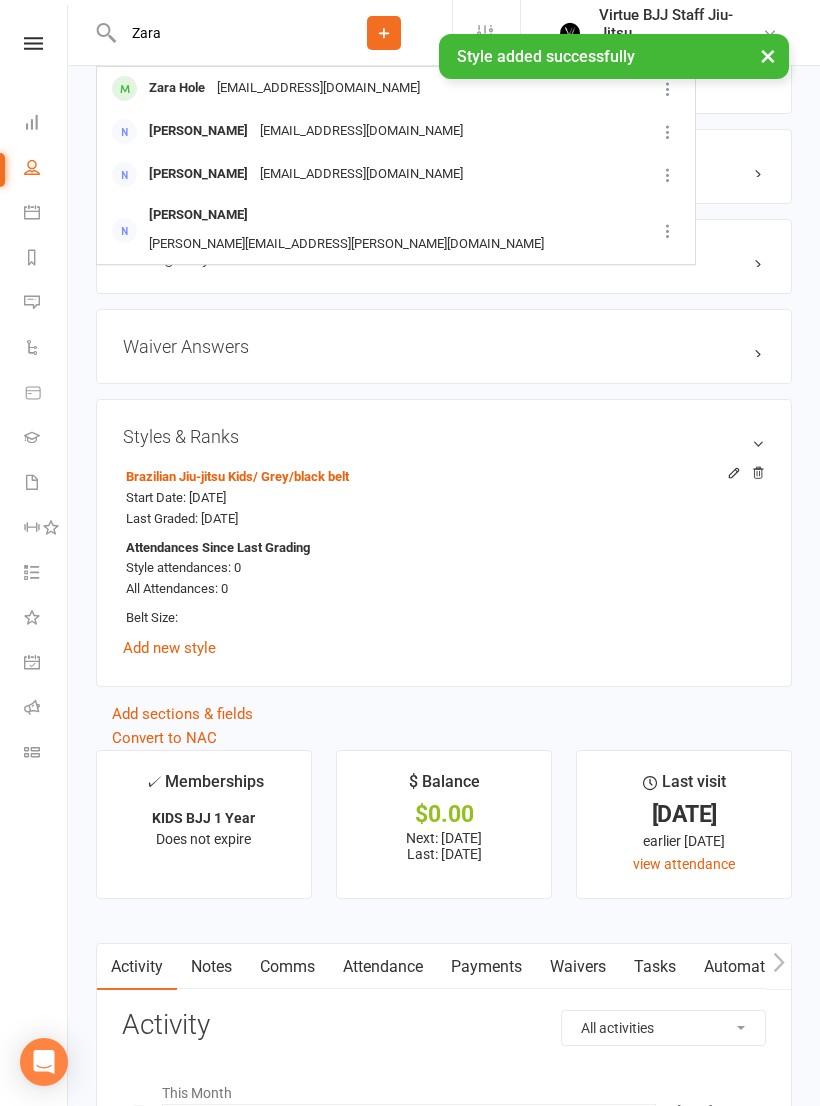 type on "Zara" 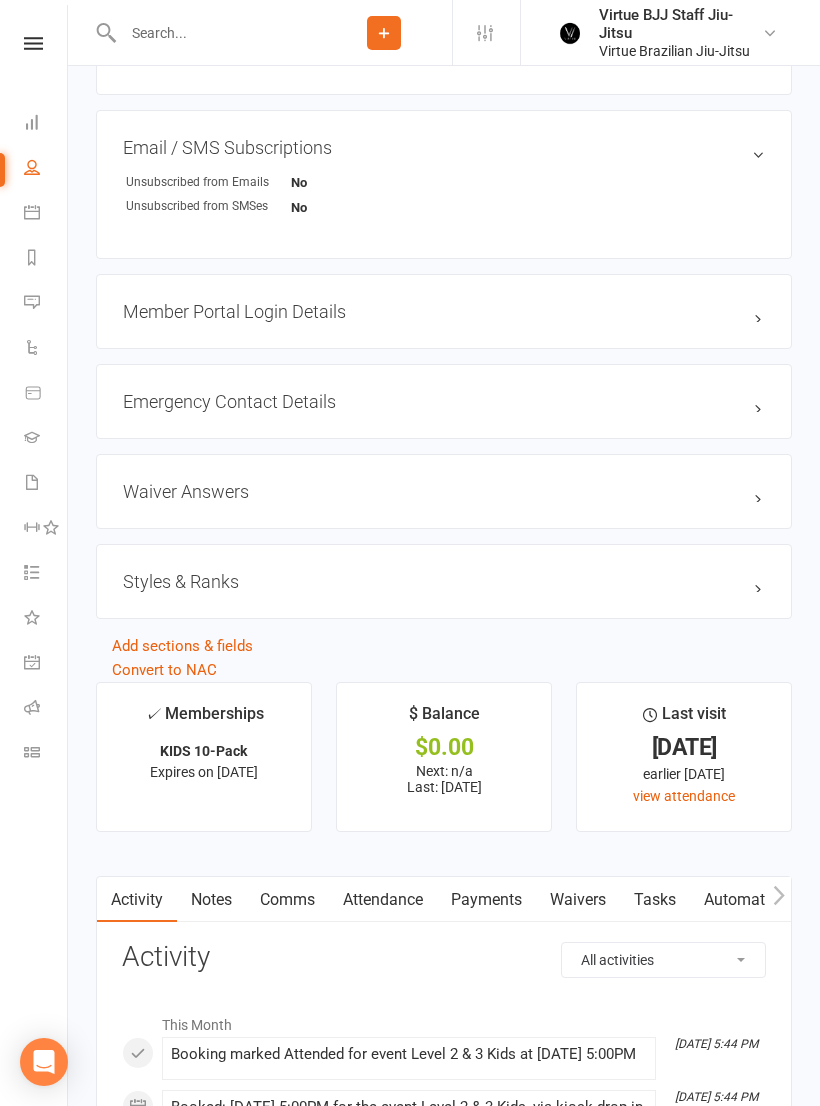 scroll, scrollTop: 1492, scrollLeft: 0, axis: vertical 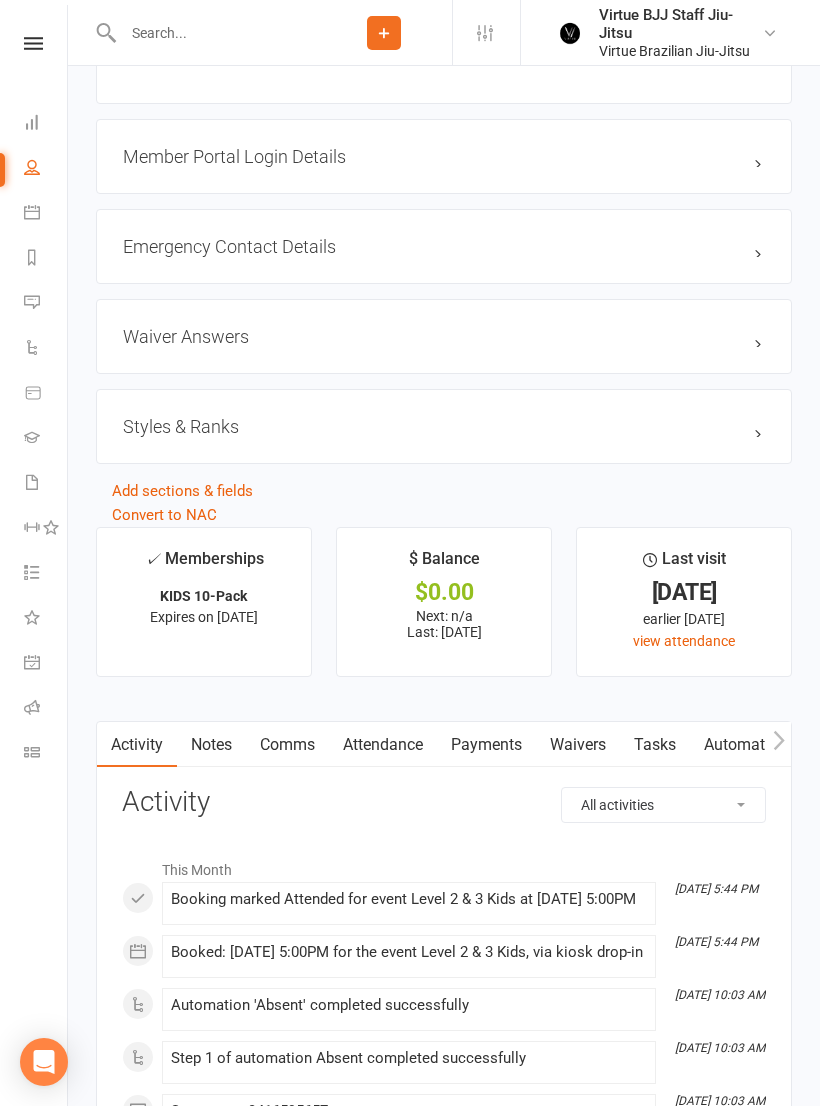 click on "Styles & Ranks" at bounding box center [444, 426] 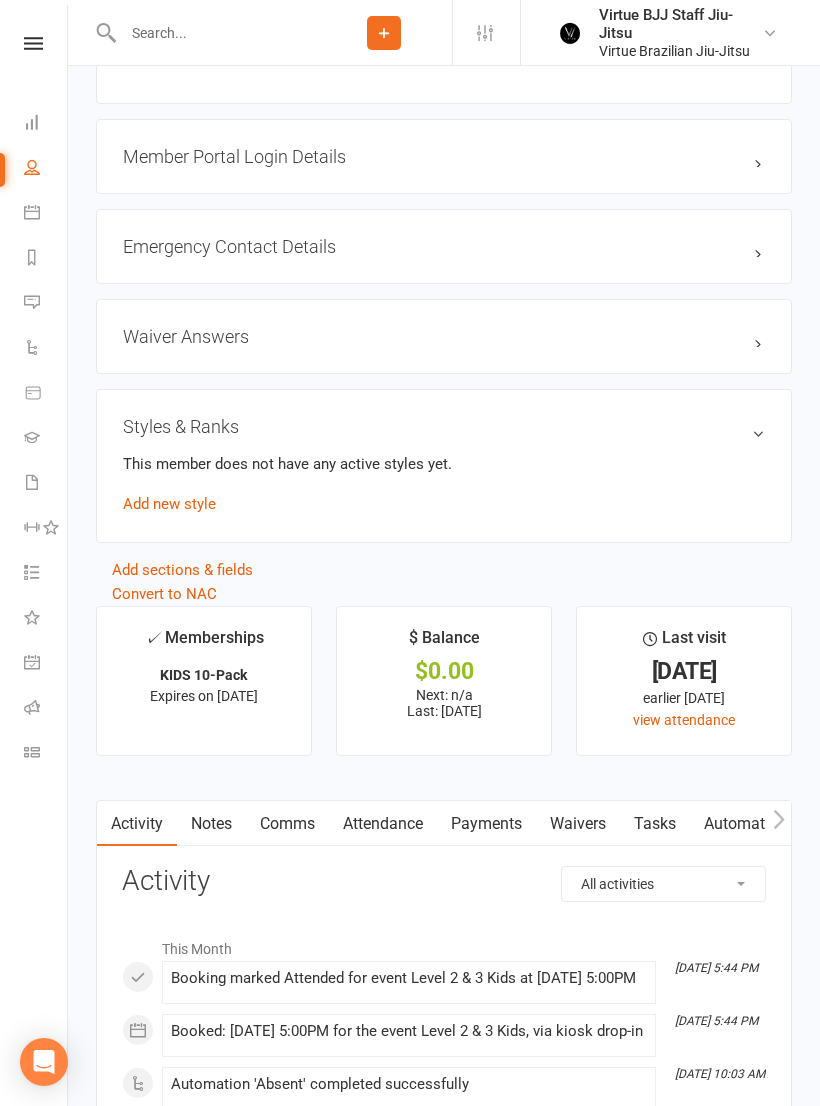 click on "Add new style" at bounding box center [169, 504] 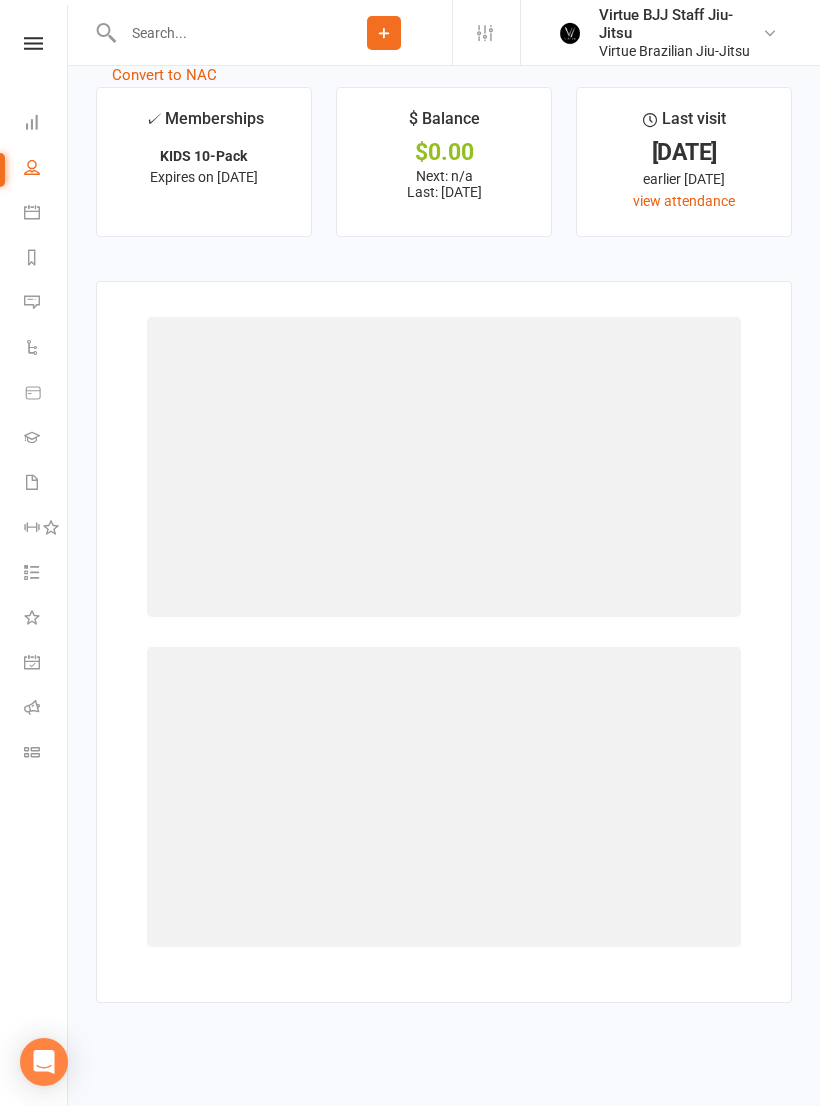 scroll, scrollTop: 1919, scrollLeft: 0, axis: vertical 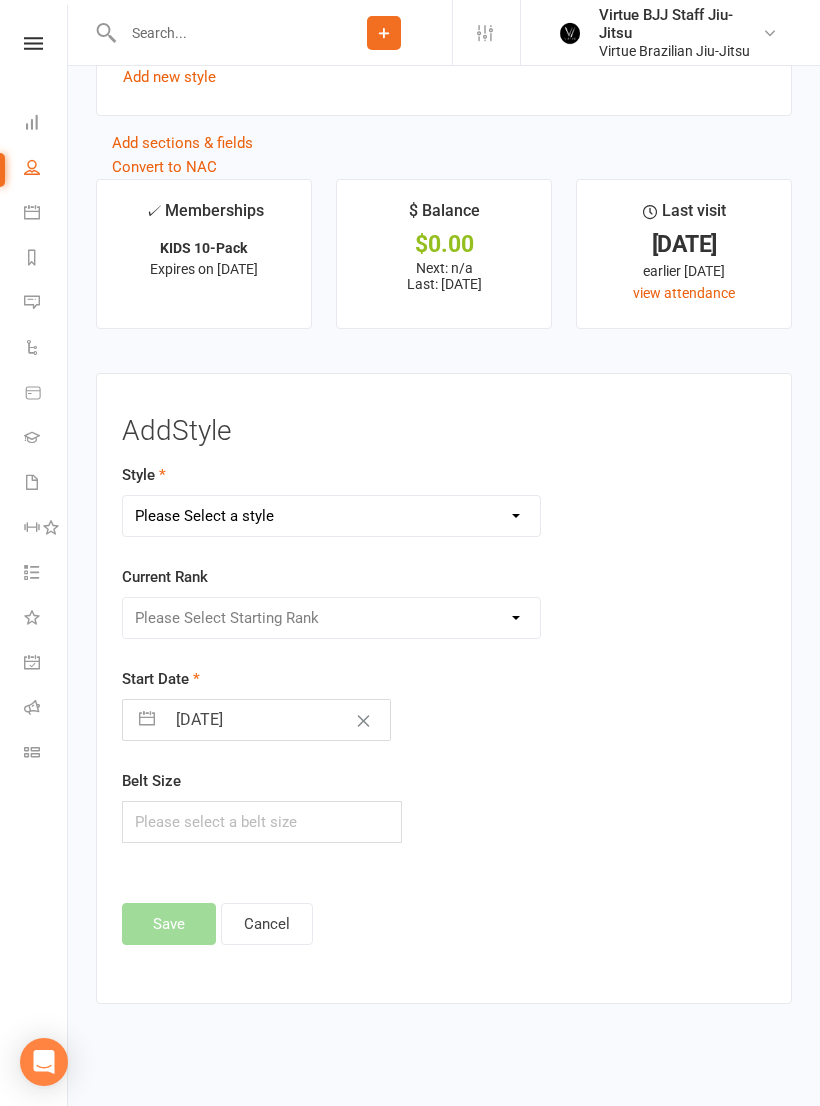 click on "Please Select a style Brazilian Jiu-Jitsu Adults Brazilian Jiu-jitsu Kids" at bounding box center (331, 516) 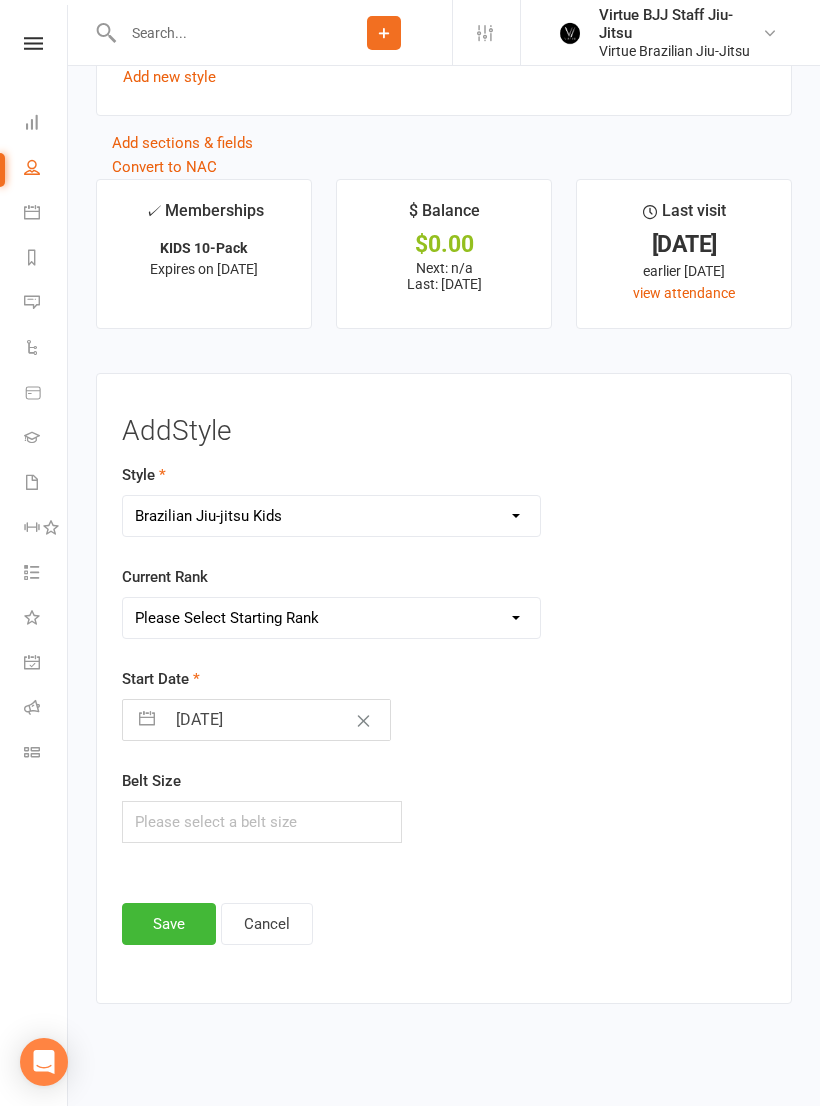 click on "Please Select Starting Rank White belt White belt 1 stripe White belt 2 stripes White belt 3 stripes White belt 4 stripes White belt Red stripe Grey/white belt Grey/white belt 1 stripe Grey/white belt 2 stripes Grey/white belt 3 stripes Grey/white belt 4 stripes Grey/white belt Red stripe Grey belt Grey belt 1 stripe Grey belt 2 stripes Grey belt 3 stripes Grey belt 4 stripes Grey belt Red stripe Grey/black belt Grey/black belt 1 stripe Grey/black belt 2 stripes Grey/black belt 3 stripes Grey/black belt 4 stripes Grey/black belt Red stripe Yellow/white belt Yellow/white belt 1 stripe Yellow/white belt 2 stripes Yellow/white belt 3 stripes Yellow/white belt 4 stripes Yellow/white belt Red stripe Yellow belt Yellow belt 1 stripe Yellow belt 2 stripes Yellow belt 3 stripes Yellow belt 4 stripes Yellow belt Red stripe Yellow/black belt Yellow/black belt 1 stripe Yellow/black belt 2 stripes Yellow/black belt 3 stripes Yellow/black belt 4 stripes Yellow/black belt Red stripe Orange/white belt Orange belt Green belt" at bounding box center [331, 618] 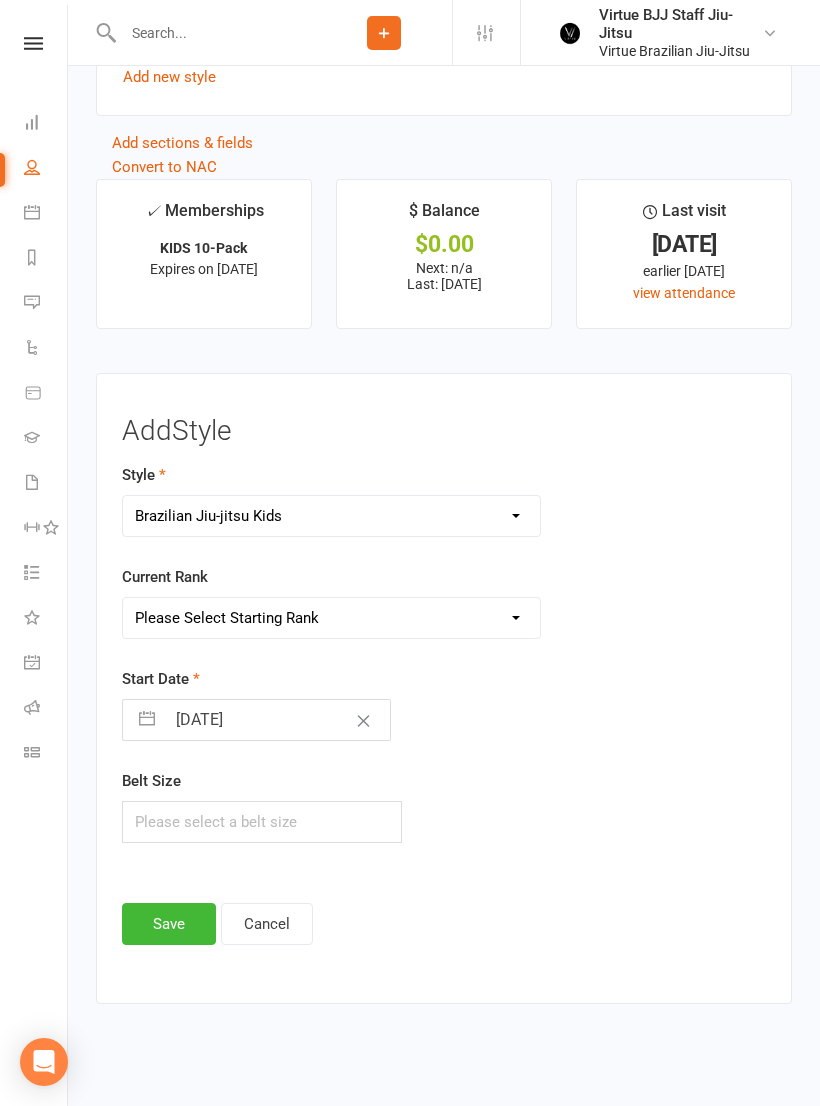 click on "Please Select Starting Rank White belt White belt 1 stripe White belt 2 stripes White belt 3 stripes White belt 4 stripes White belt Red stripe Grey/white belt Grey/white belt 1 stripe Grey/white belt 2 stripes Grey/white belt 3 stripes Grey/white belt 4 stripes Grey/white belt Red stripe Grey belt Grey belt 1 stripe Grey belt 2 stripes Grey belt 3 stripes Grey belt 4 stripes Grey belt Red stripe Grey/black belt Grey/black belt 1 stripe Grey/black belt 2 stripes Grey/black belt 3 stripes Grey/black belt 4 stripes Grey/black belt Red stripe Yellow/white belt Yellow/white belt 1 stripe Yellow/white belt 2 stripes Yellow/white belt 3 stripes Yellow/white belt 4 stripes Yellow/white belt Red stripe Yellow belt Yellow belt 1 stripe Yellow belt 2 stripes Yellow belt 3 stripes Yellow belt 4 stripes Yellow belt Red stripe Yellow/black belt Yellow/black belt 1 stripe Yellow/black belt 2 stripes Yellow/black belt 3 stripes Yellow/black belt 4 stripes Yellow/black belt Red stripe Orange/white belt Orange belt Green belt" at bounding box center [331, 618] 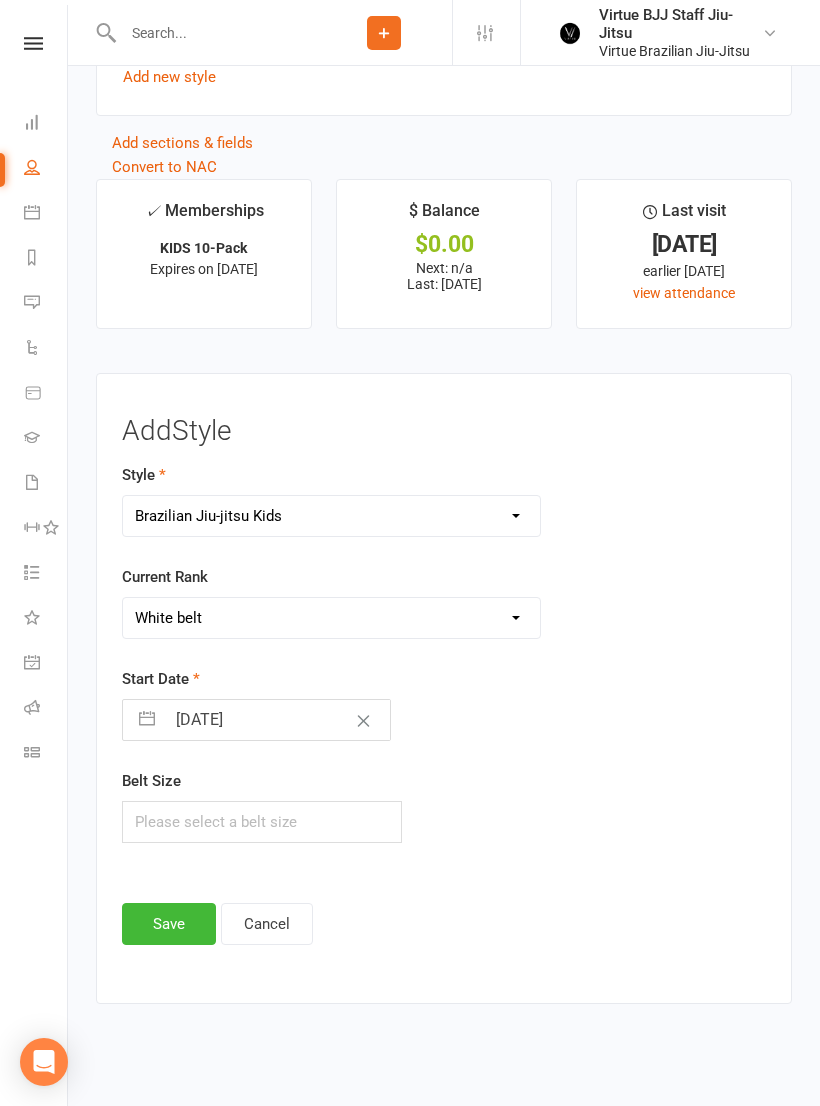 click at bounding box center (147, 720) 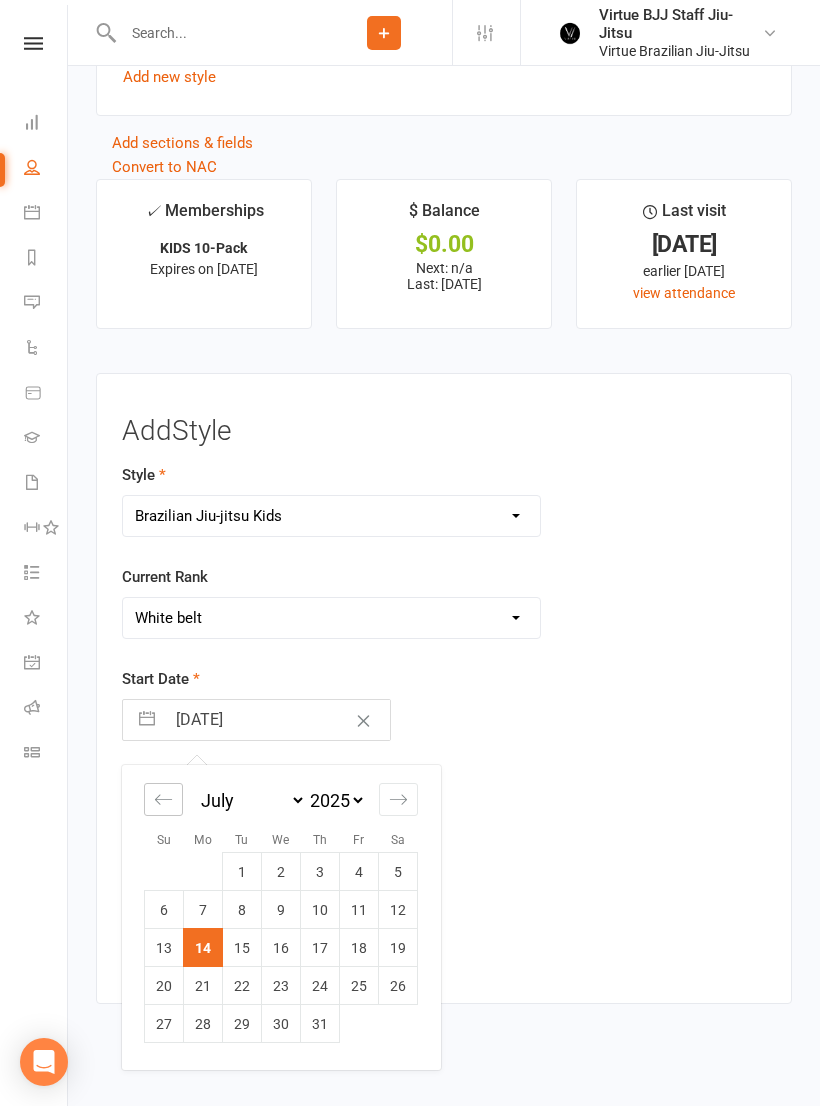 click at bounding box center [163, 799] 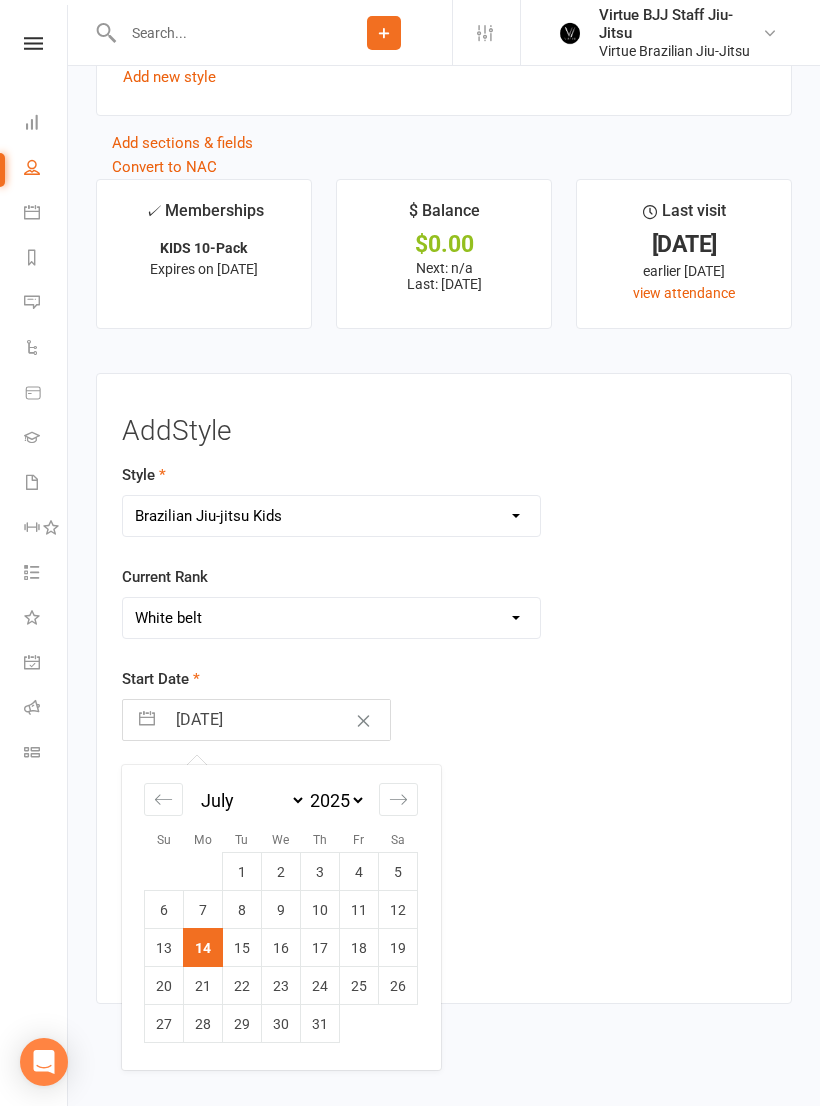 select on "4" 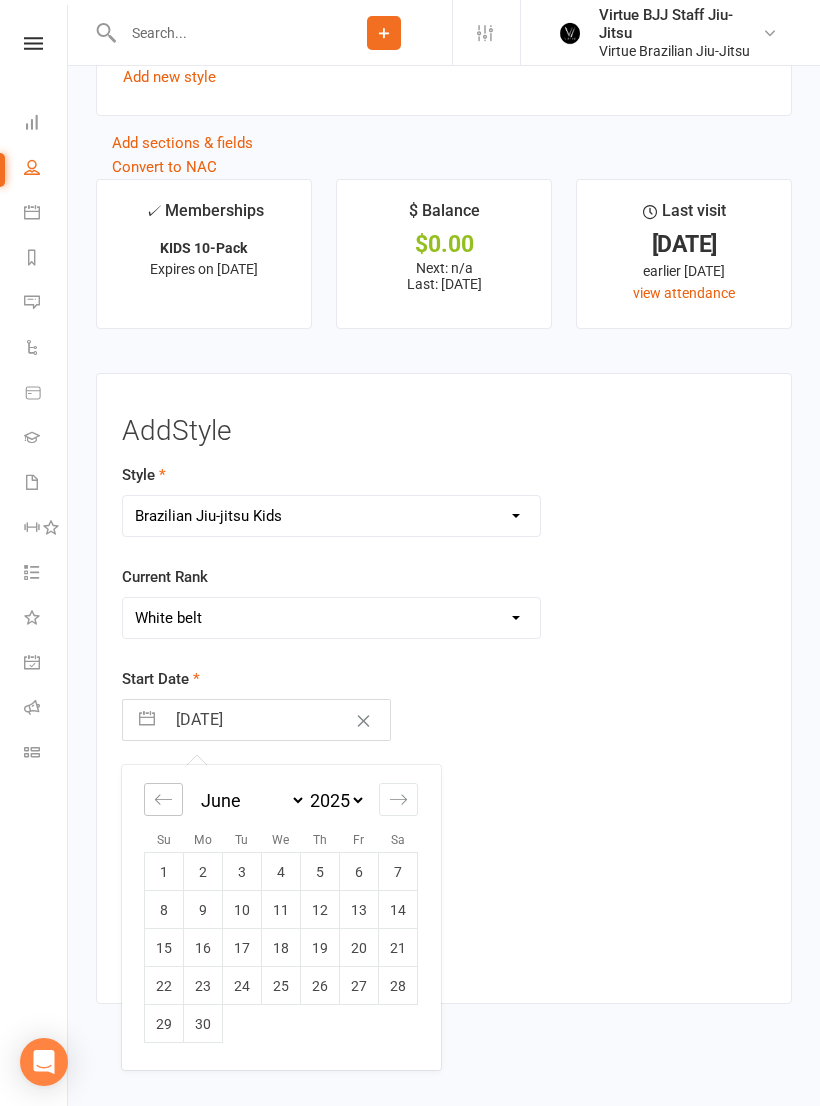 click at bounding box center (163, 799) 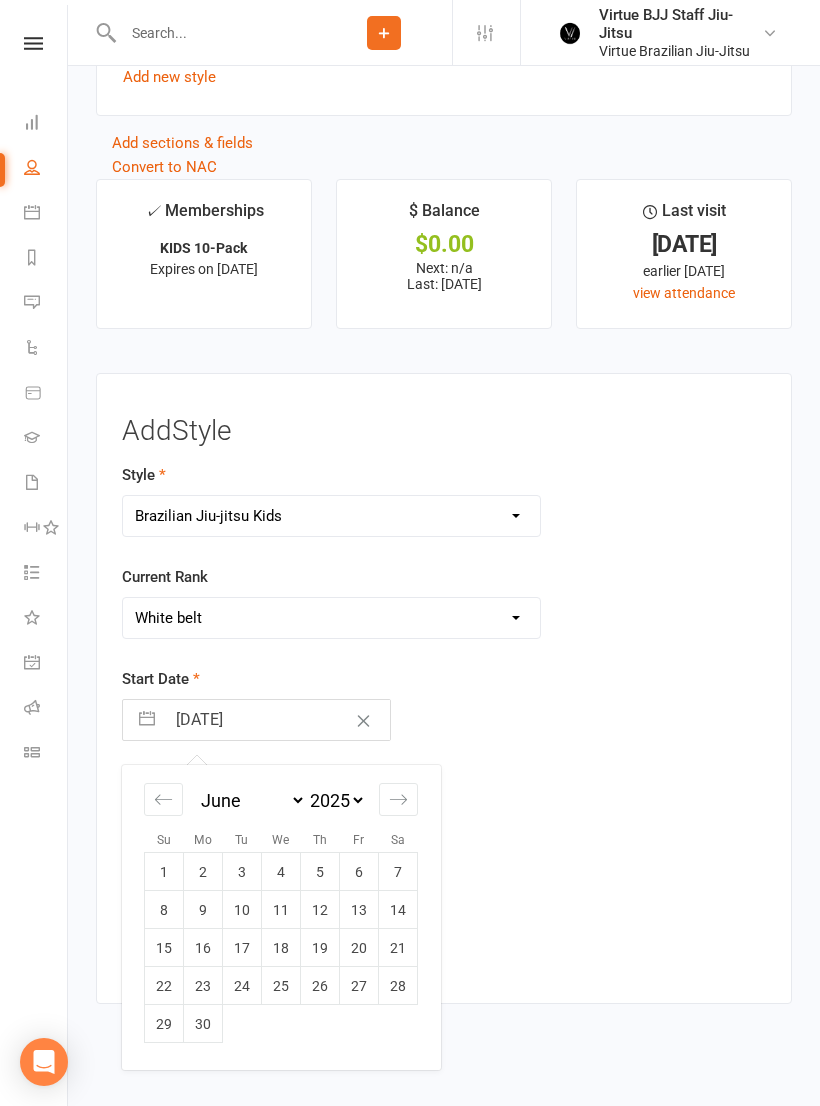 select on "3" 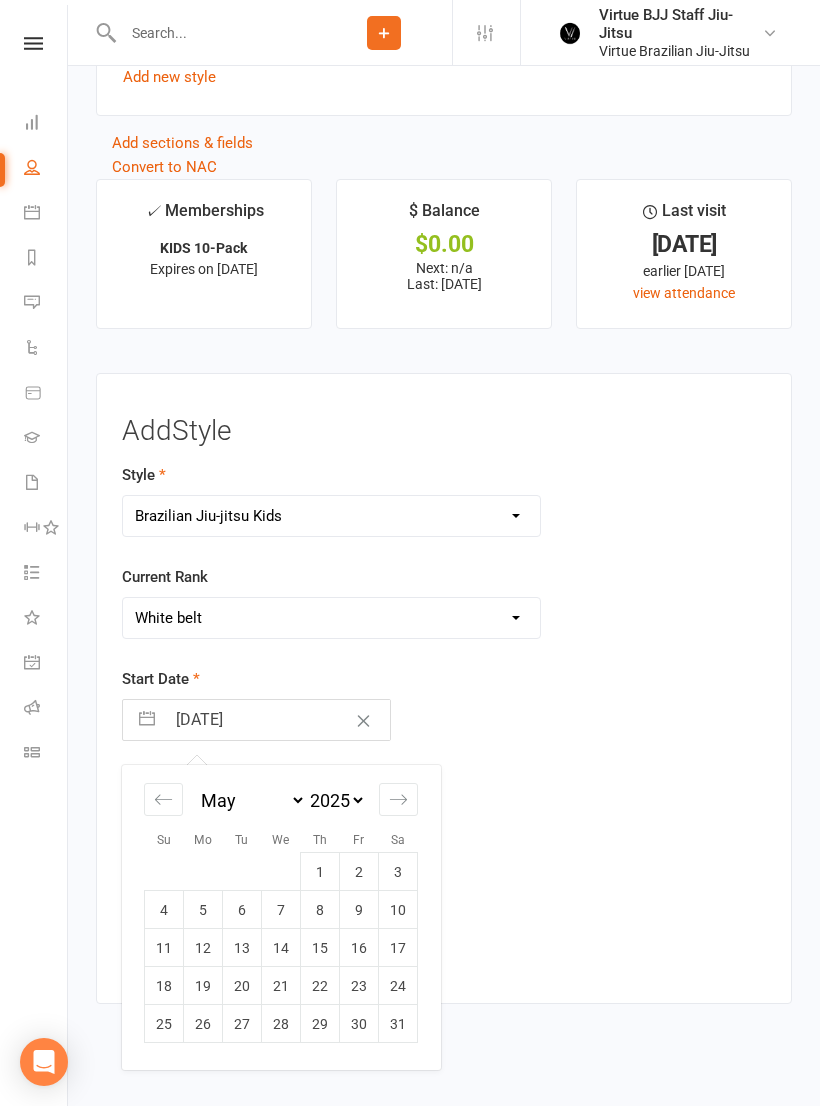 click on "10" at bounding box center [398, 910] 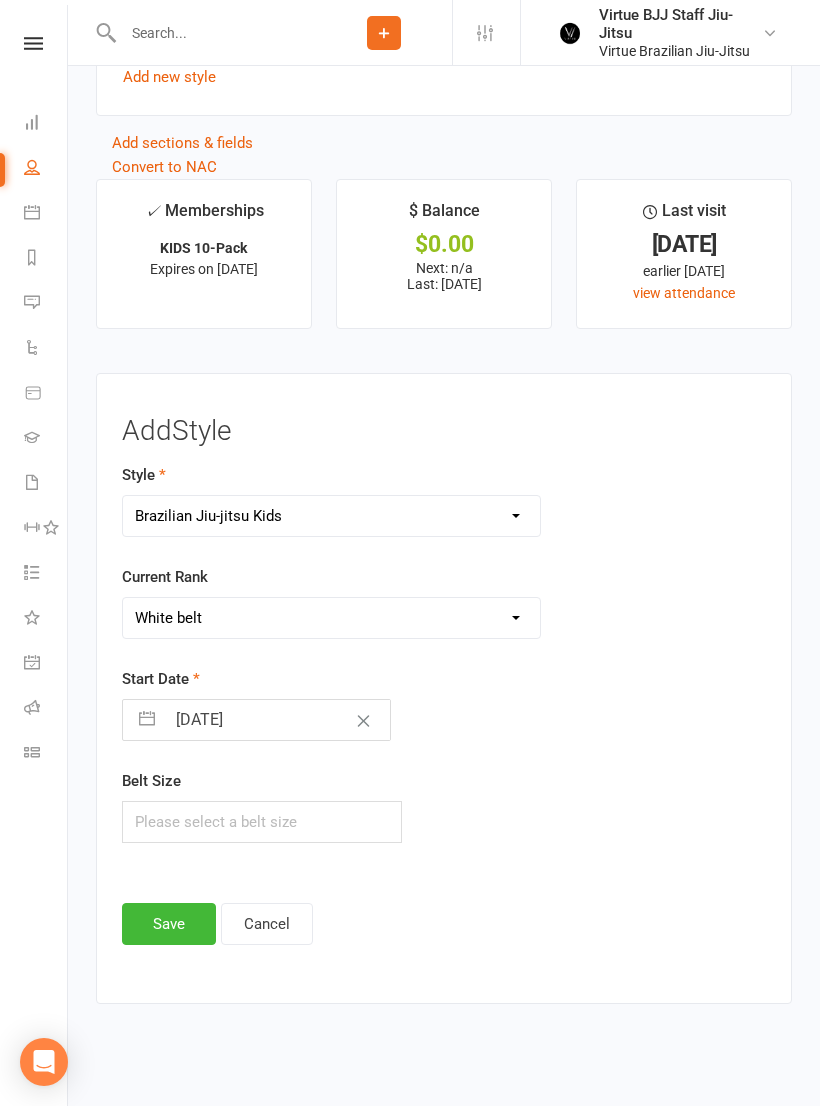 click on "Save" at bounding box center (169, 924) 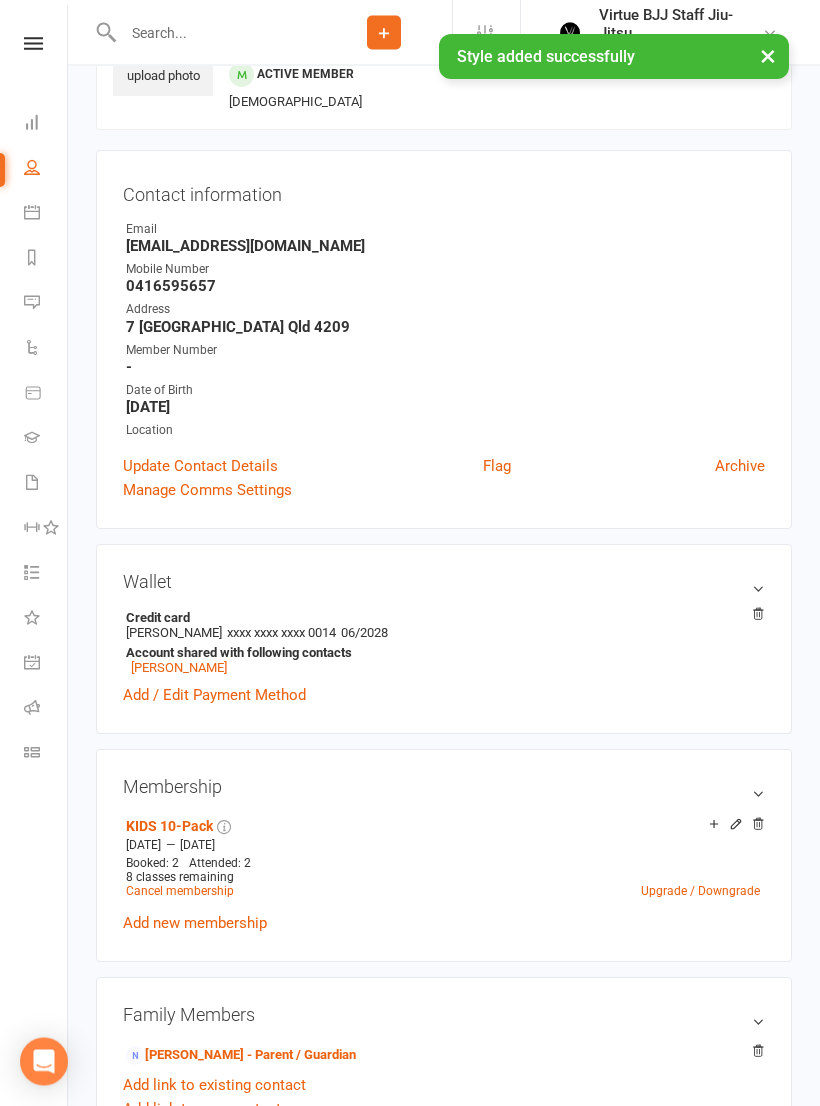 scroll, scrollTop: 0, scrollLeft: 0, axis: both 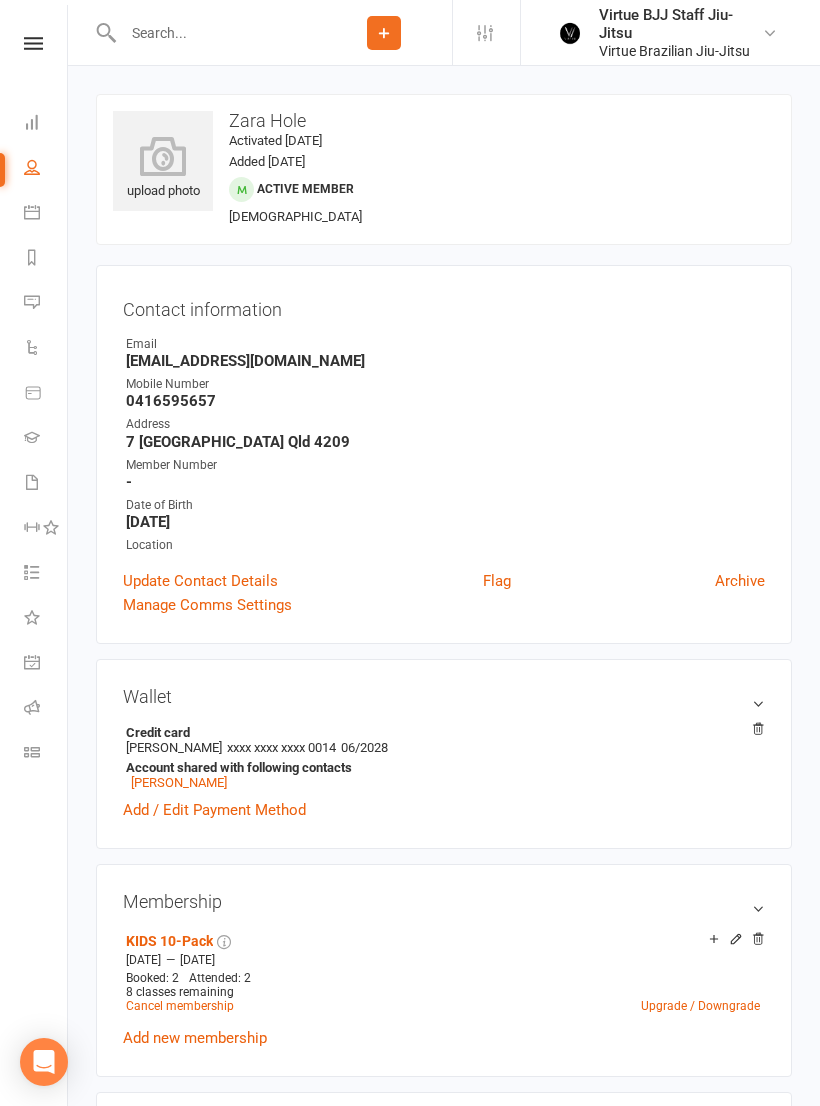 click at bounding box center [163, 156] 